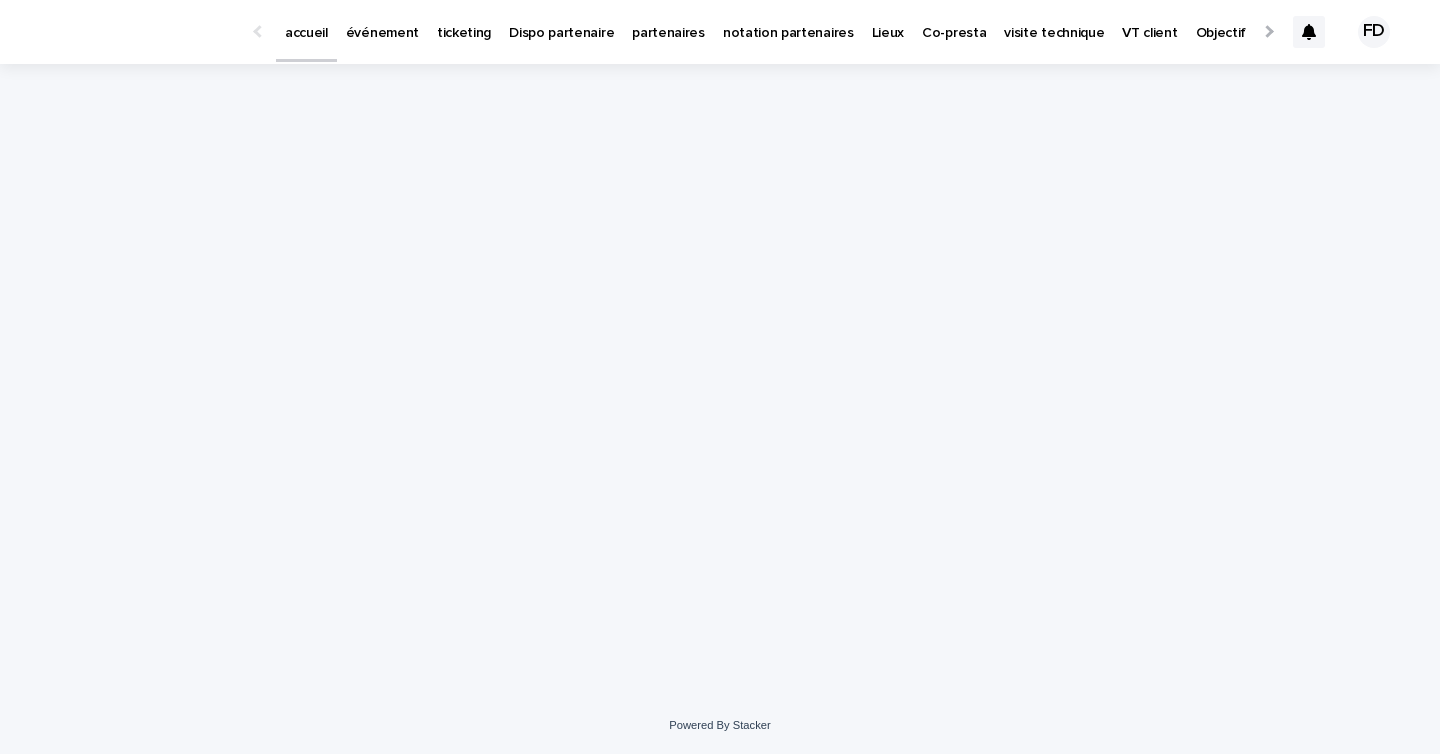 scroll, scrollTop: 0, scrollLeft: 0, axis: both 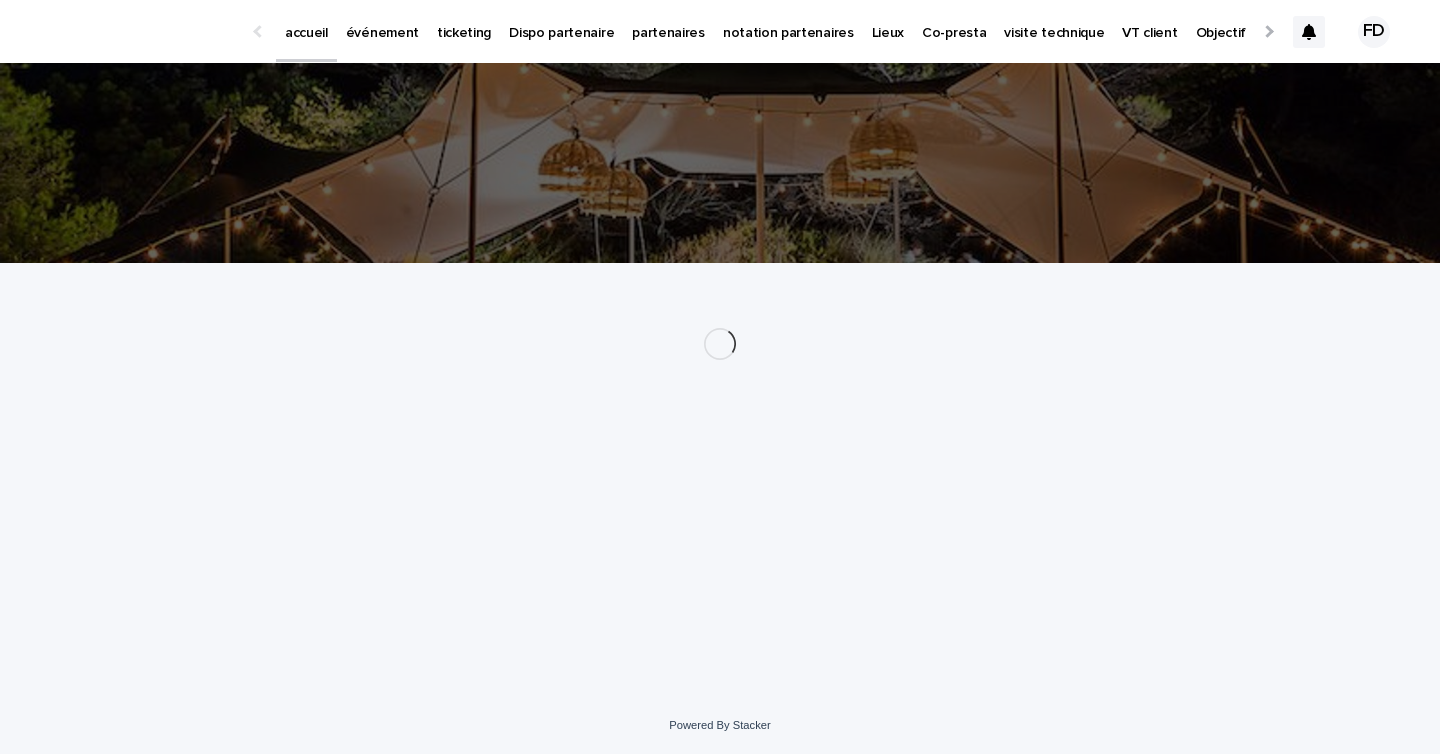 click on "événement" at bounding box center (382, 31) 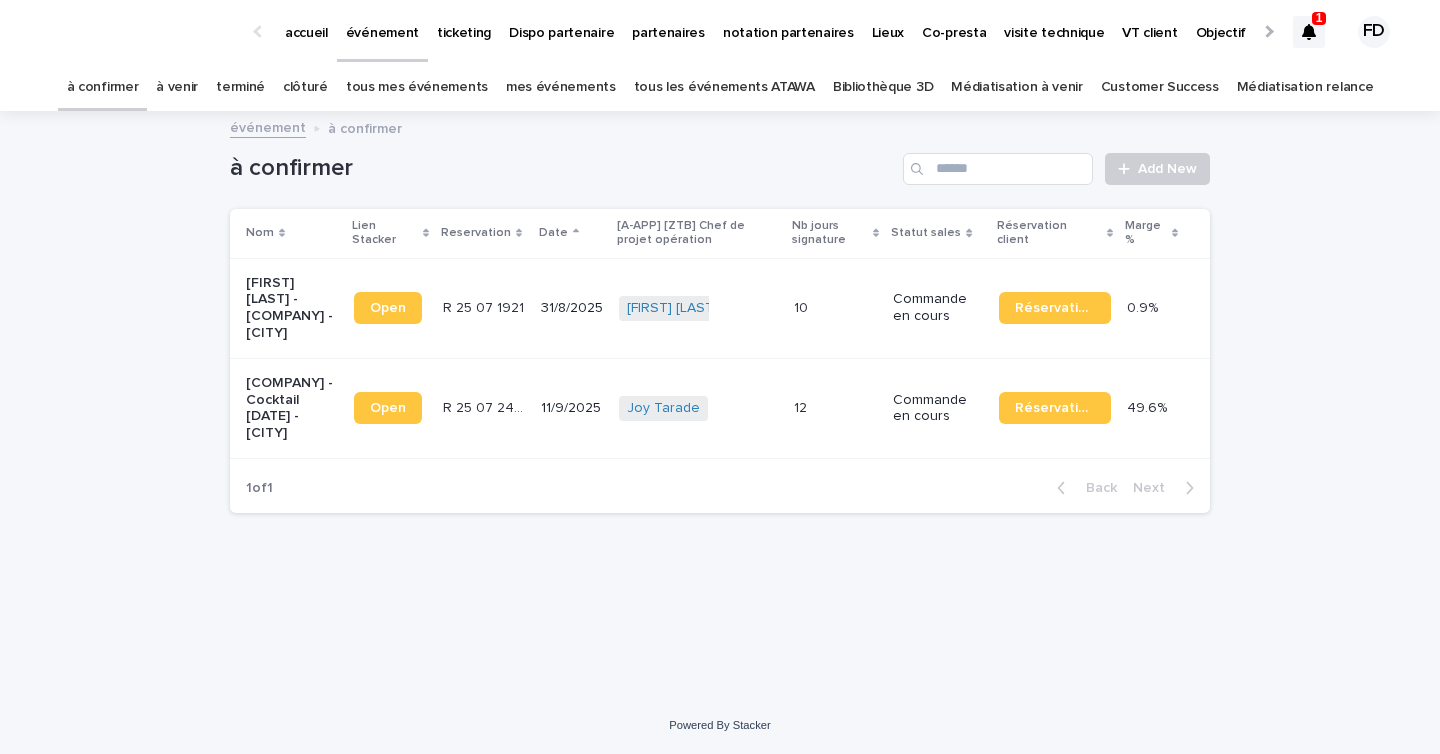 click at bounding box center (1309, 32) 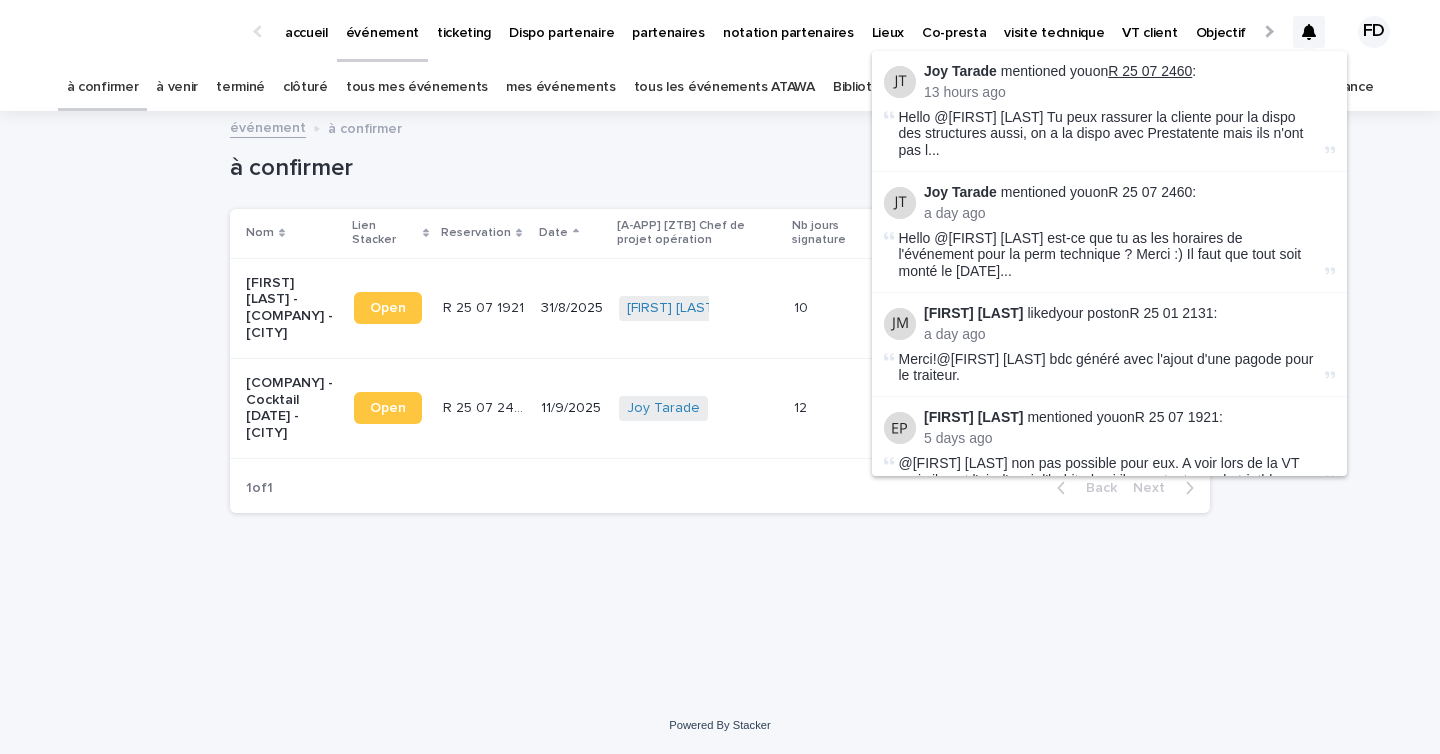 click on "R 25 07 2460" at bounding box center [1150, 71] 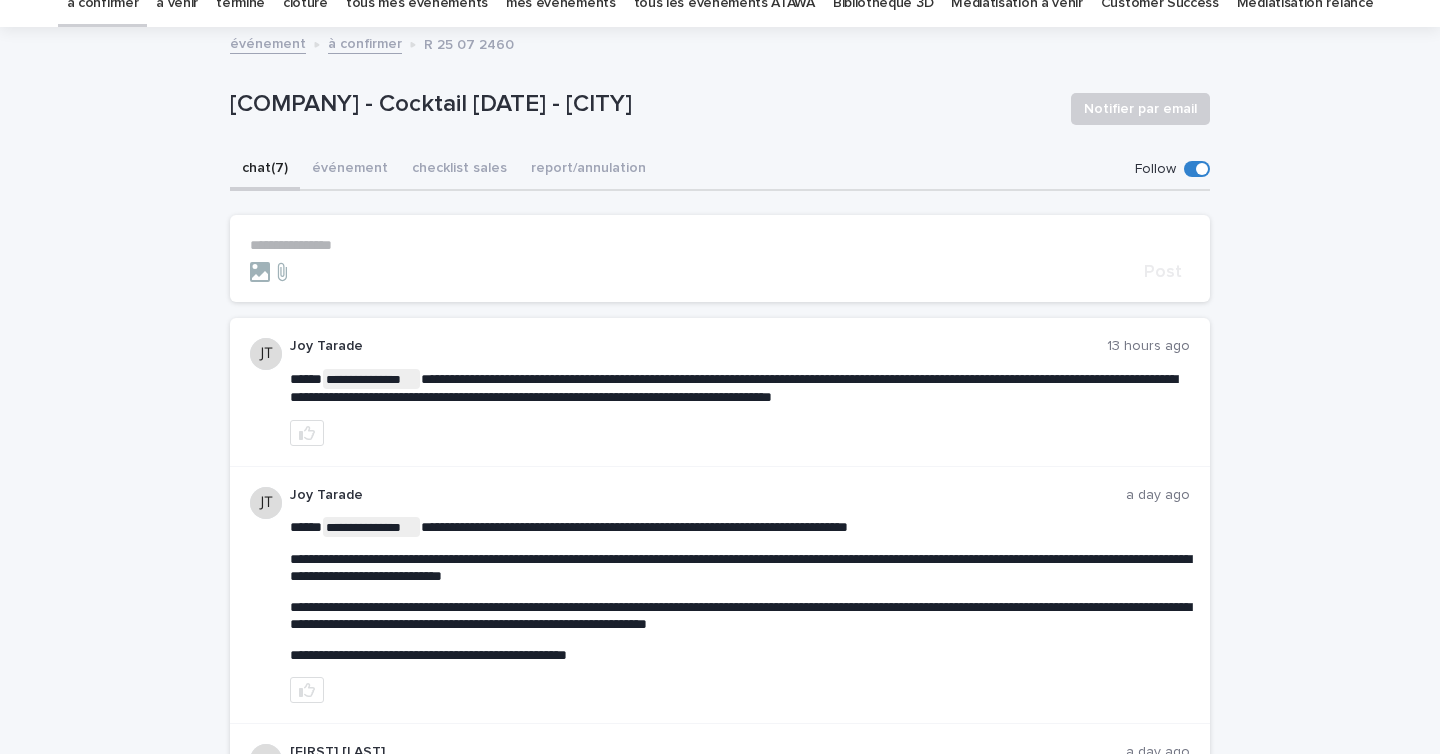 scroll, scrollTop: 0, scrollLeft: 0, axis: both 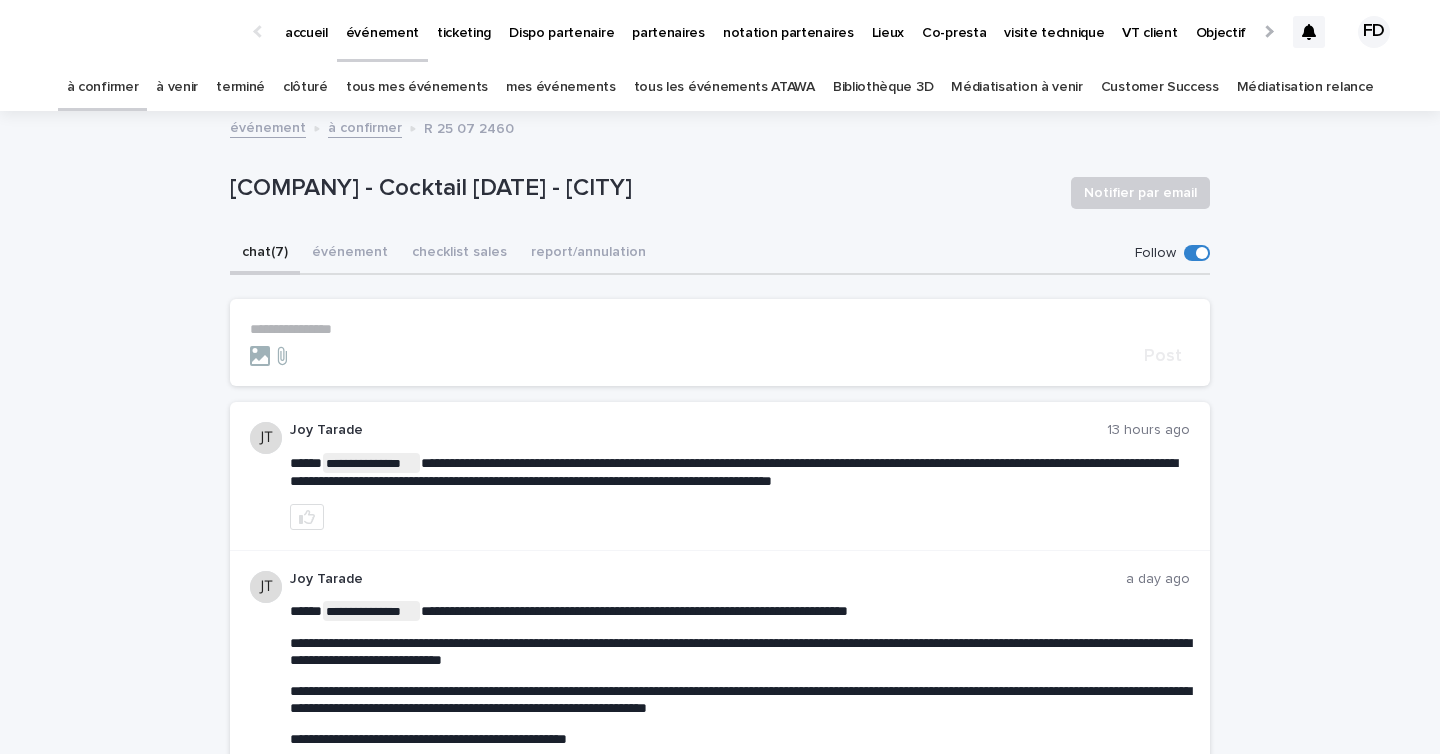 click on "à venir" at bounding box center (177, 87) 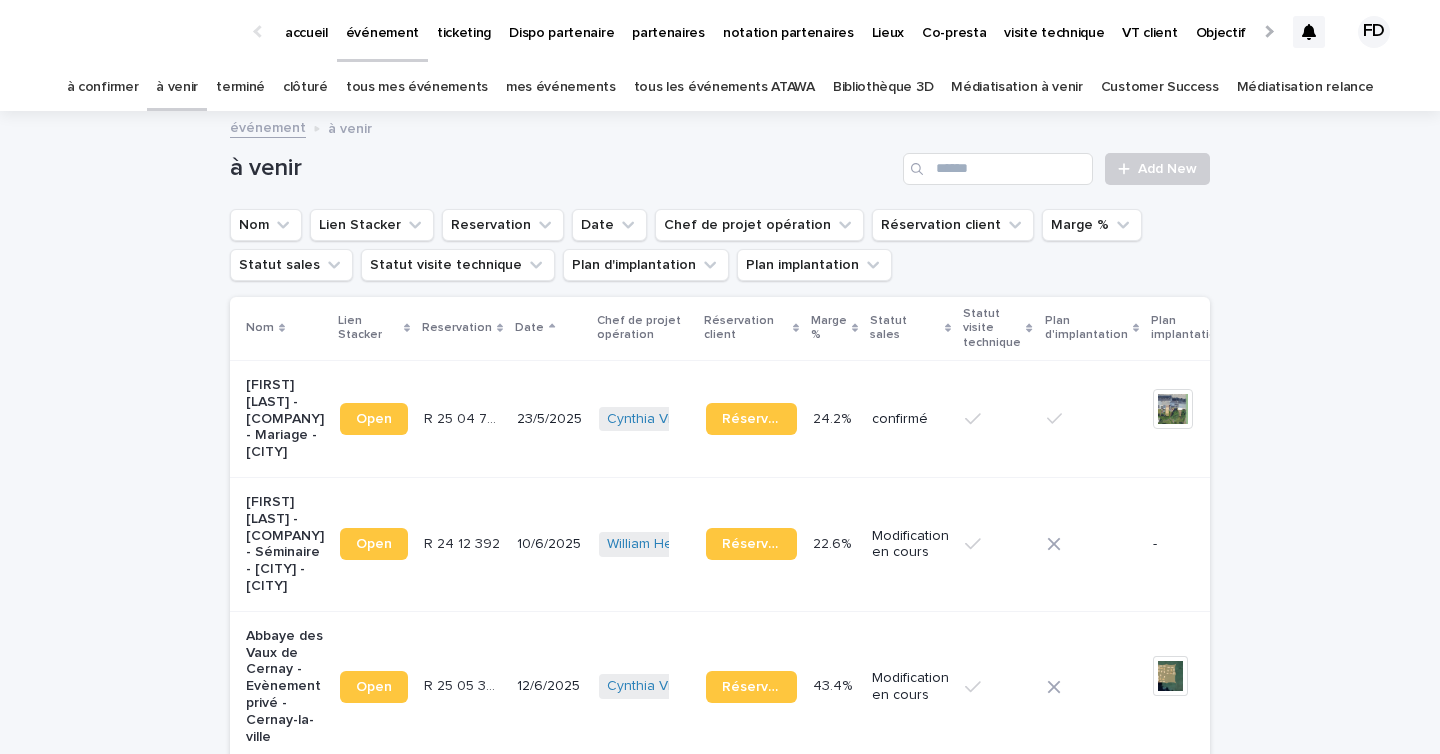 click on "à venir" at bounding box center [177, 87] 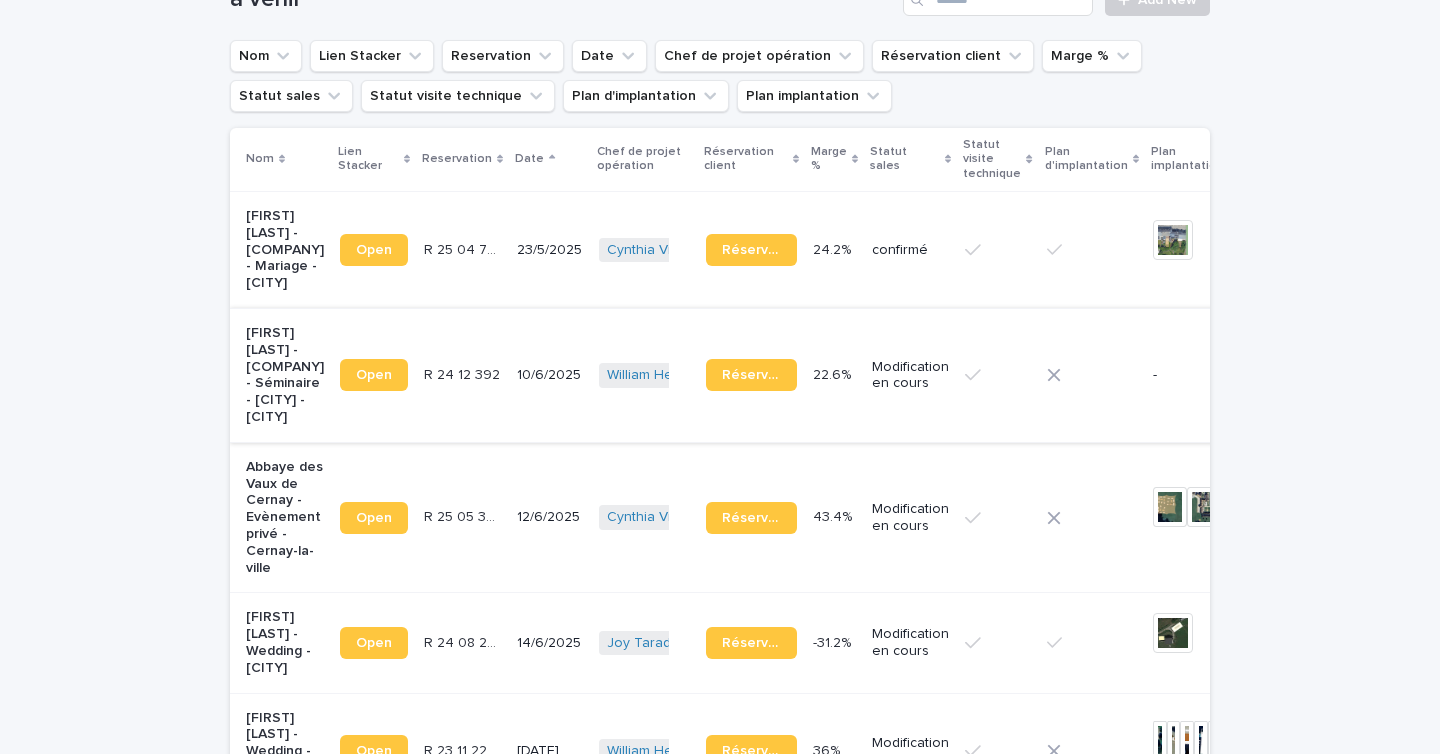 scroll, scrollTop: 0, scrollLeft: 0, axis: both 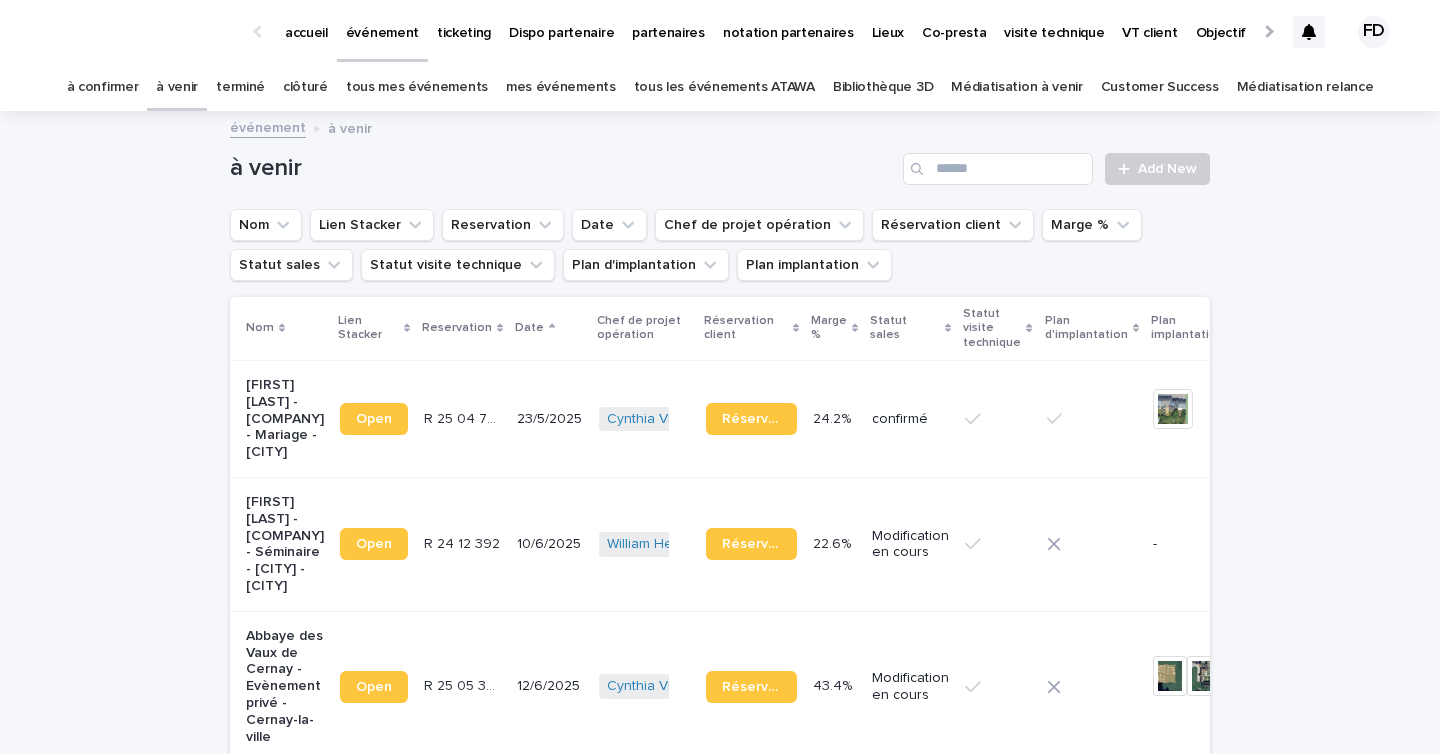 click on "à confirmer" at bounding box center (103, 87) 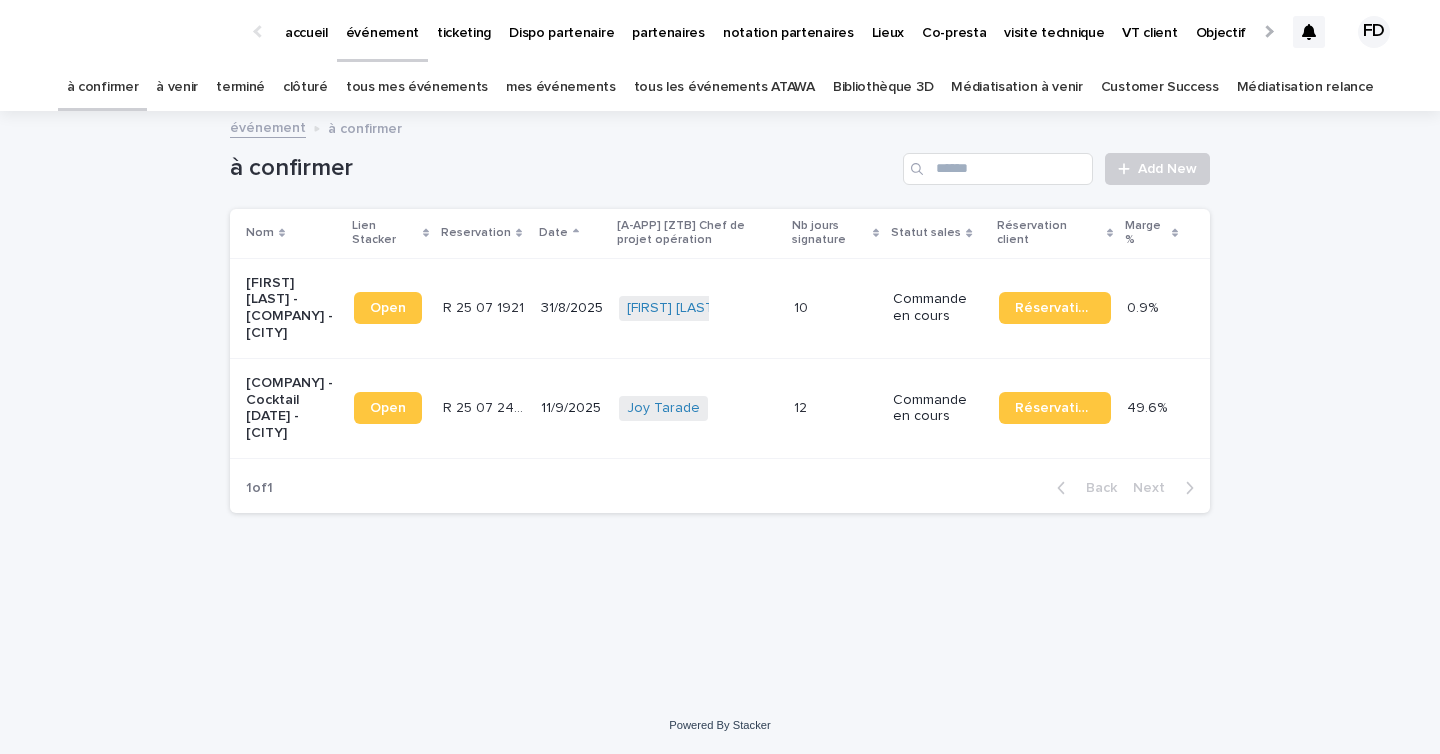 click on "Commande en cours" at bounding box center (938, 308) 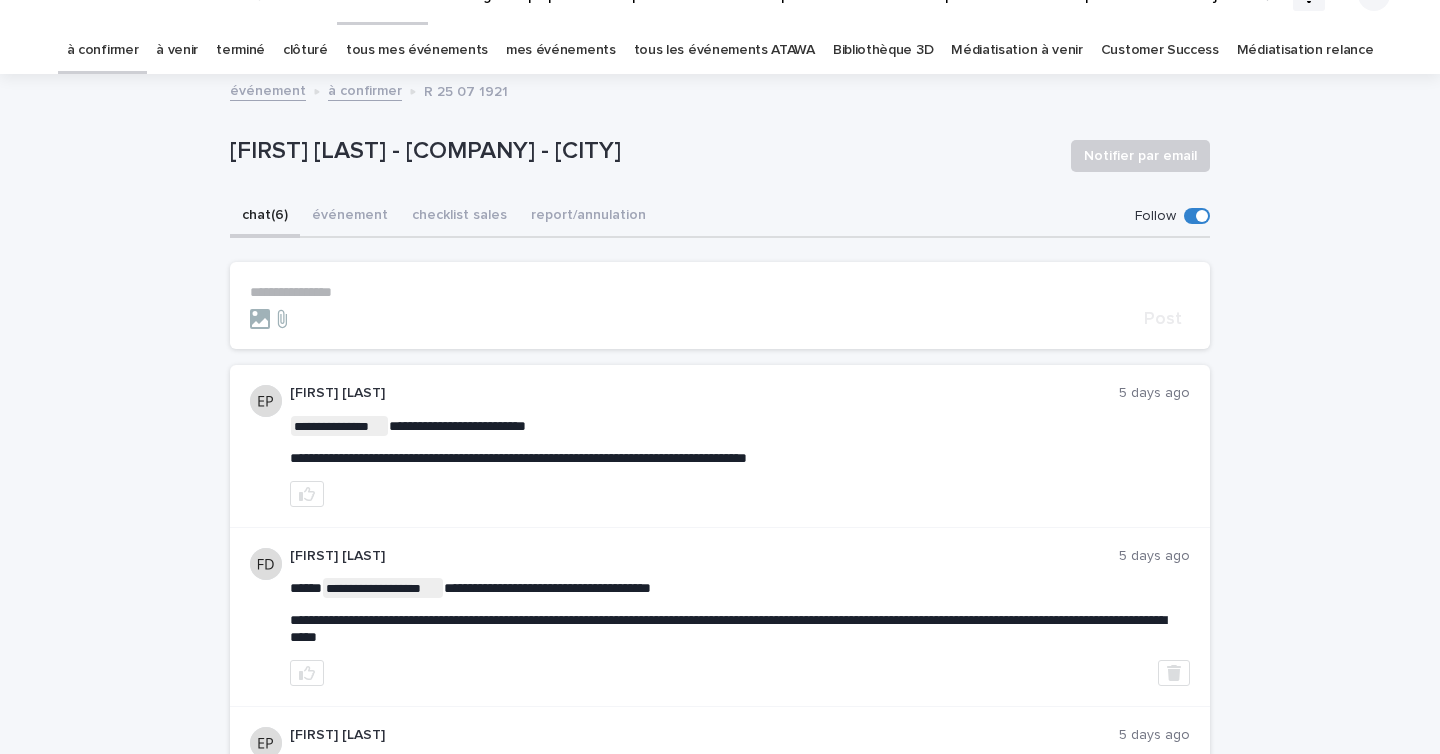 scroll, scrollTop: 58, scrollLeft: 0, axis: vertical 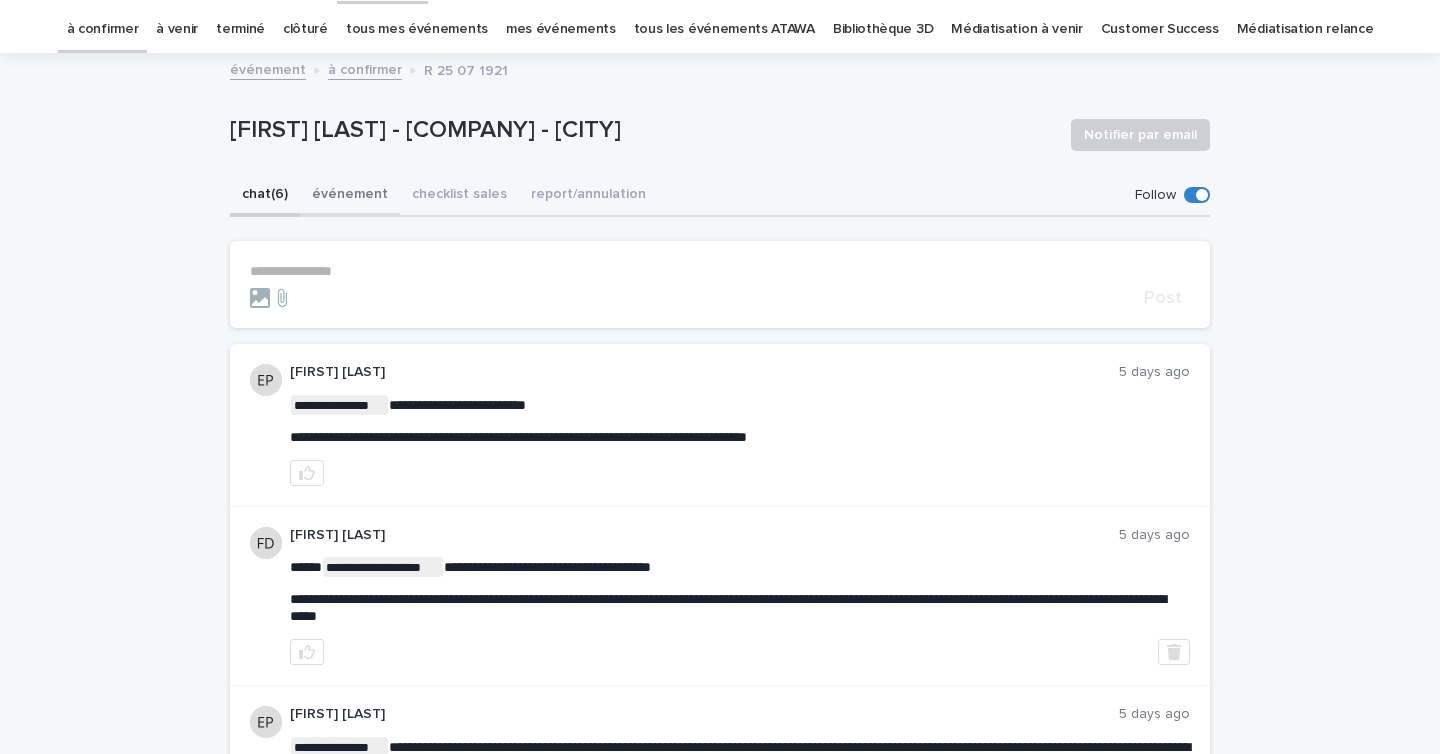 drag, startPoint x: 348, startPoint y: 204, endPoint x: 454, endPoint y: 219, distance: 107.05606 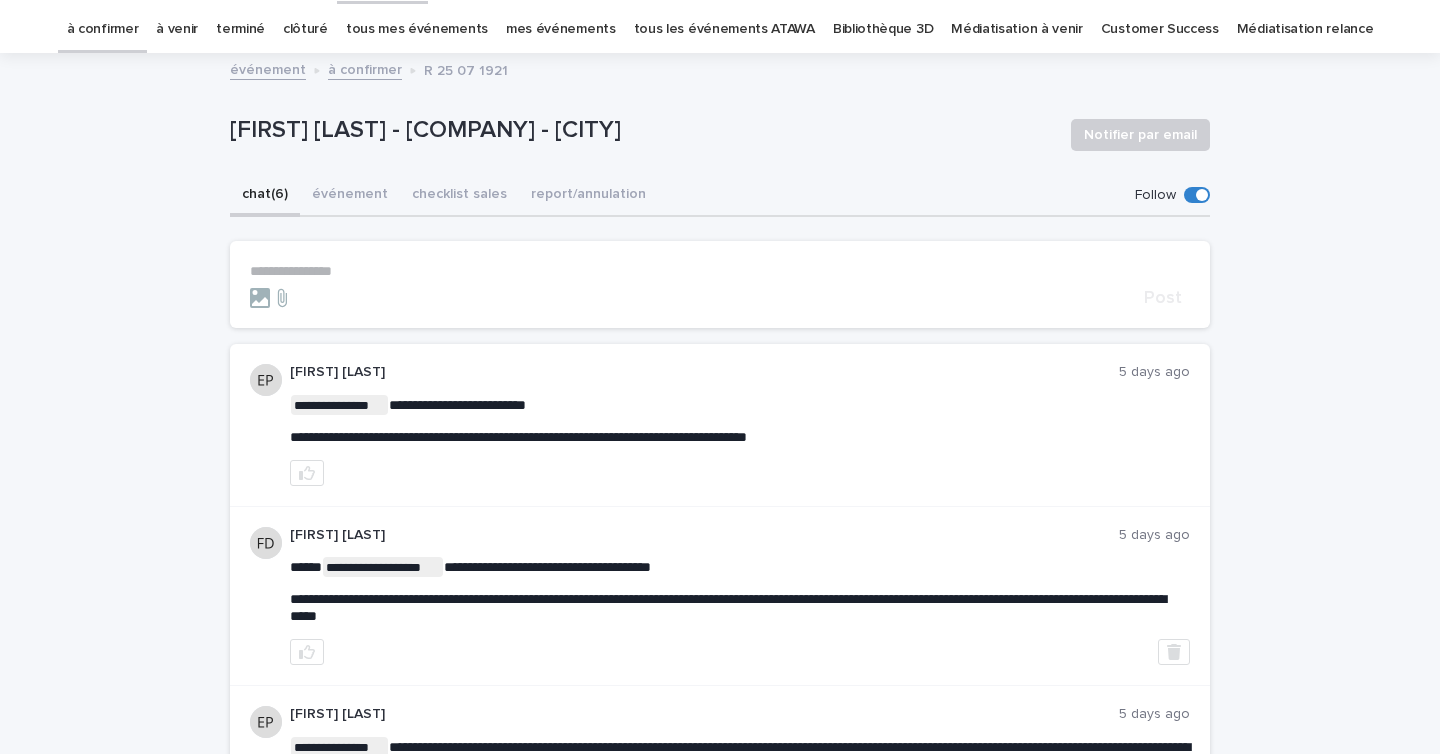 click on "événement" at bounding box center (350, 196) 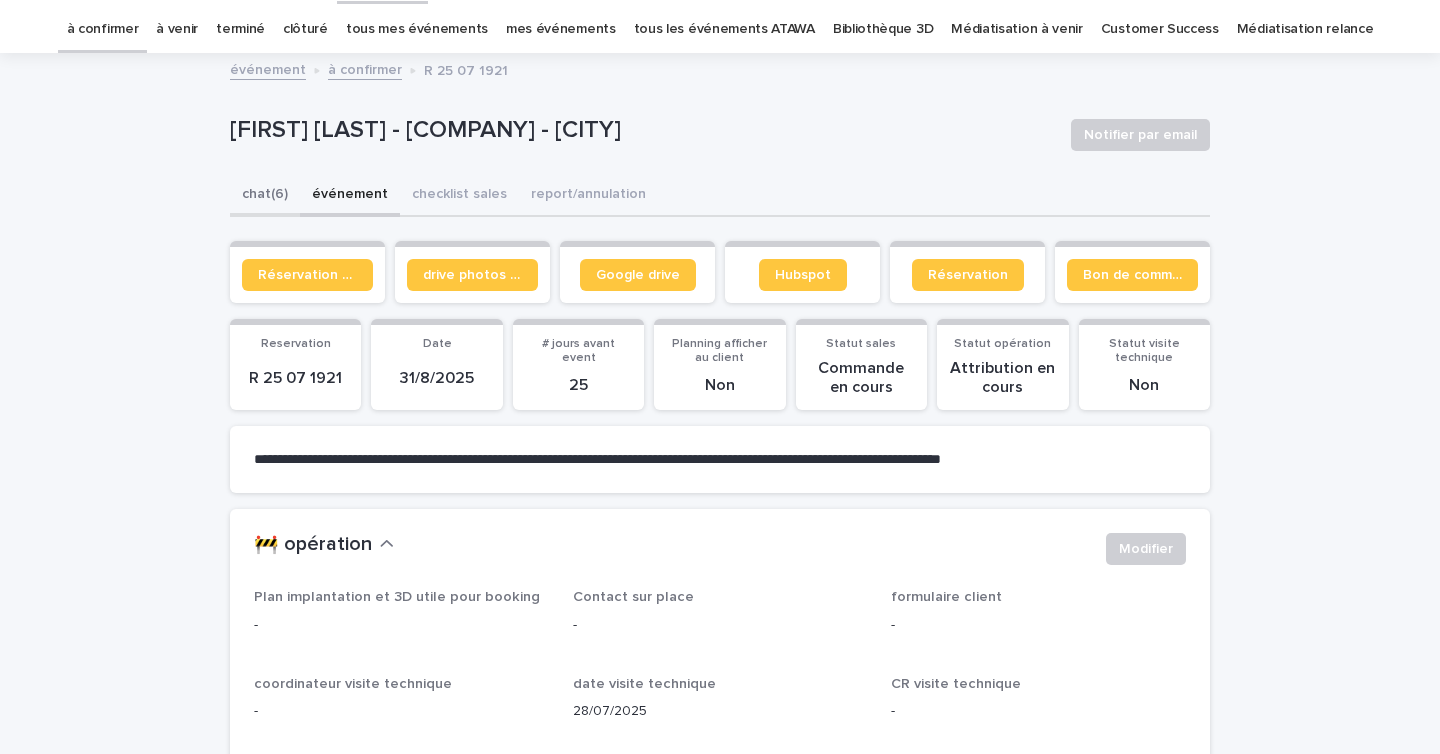 click on "chat  (6)" at bounding box center (265, 196) 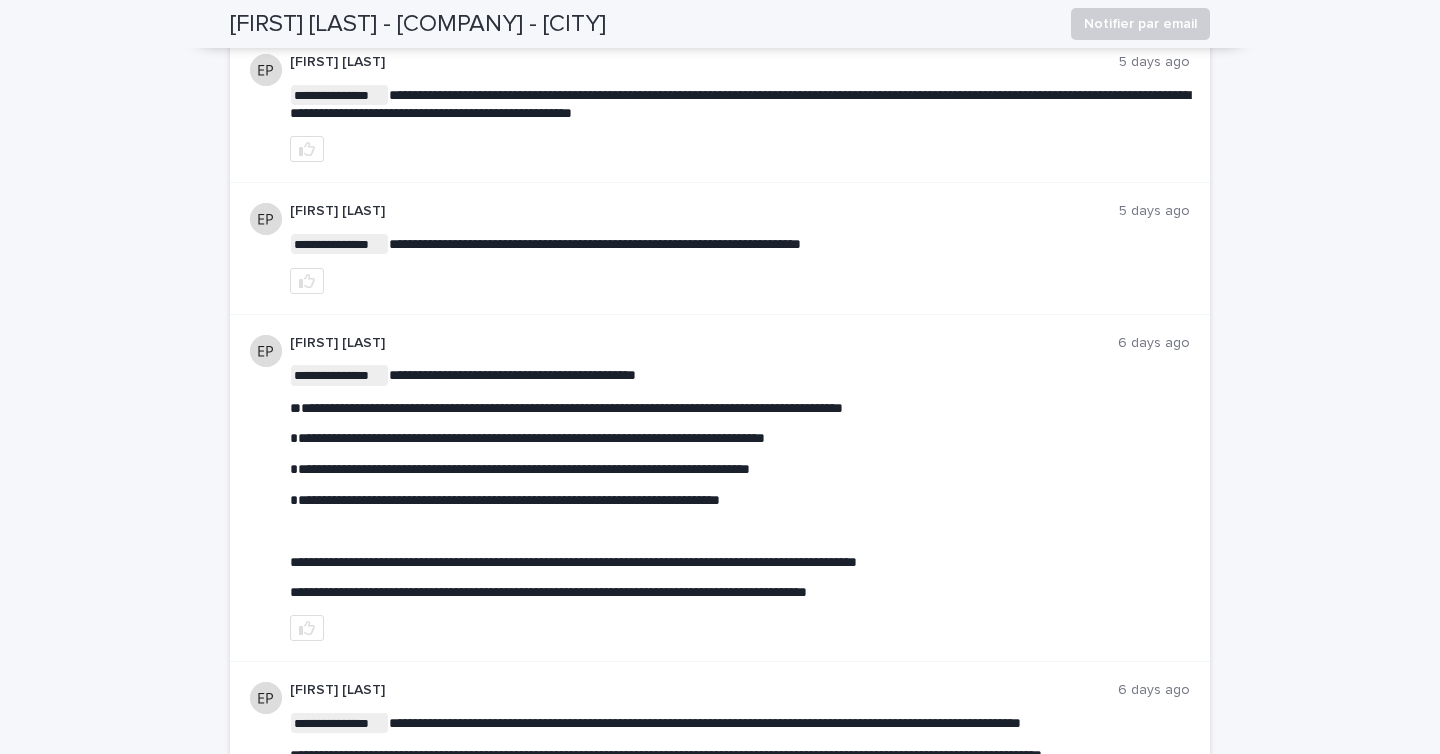 scroll, scrollTop: 701, scrollLeft: 0, axis: vertical 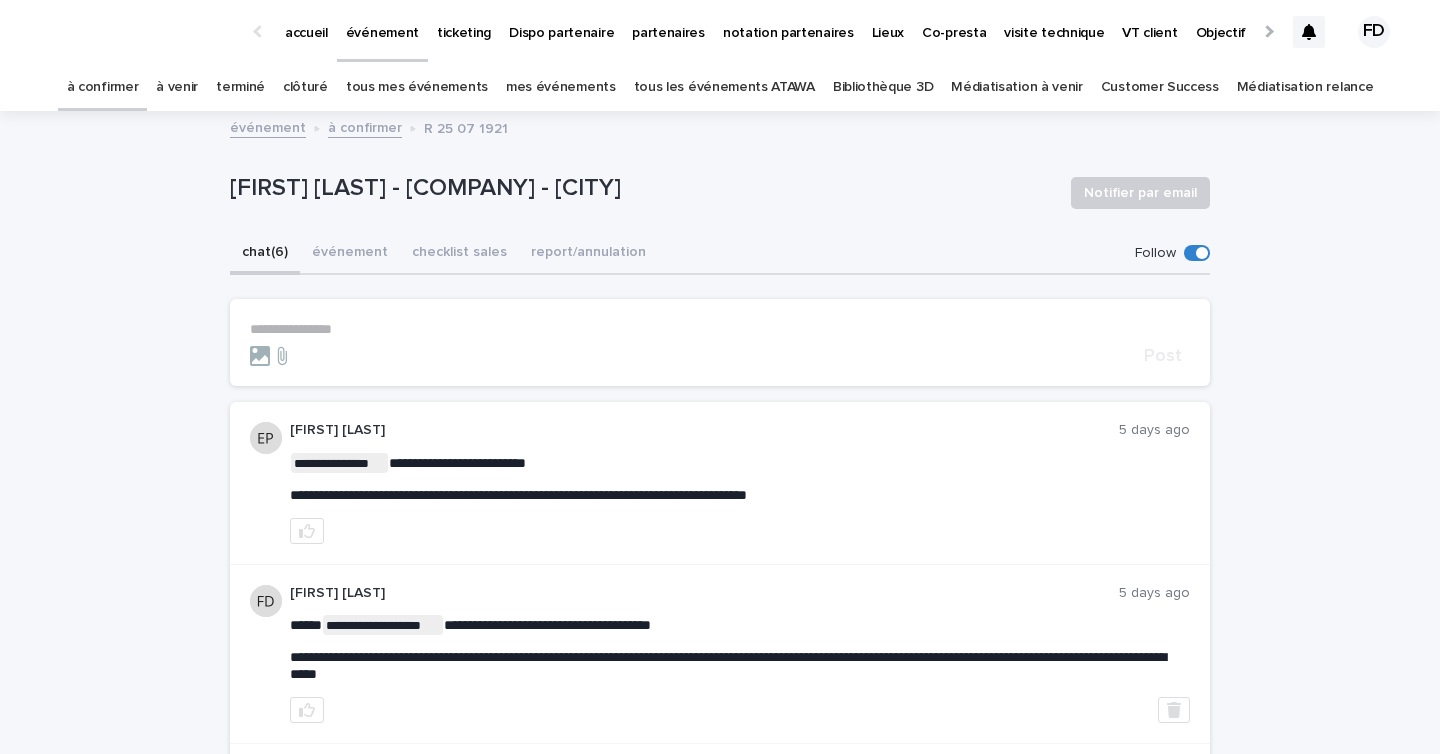 click on "à venir" at bounding box center [177, 87] 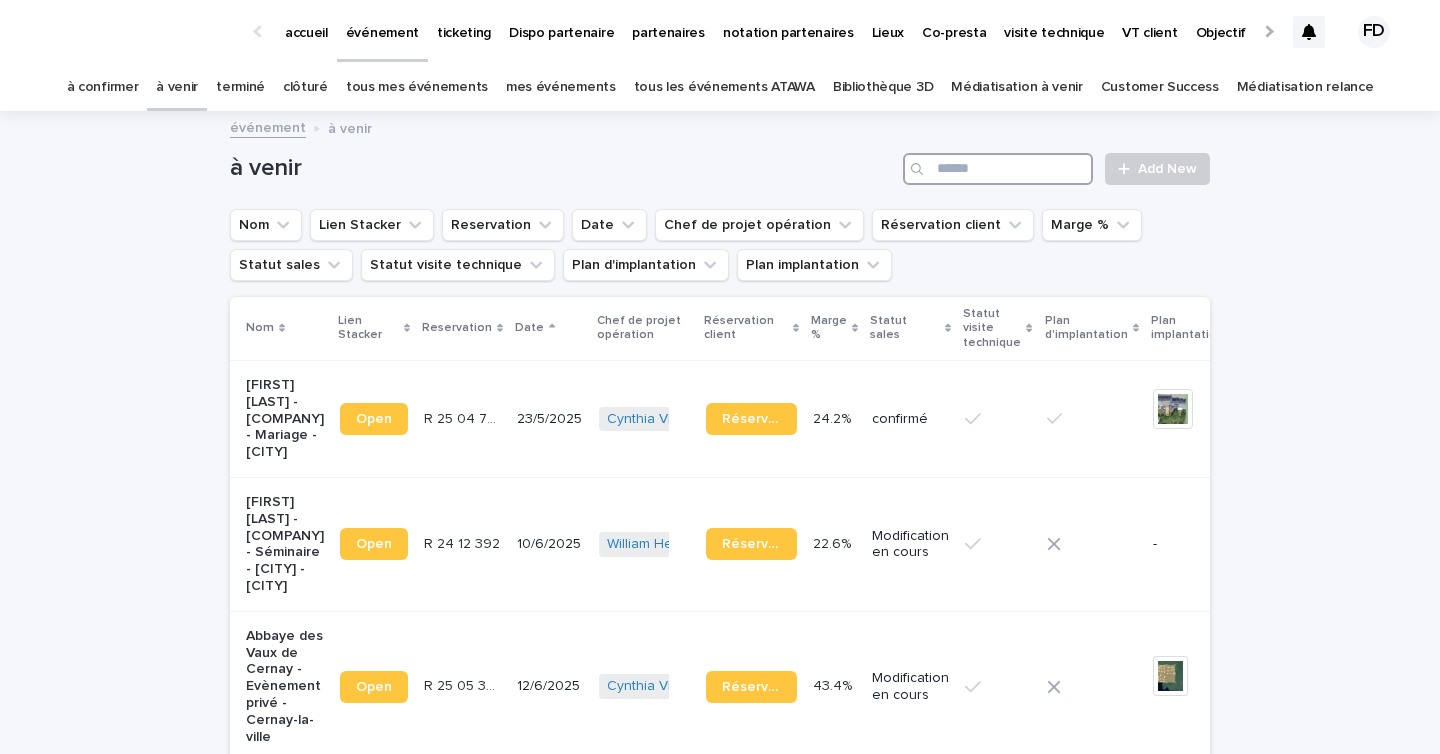 click at bounding box center [998, 169] 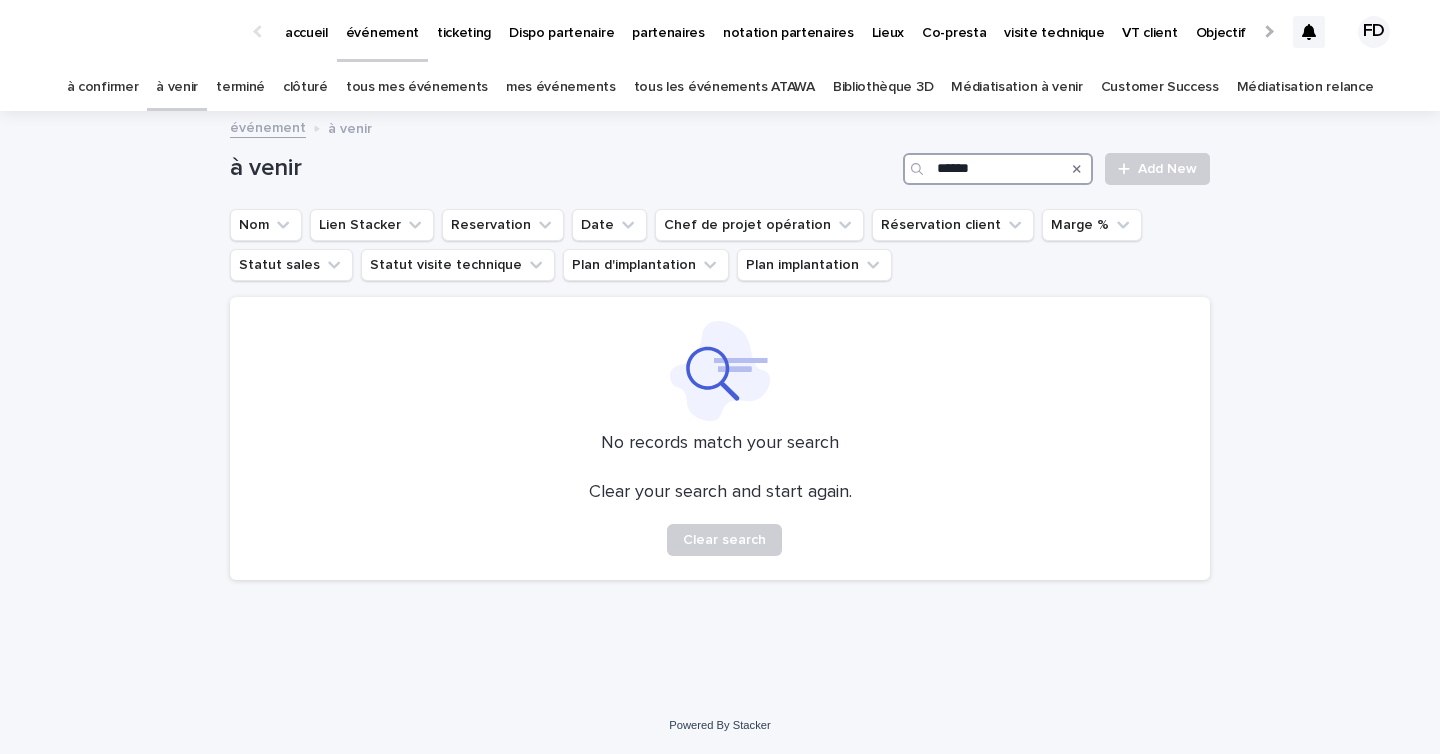 click on "******" at bounding box center [998, 169] 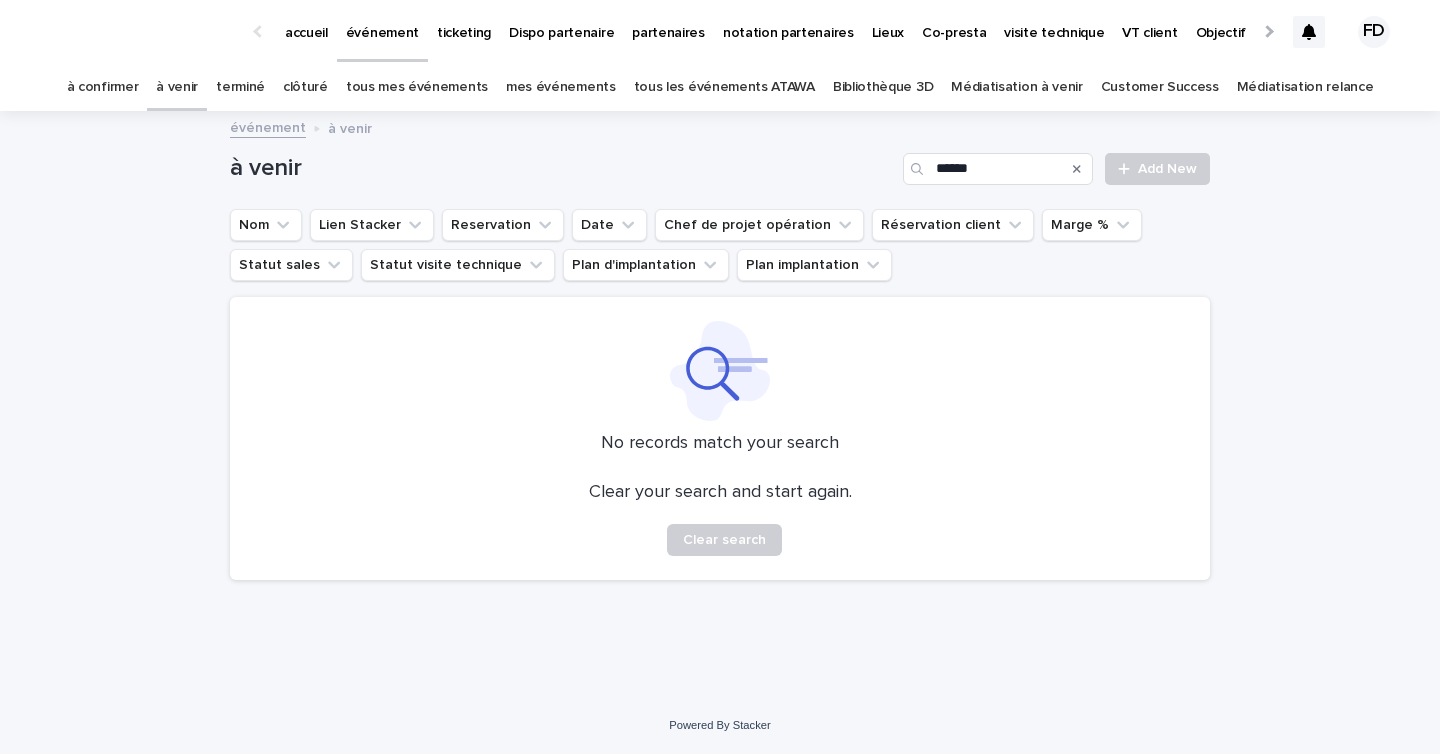 click on "tous les événements ATAWA" at bounding box center (724, 87) 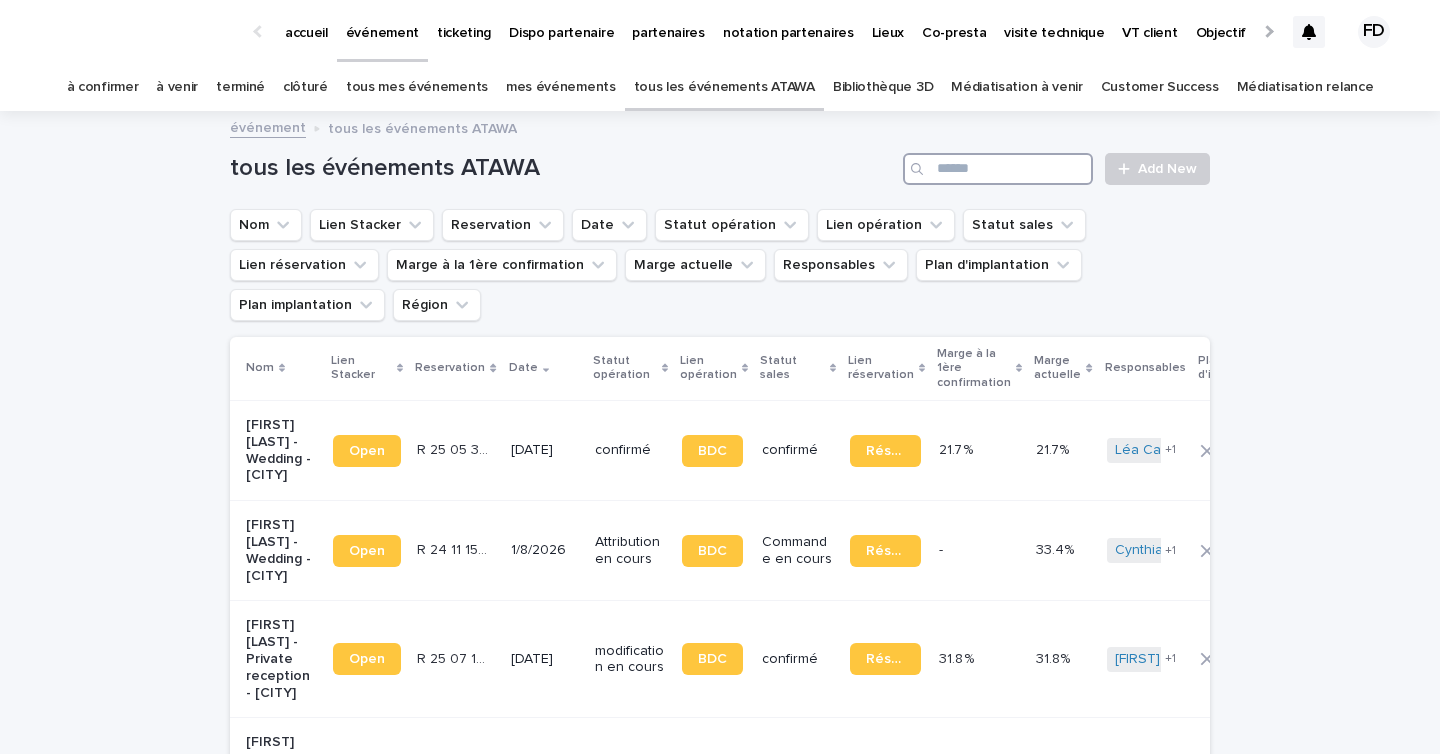 click at bounding box center (998, 169) 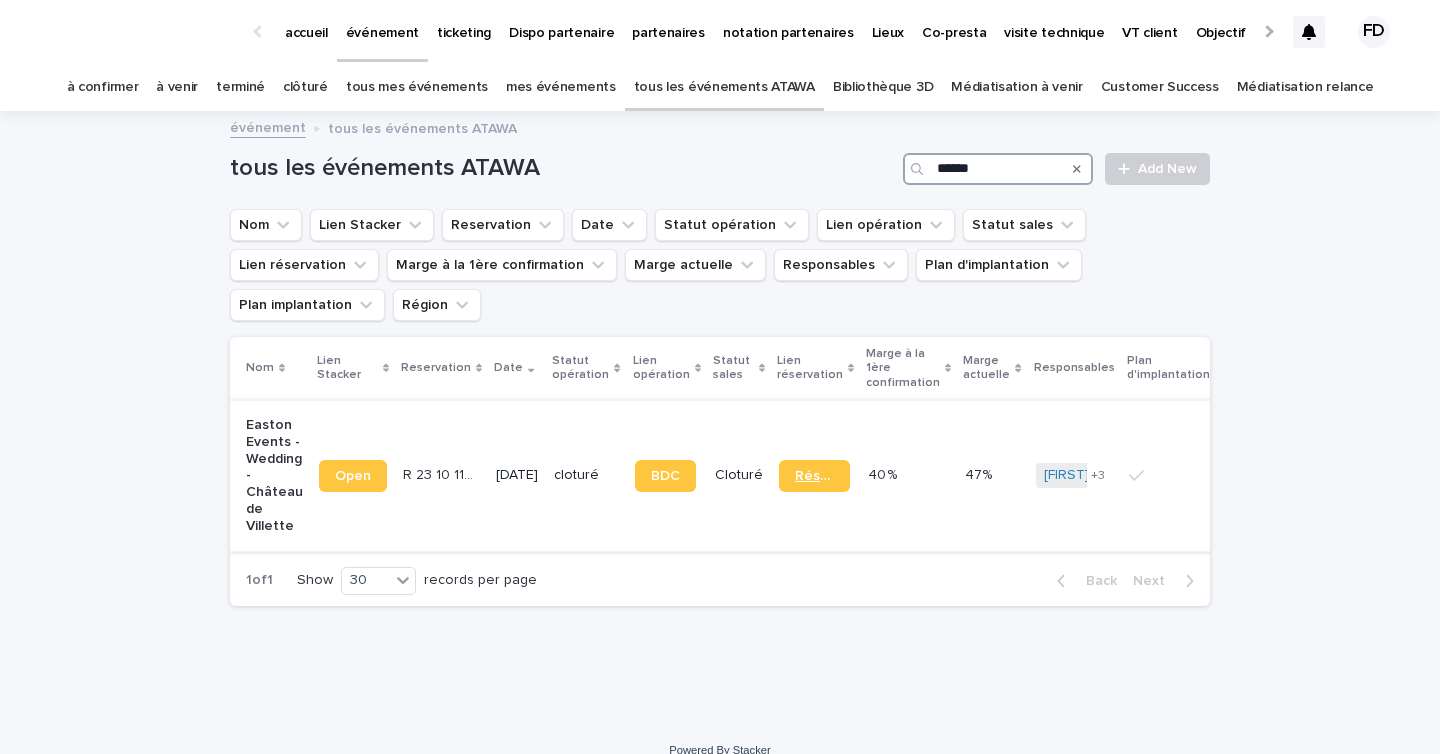 type on "******" 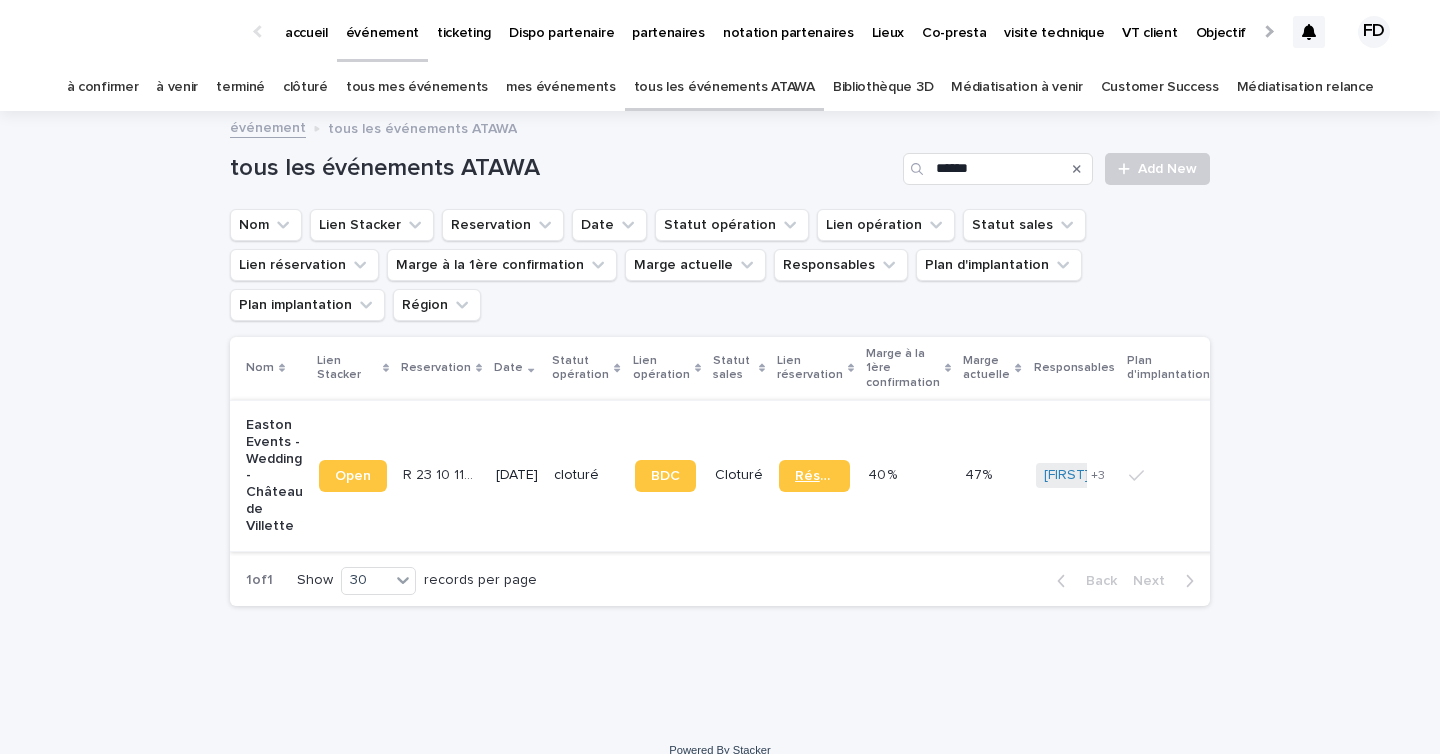 click on "Réservation" at bounding box center (814, 476) 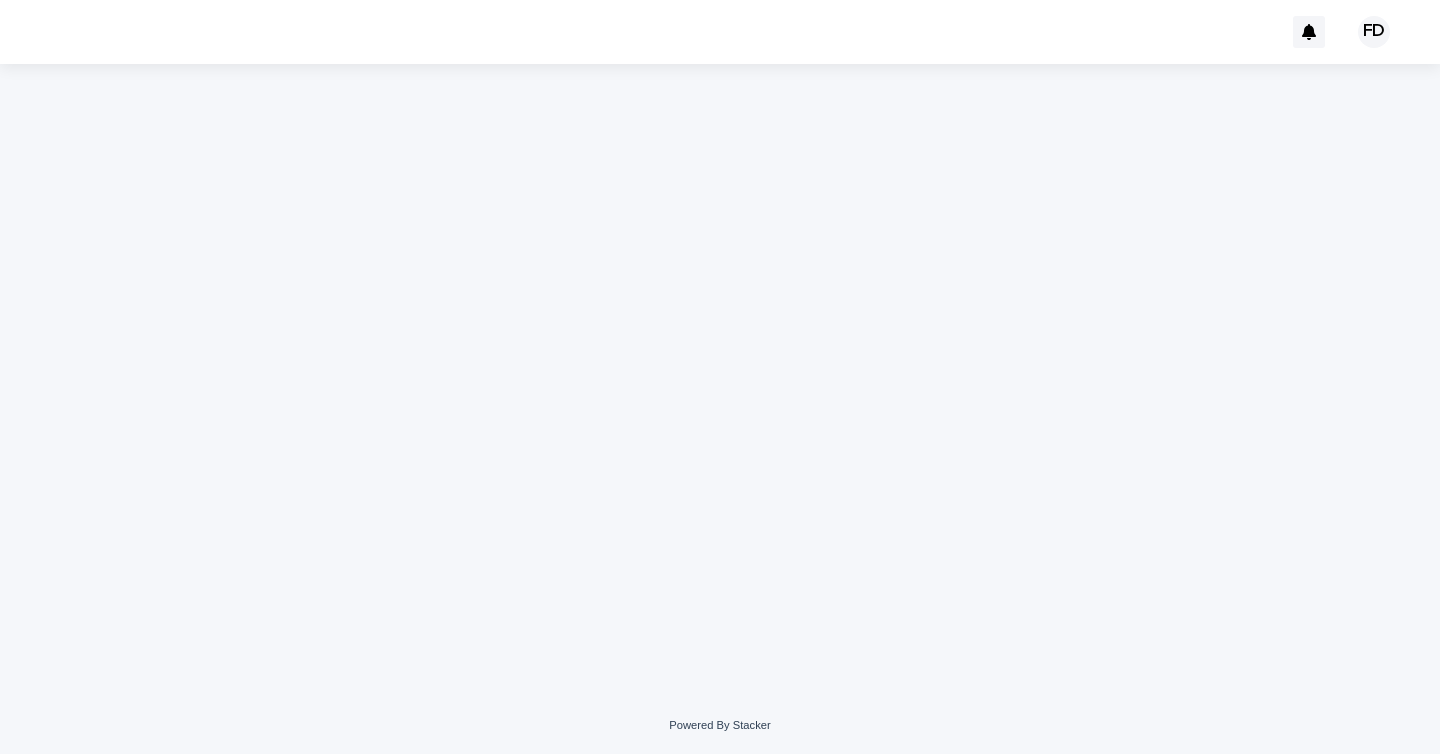 scroll, scrollTop: 0, scrollLeft: 0, axis: both 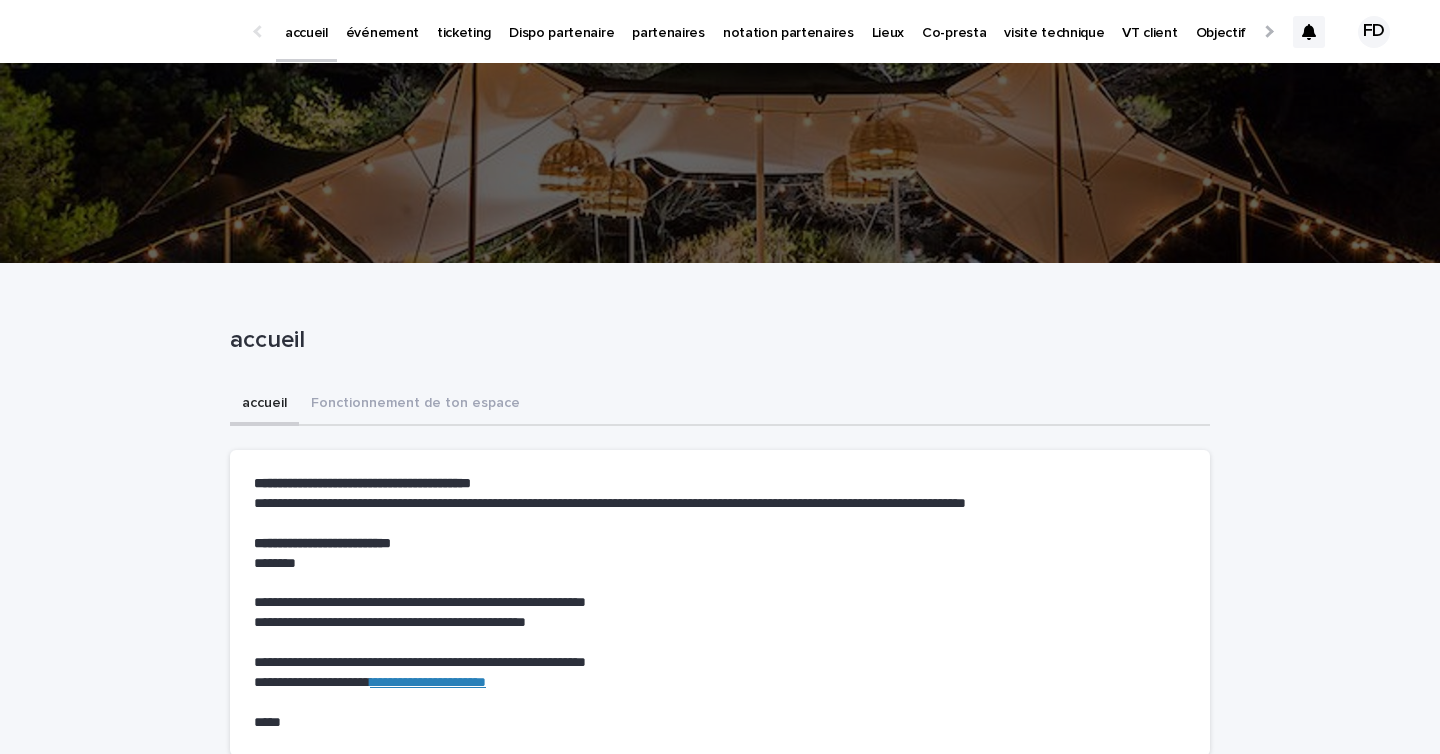 click on "événement" at bounding box center (382, 31) 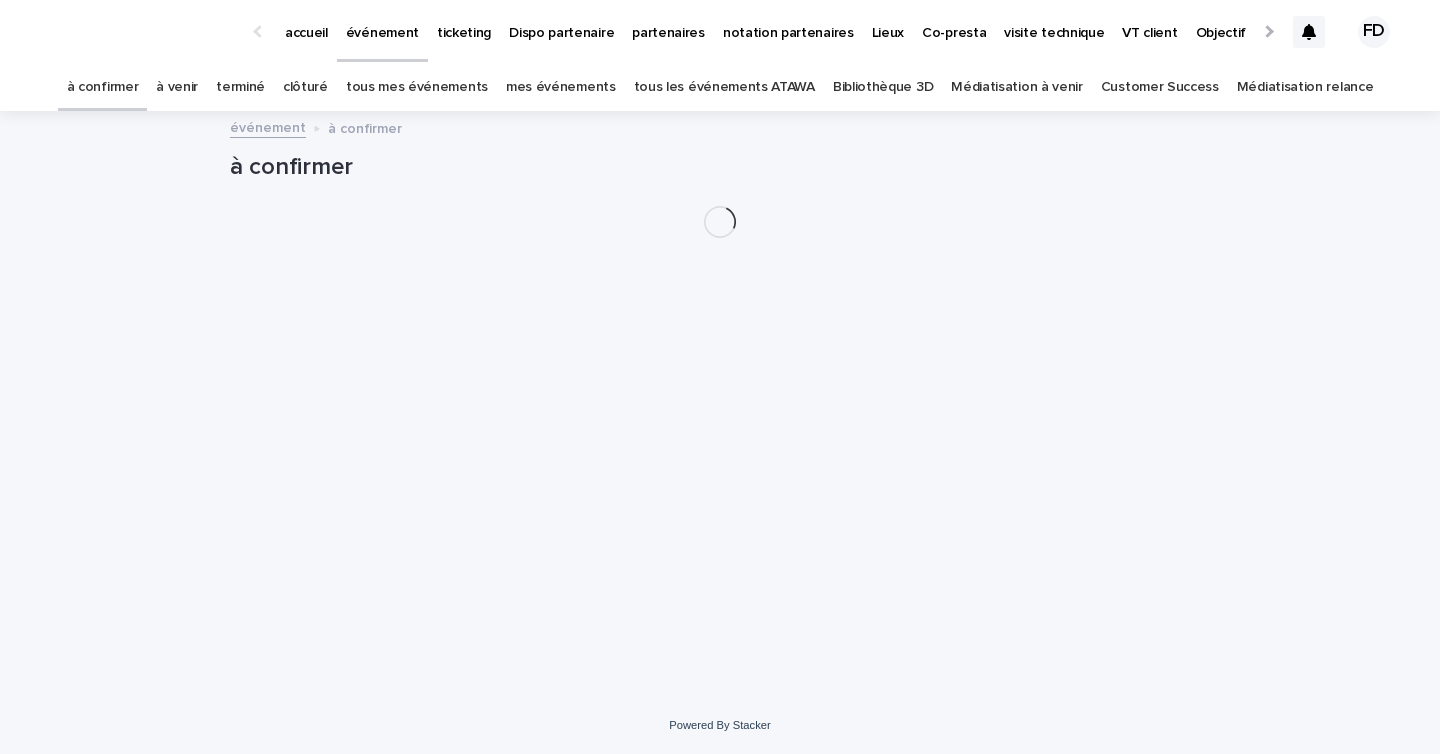 click on "à venir" at bounding box center [177, 87] 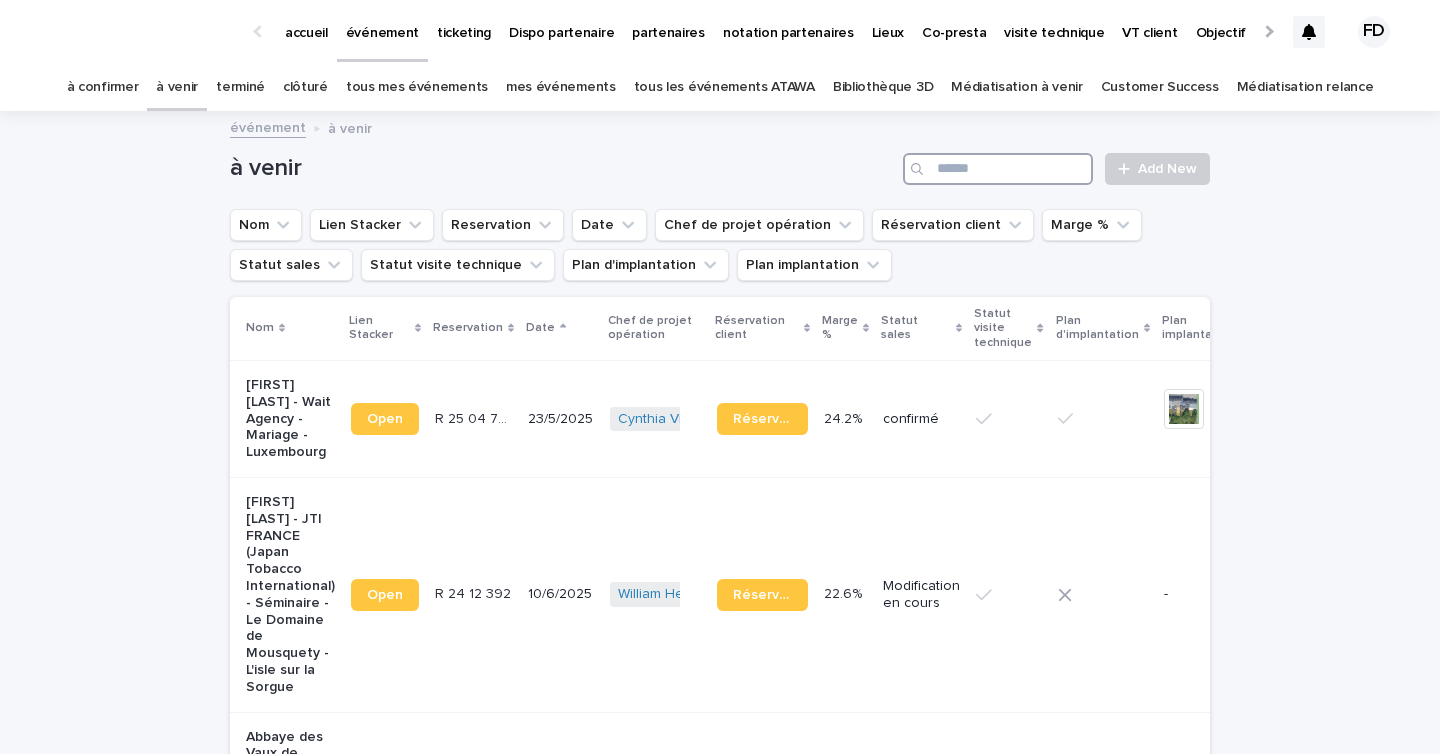 click at bounding box center (998, 169) 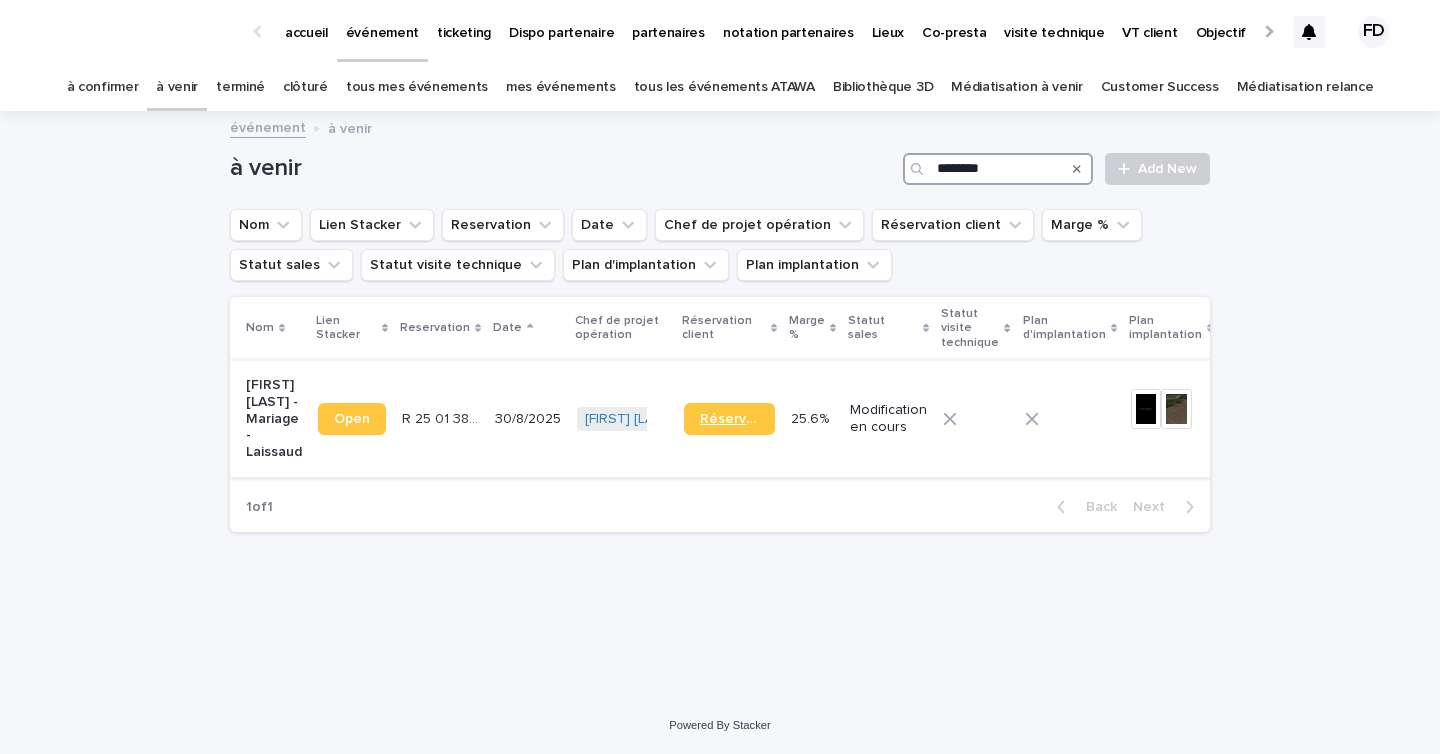 type on "********" 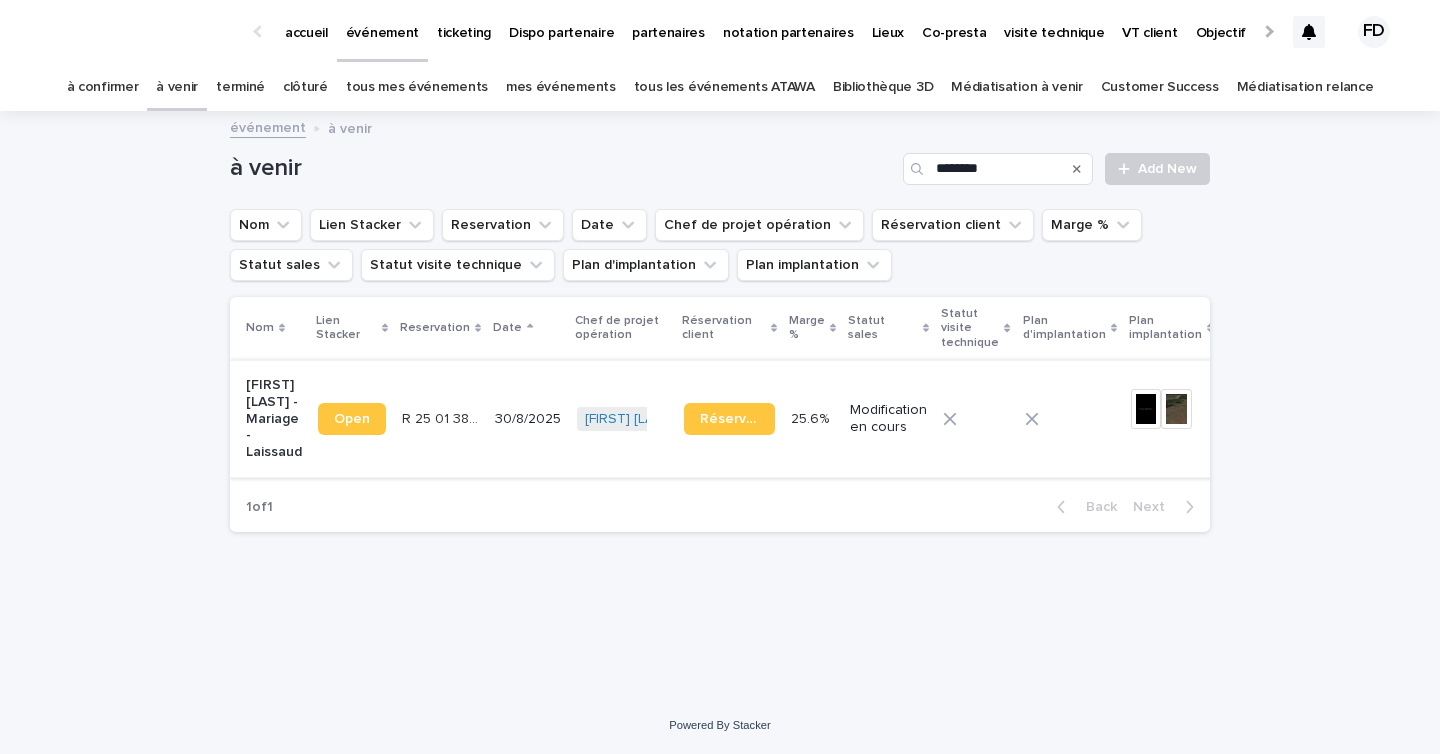 click on "Réservation" at bounding box center [729, 419] 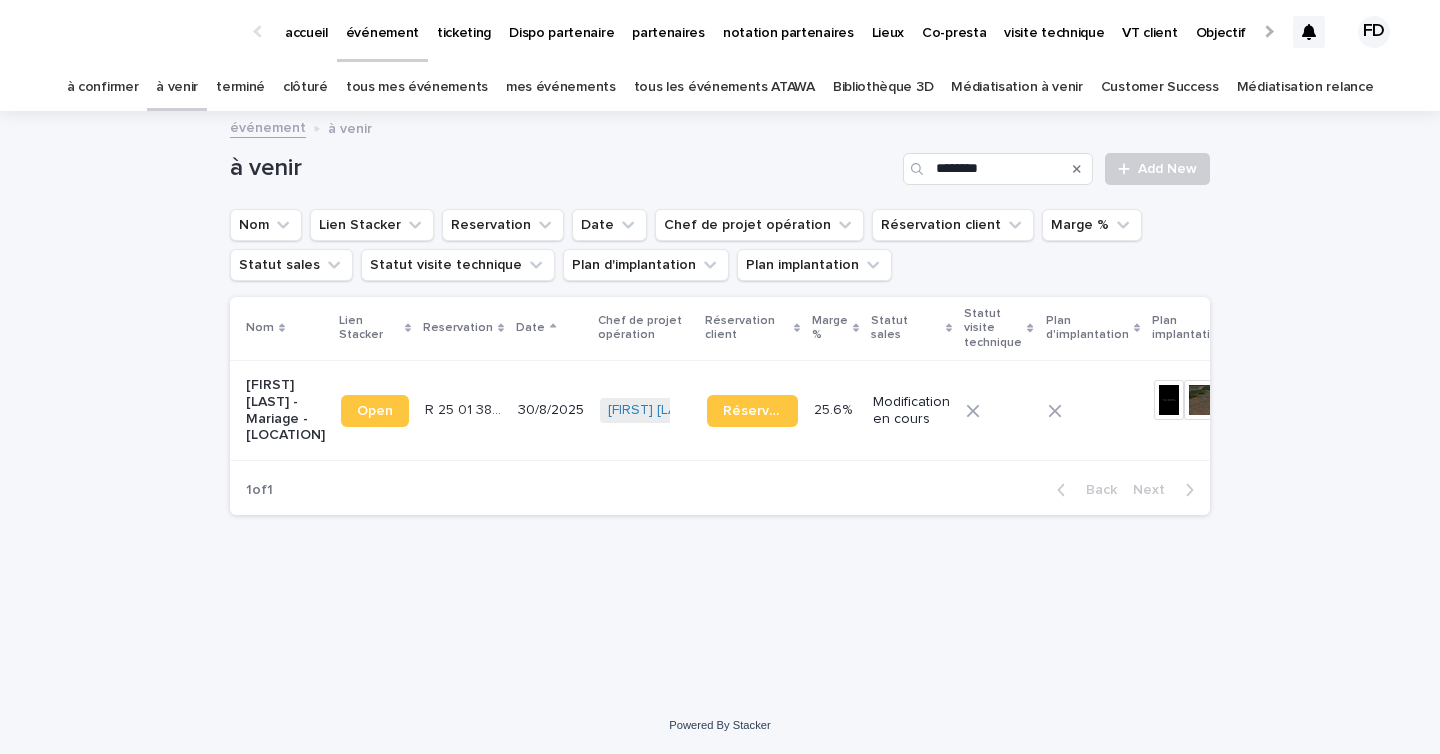 scroll, scrollTop: 0, scrollLeft: 0, axis: both 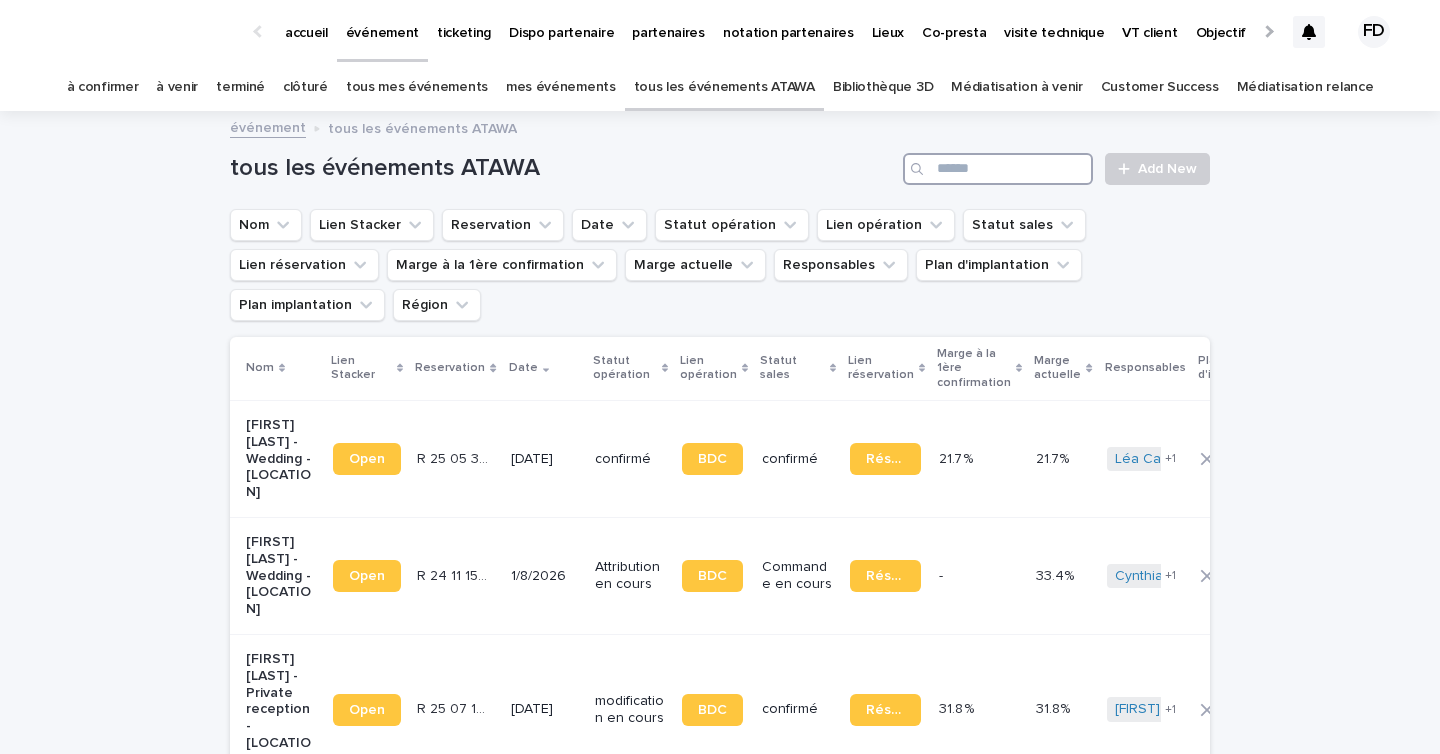 click at bounding box center (998, 169) 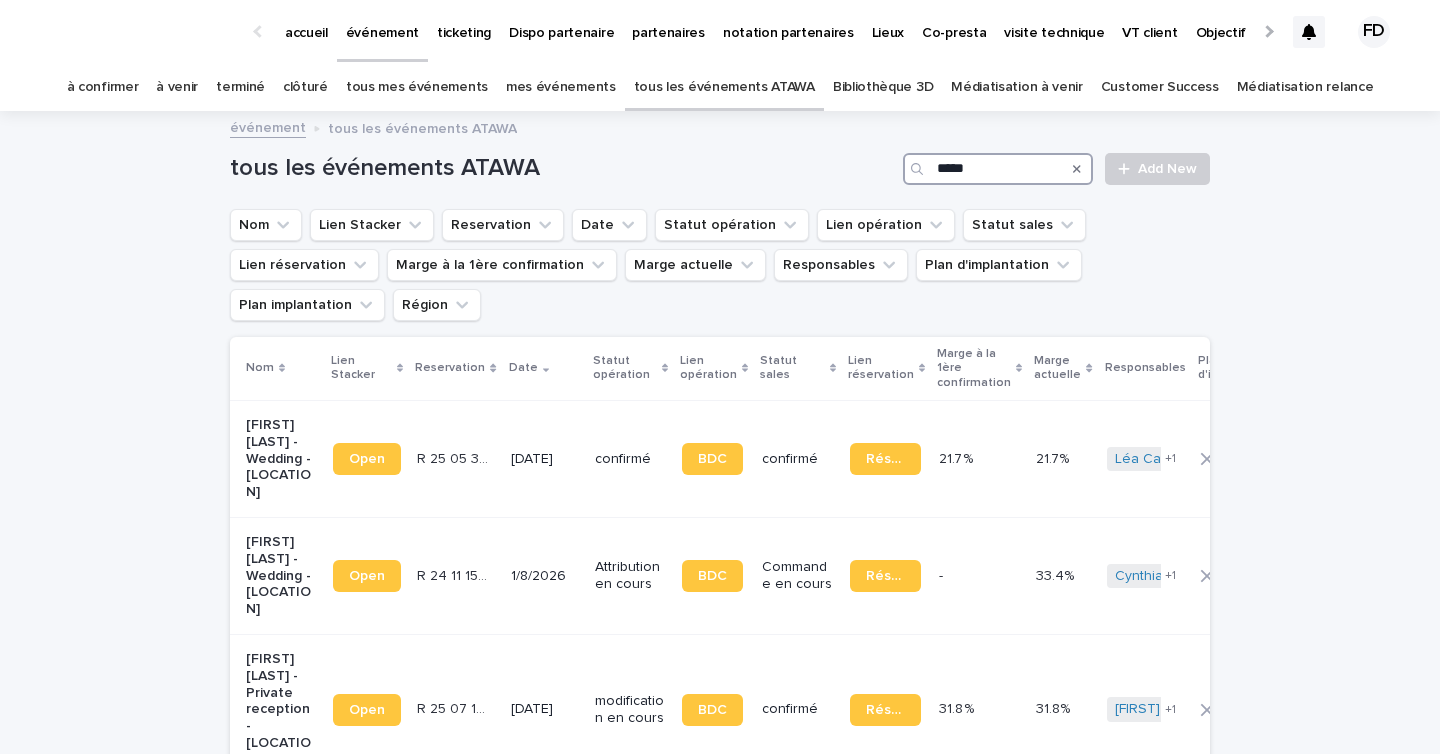 type on "******" 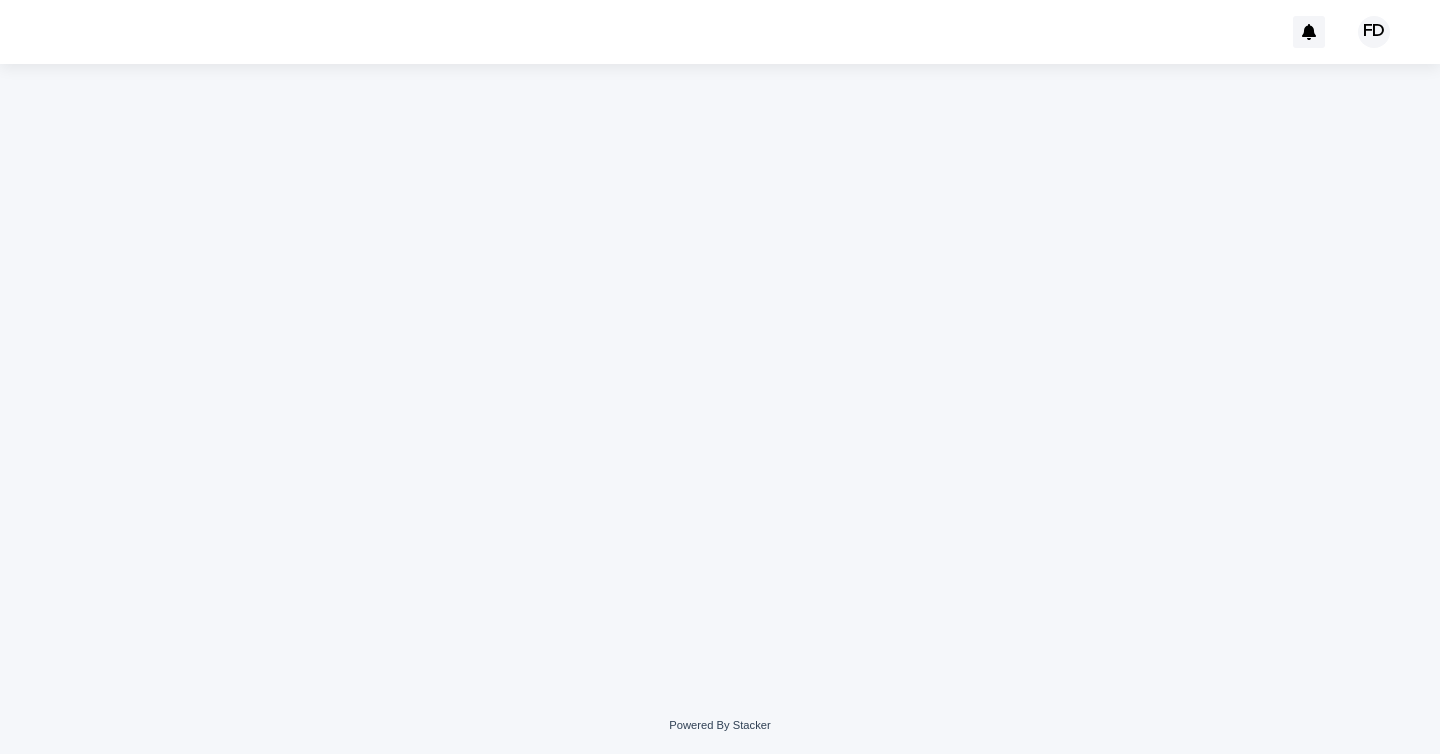 scroll, scrollTop: 0, scrollLeft: 0, axis: both 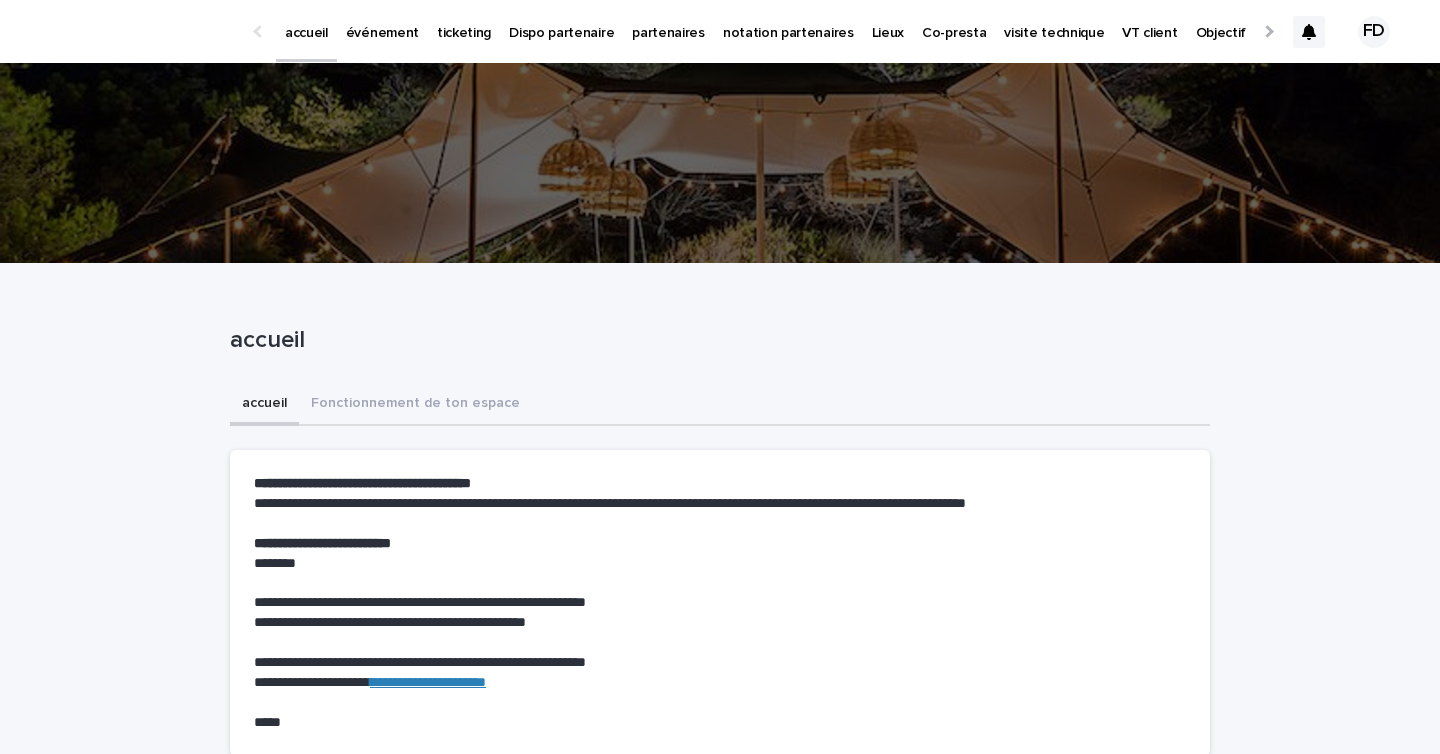 click on "événement" at bounding box center (382, 21) 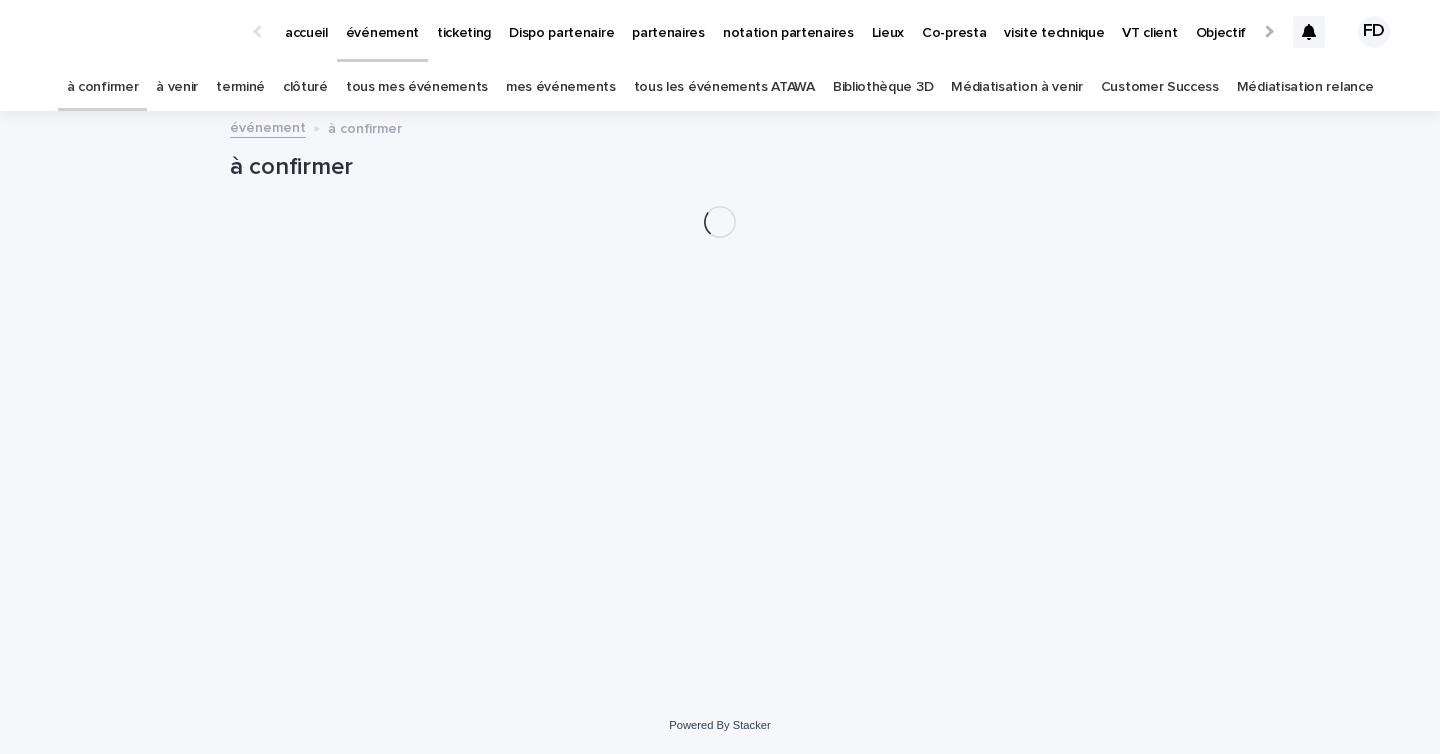 click on "tous les événements ATAWA" at bounding box center [724, 87] 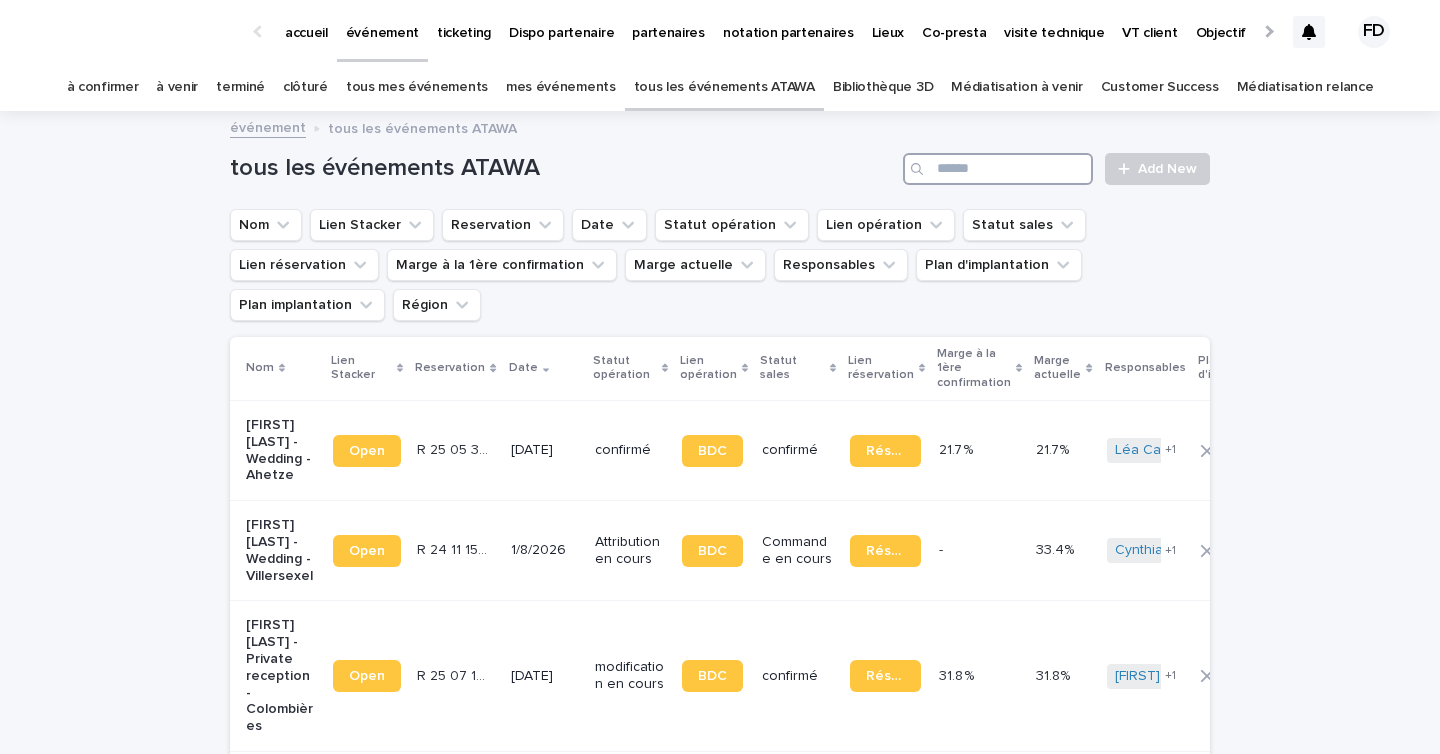 click at bounding box center [998, 169] 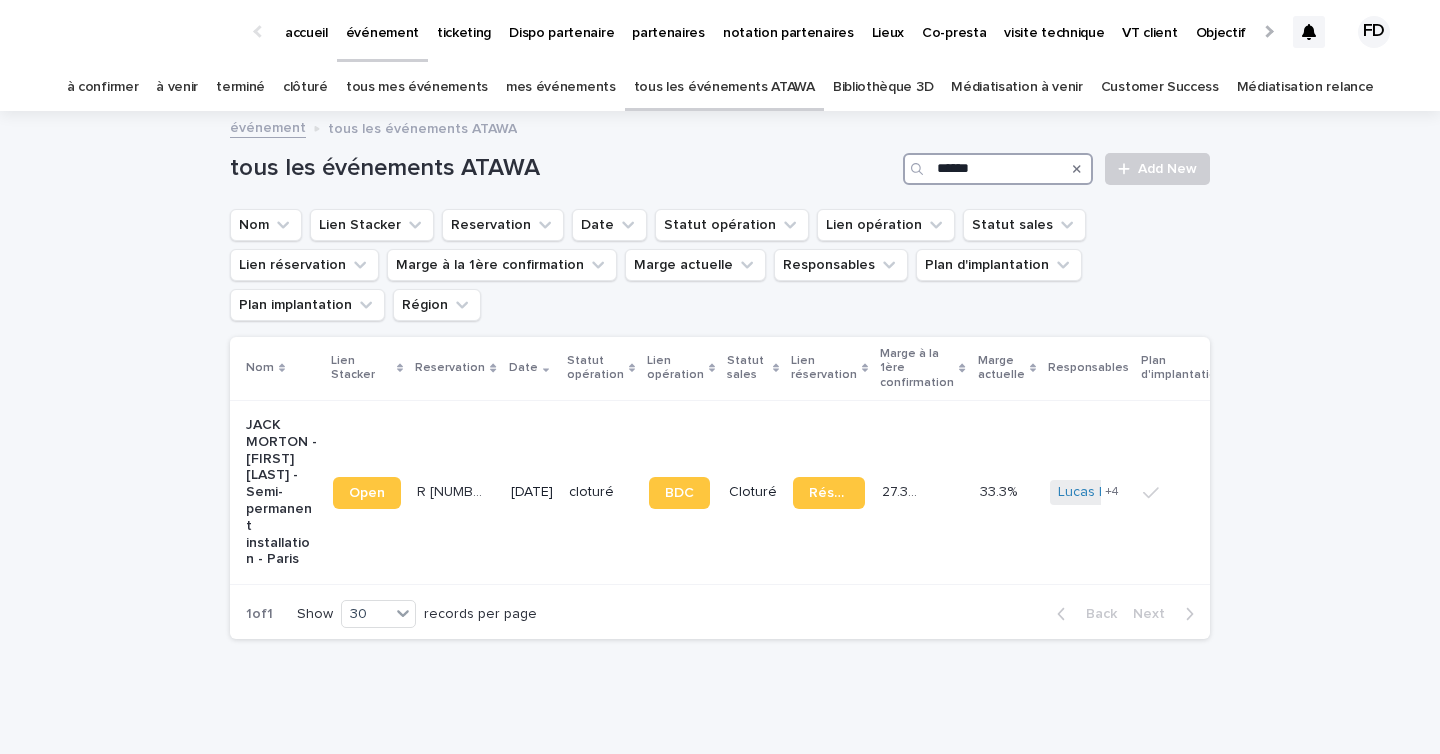 type on "******" 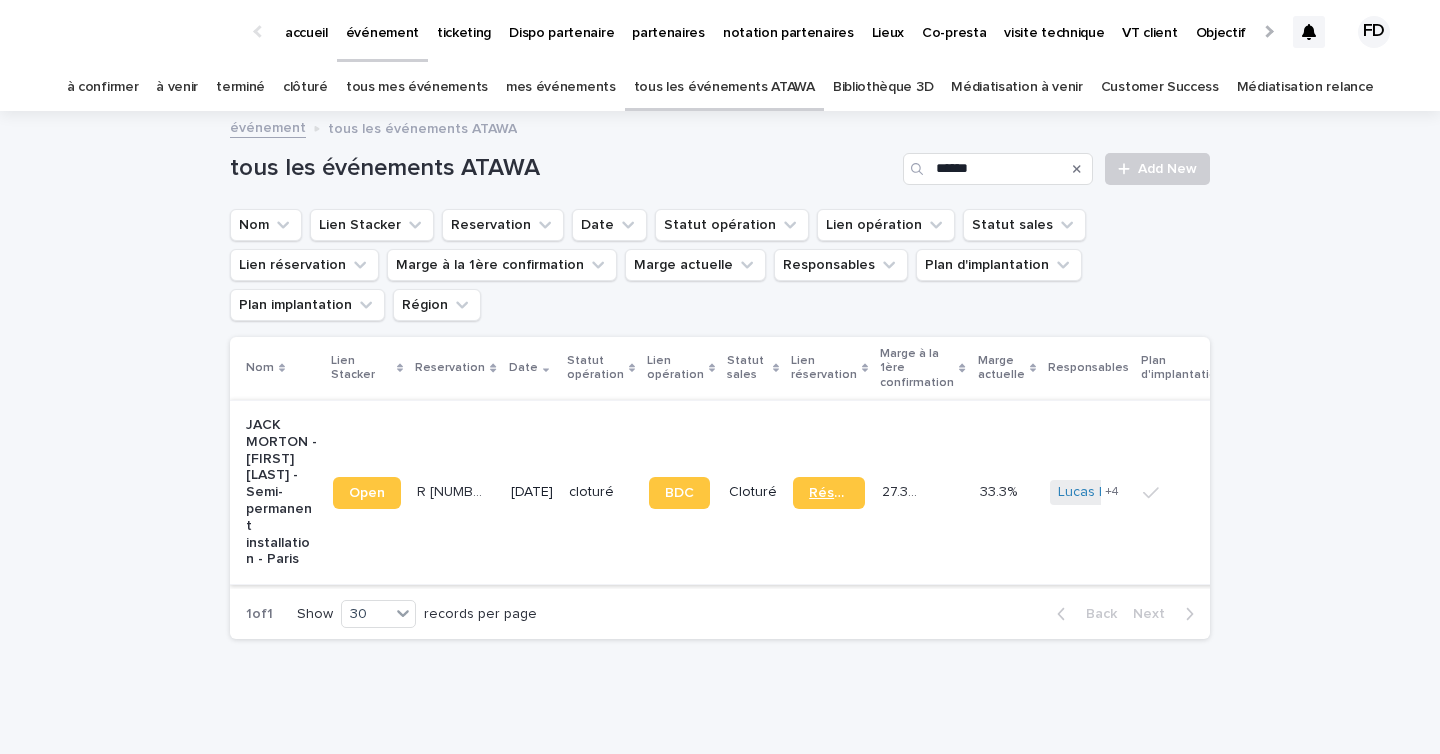 click on "Réservation" at bounding box center (828, 493) 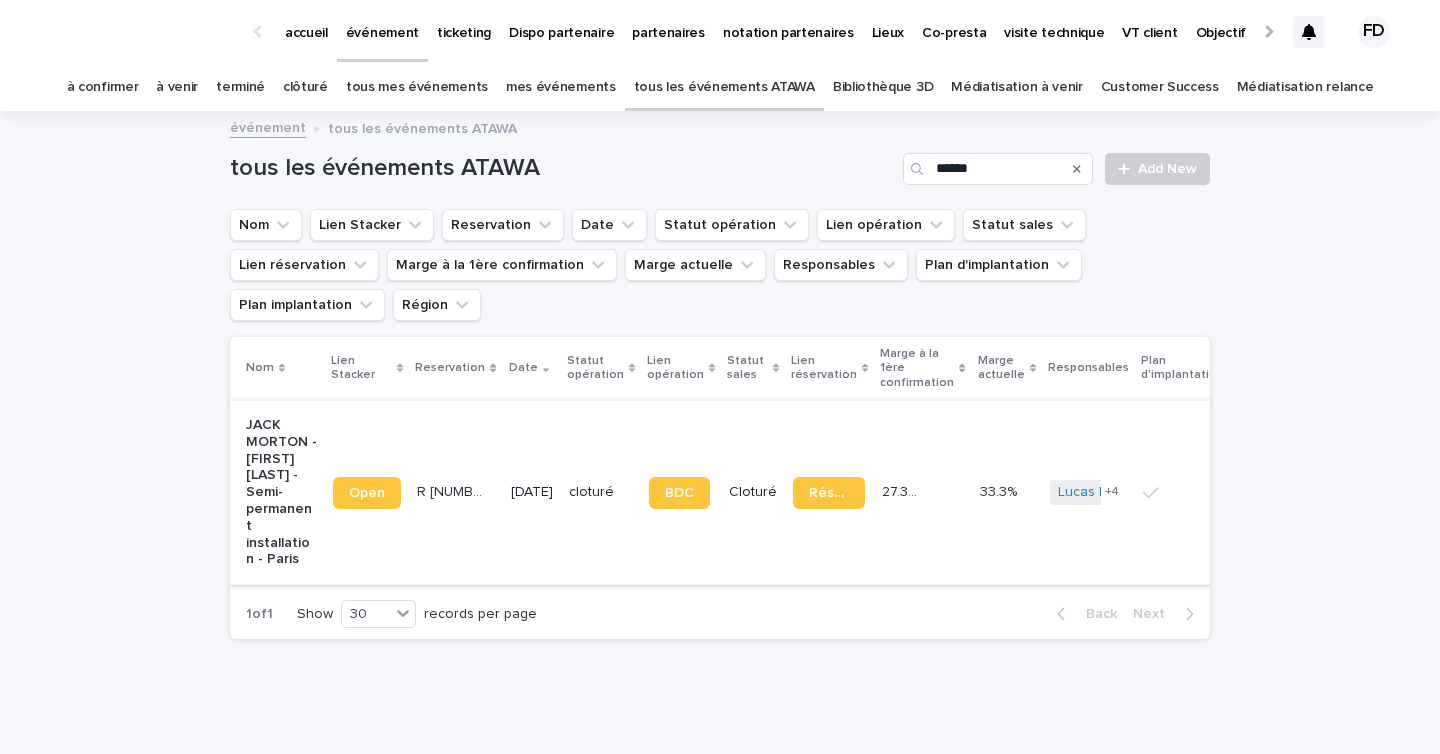 click on "à confirmer" at bounding box center [103, 87] 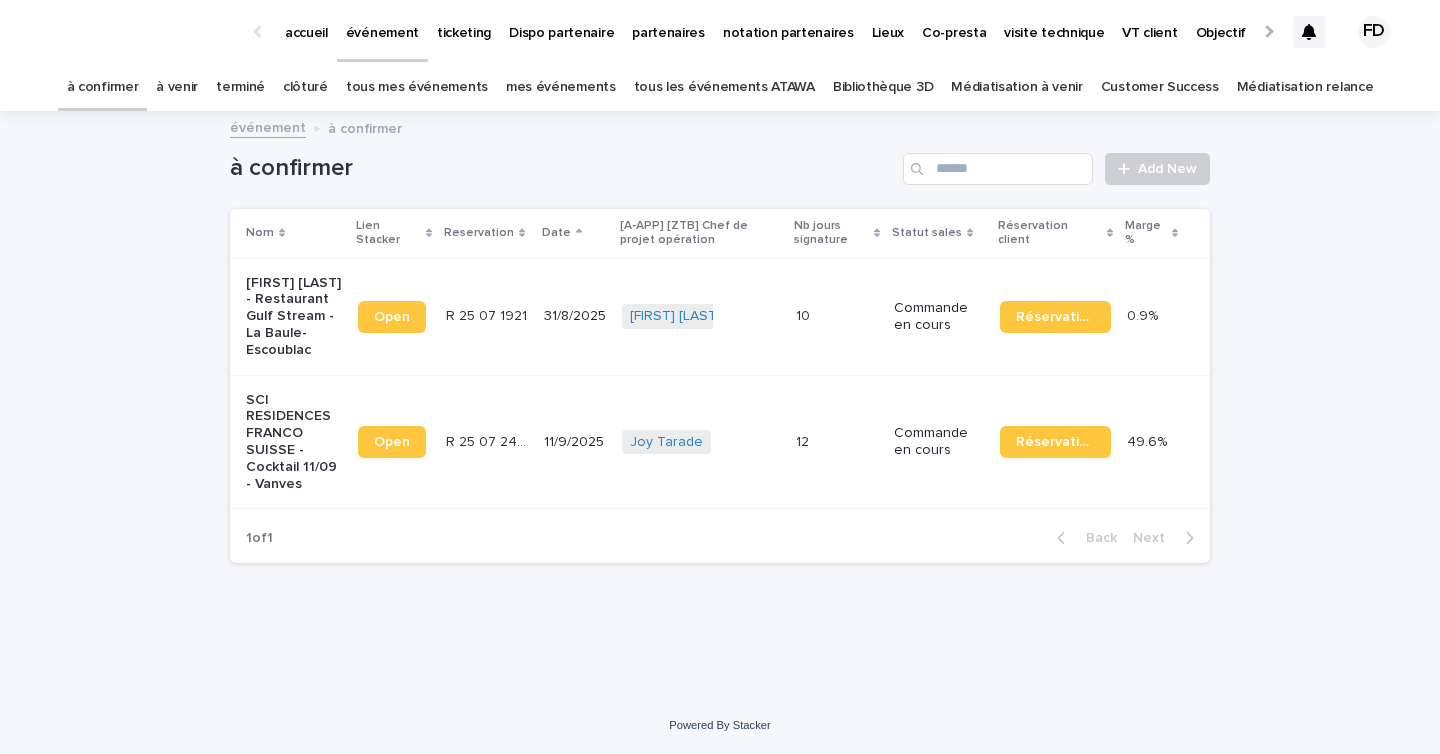 click on "Commande en cours" at bounding box center [939, 317] 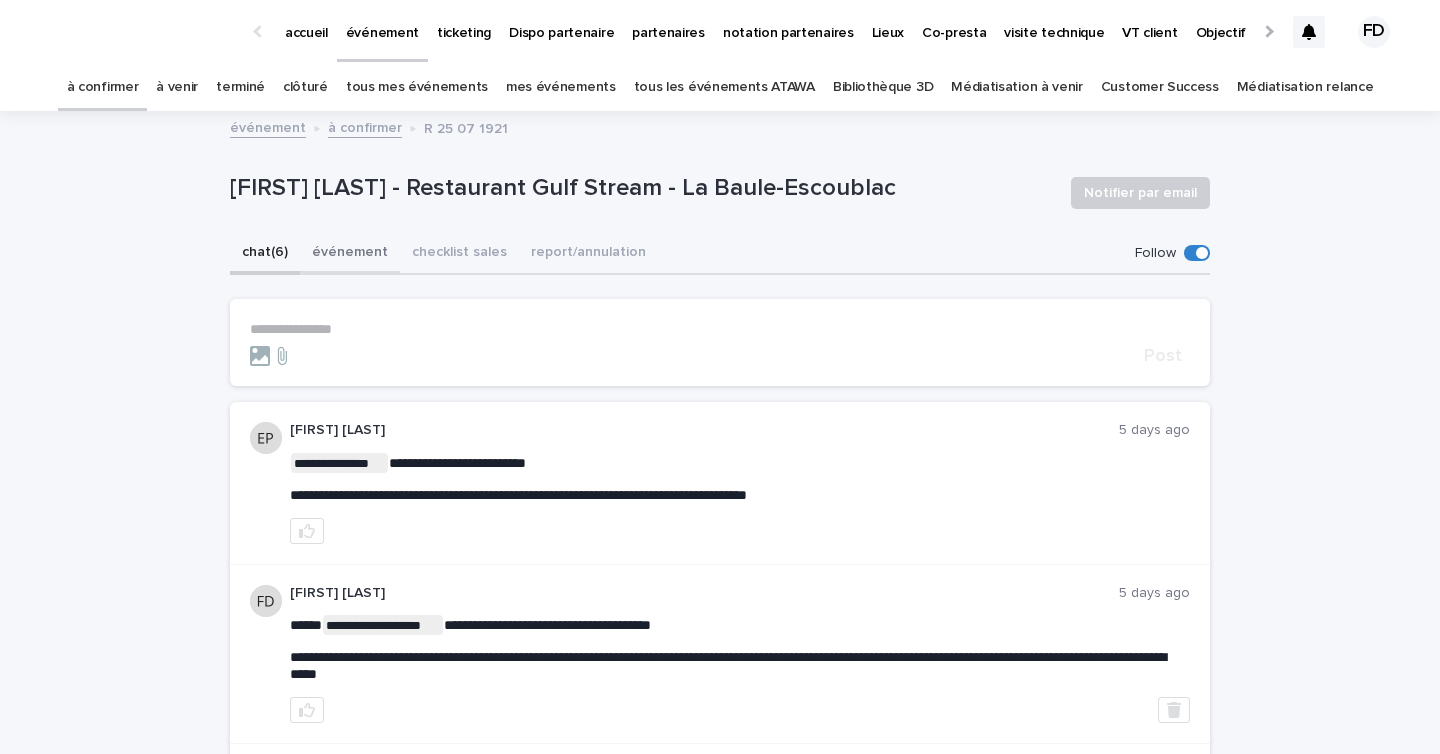 click on "événement" at bounding box center [350, 254] 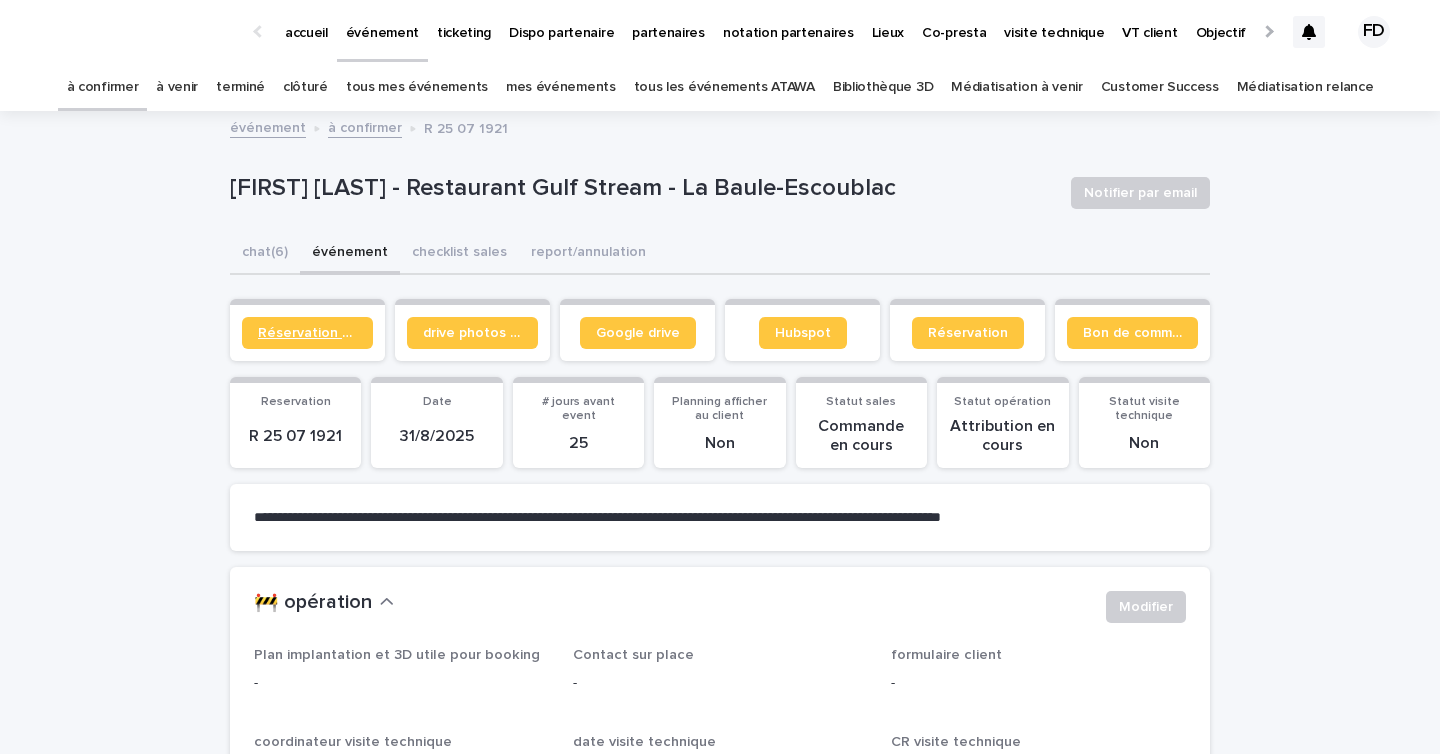 click on "Réservation client" at bounding box center [307, 333] 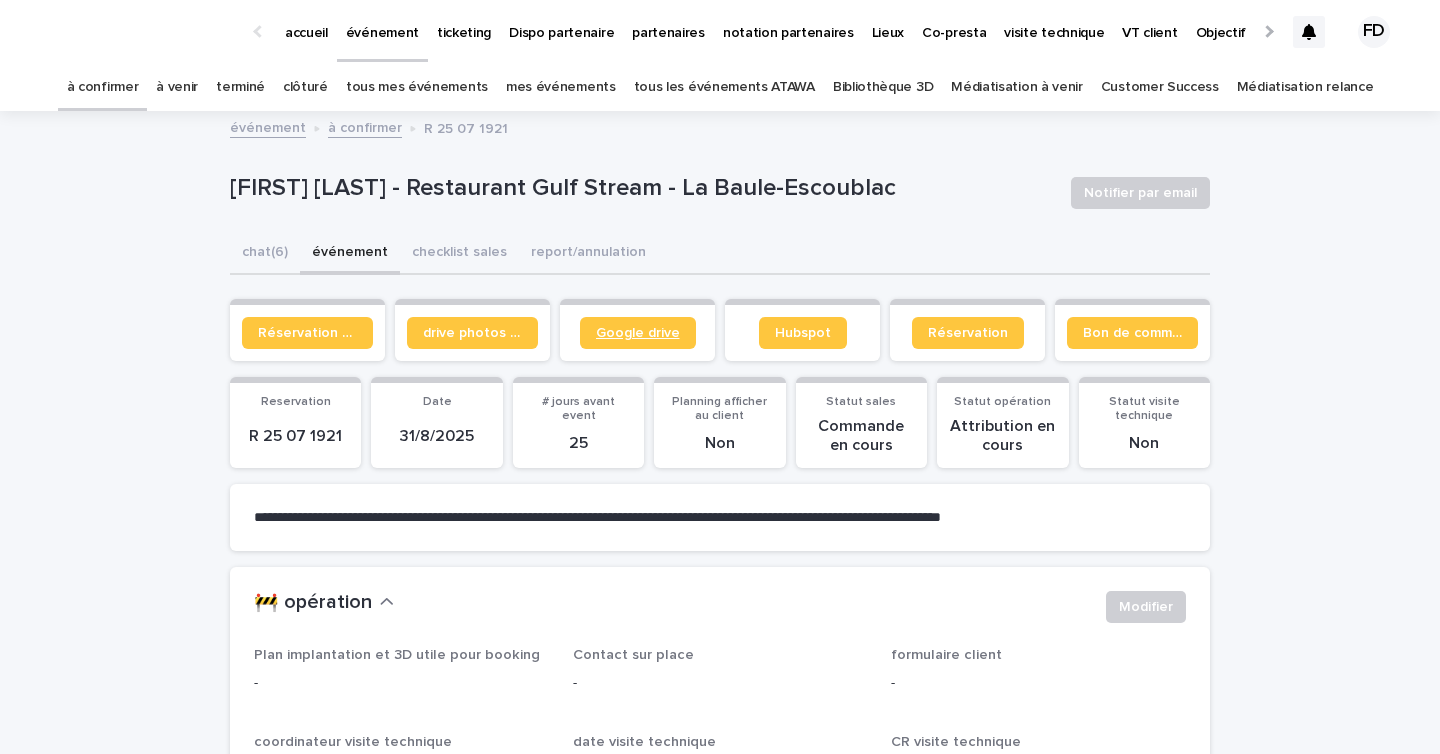 click on "Google drive" at bounding box center (638, 333) 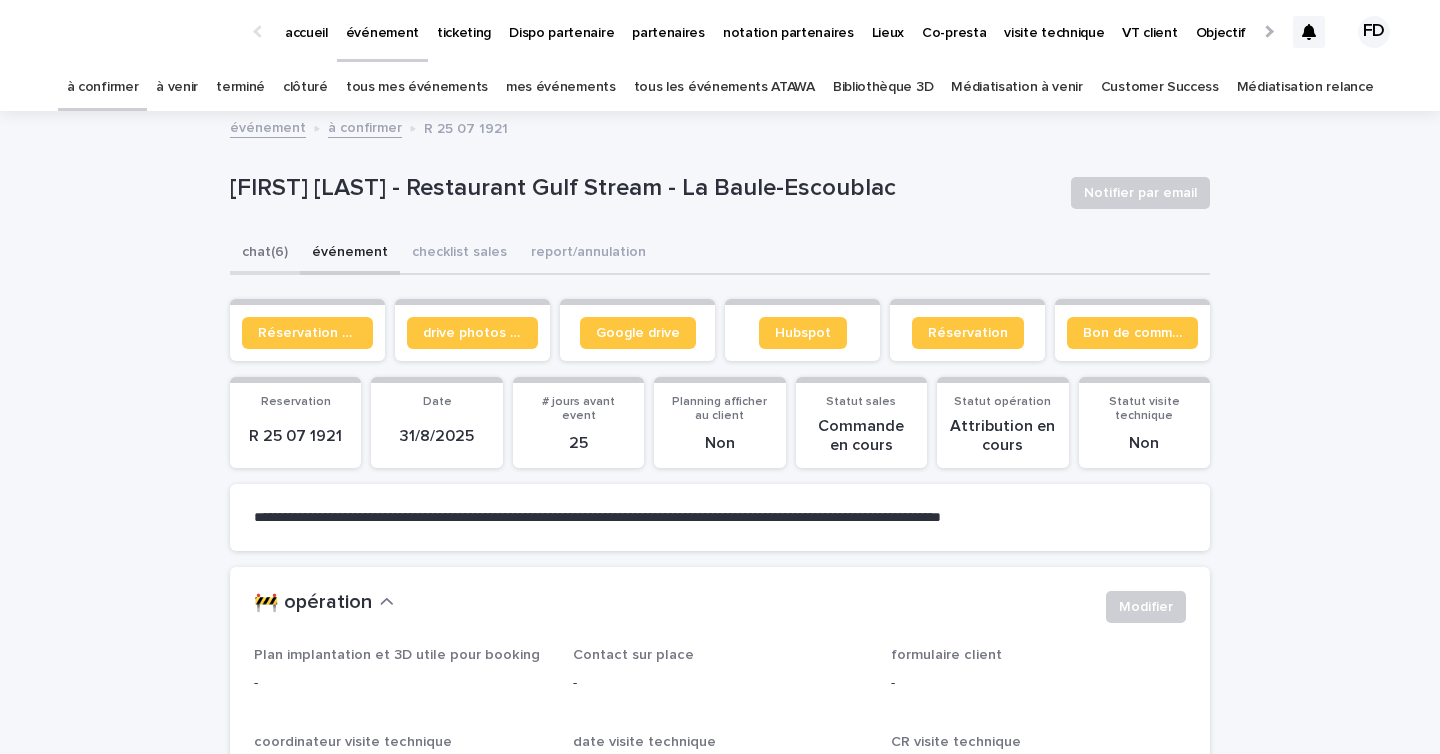 click on "chat  (6)" at bounding box center (265, 254) 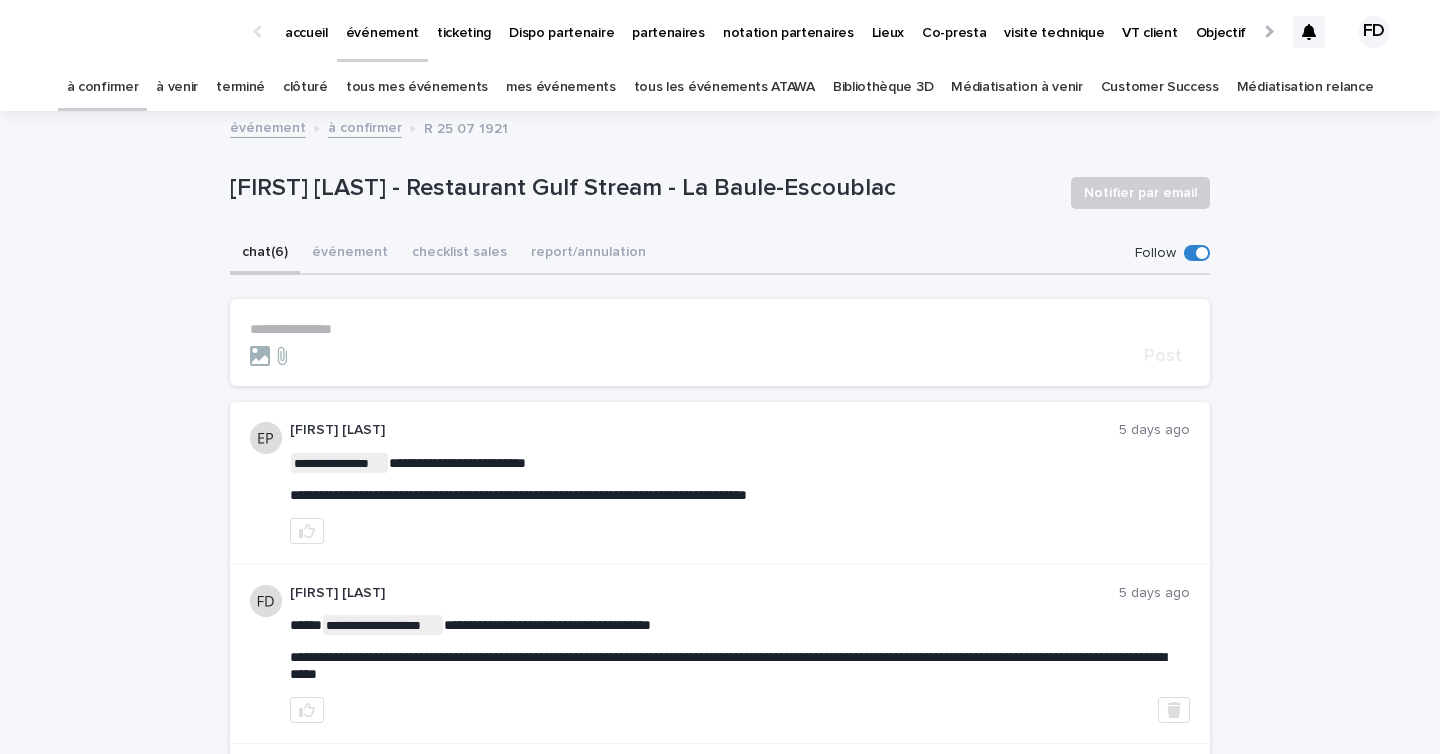 click on "**********" at bounding box center [720, 342] 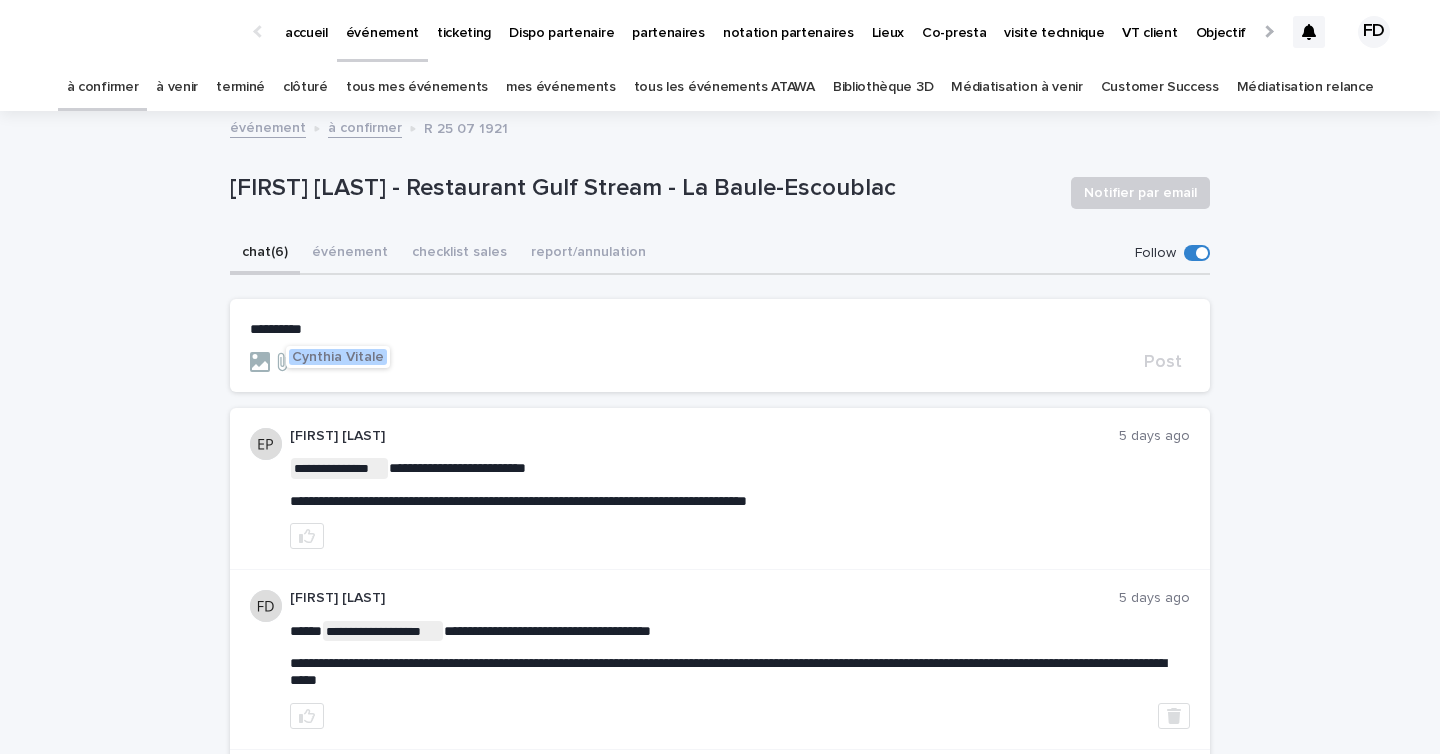 click on "Cynthia Vitale" at bounding box center (338, 357) 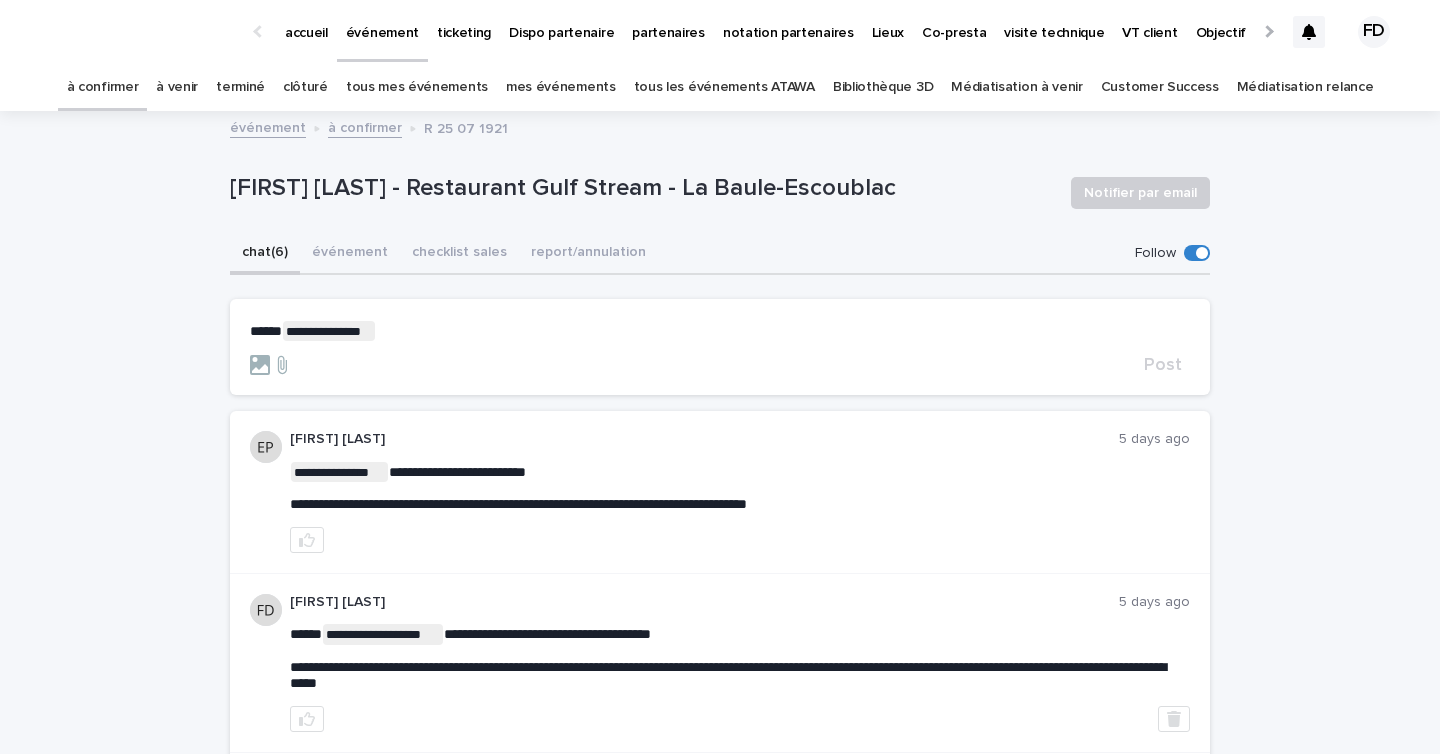 click on "**********" at bounding box center (720, 331) 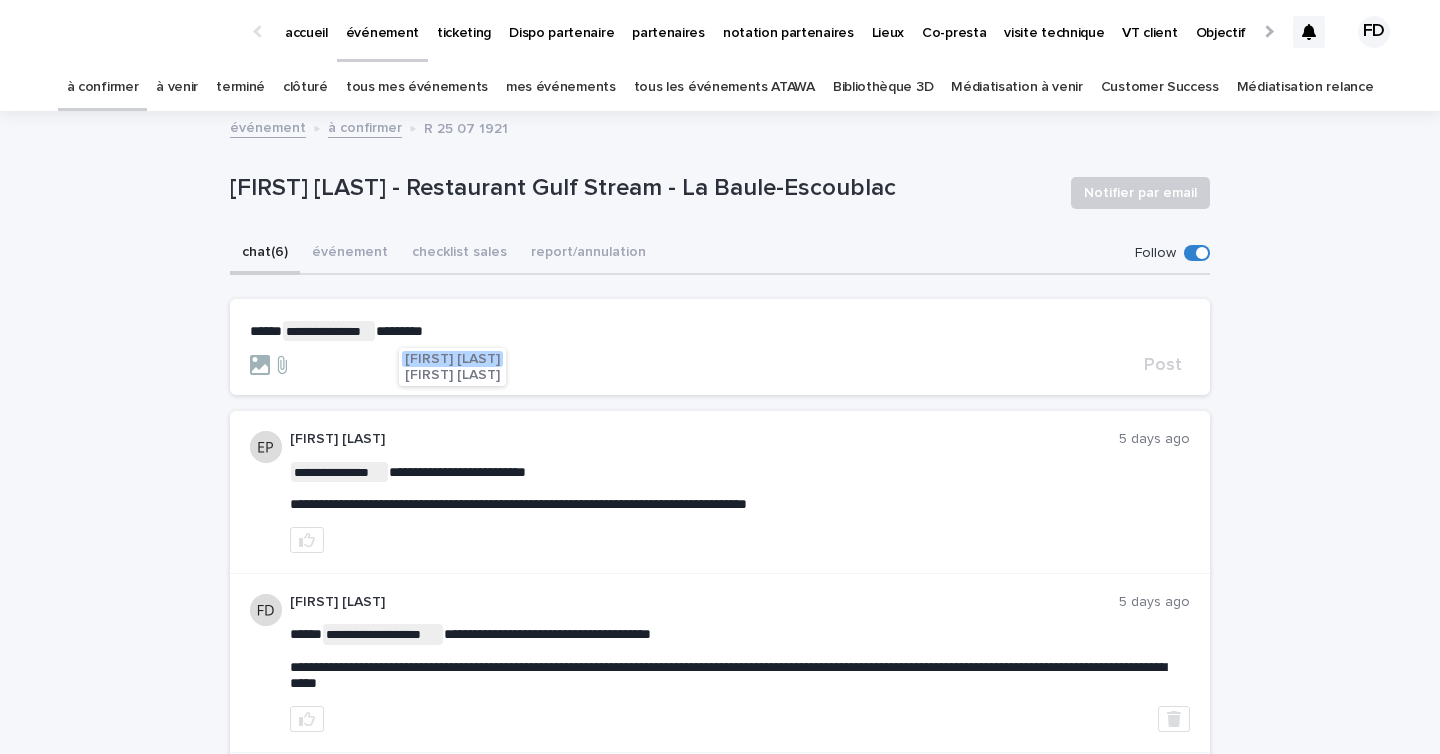 click on "Maureen
Pilaud" at bounding box center [452, 359] 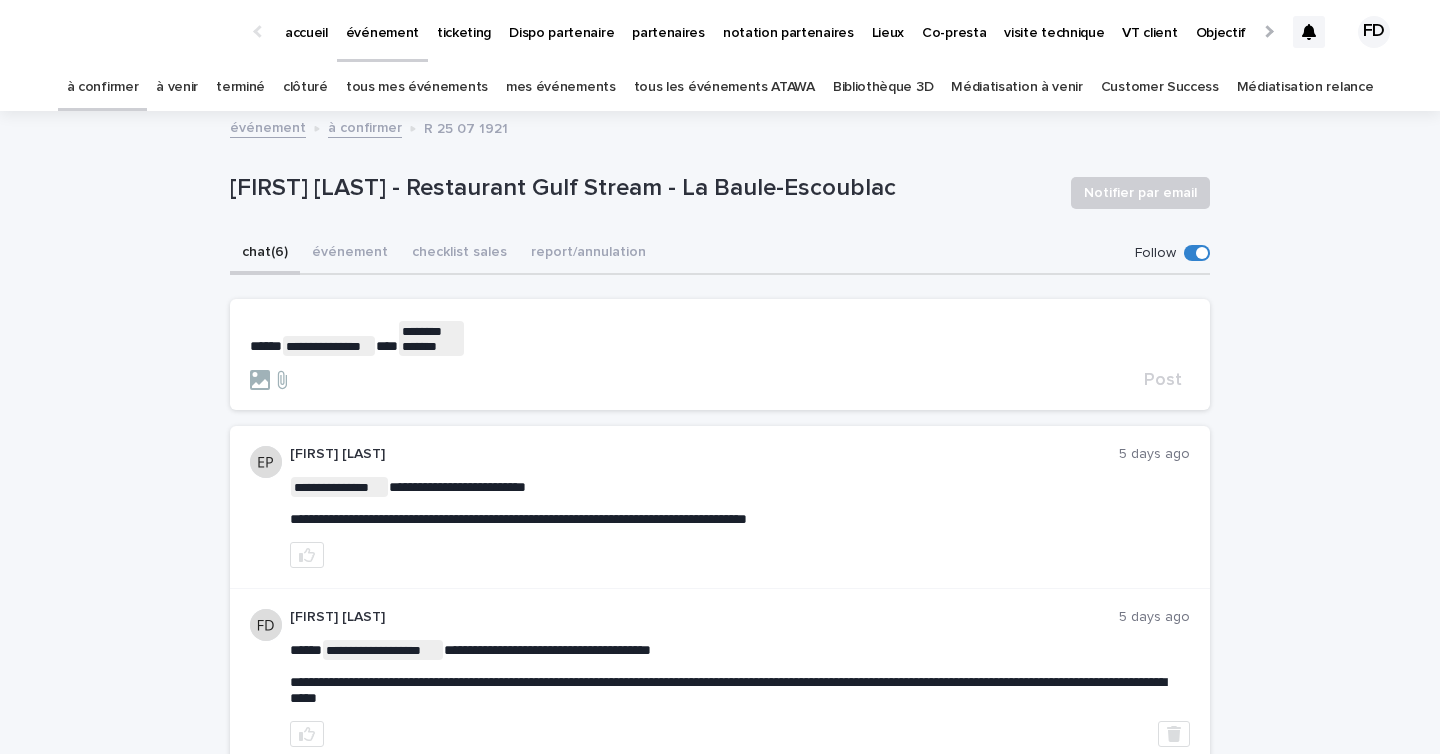 click on "**********" at bounding box center [720, 338] 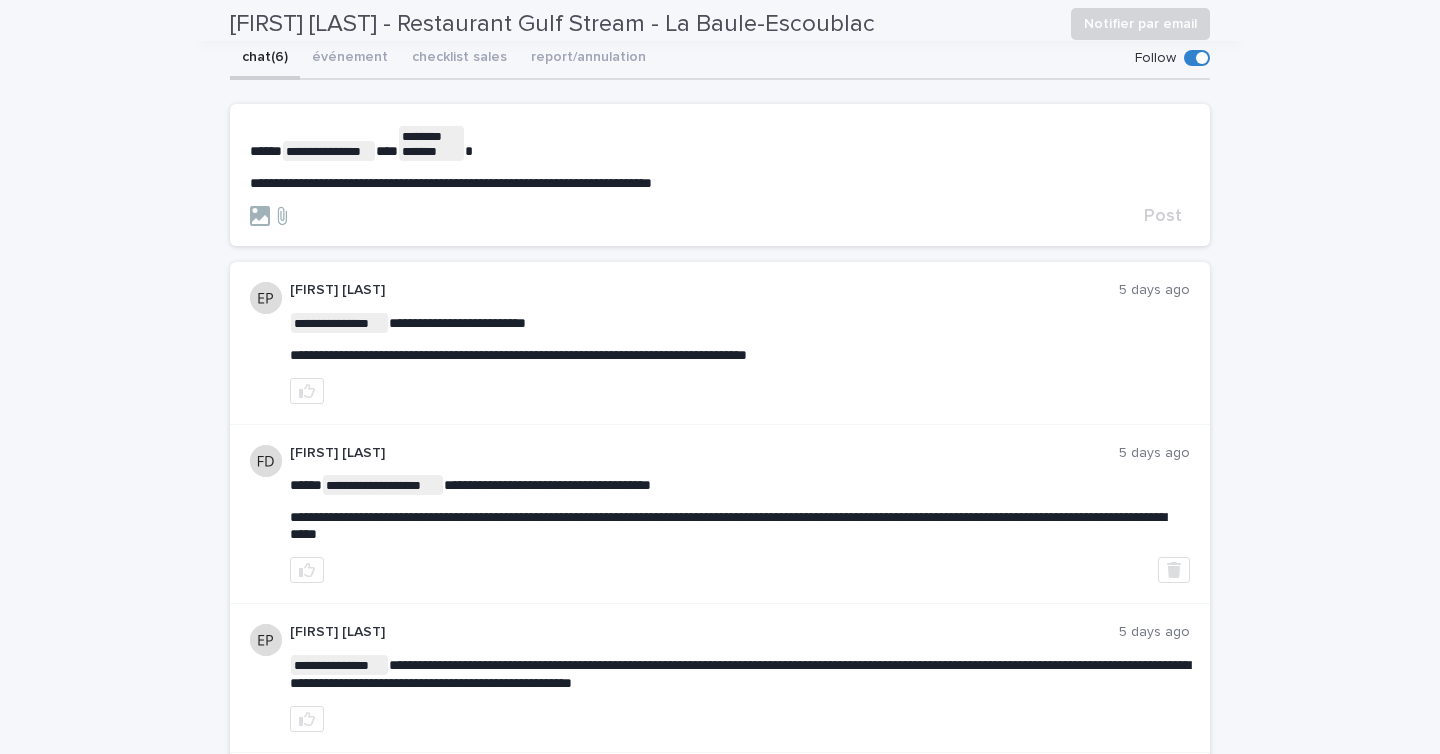 scroll, scrollTop: 132, scrollLeft: 0, axis: vertical 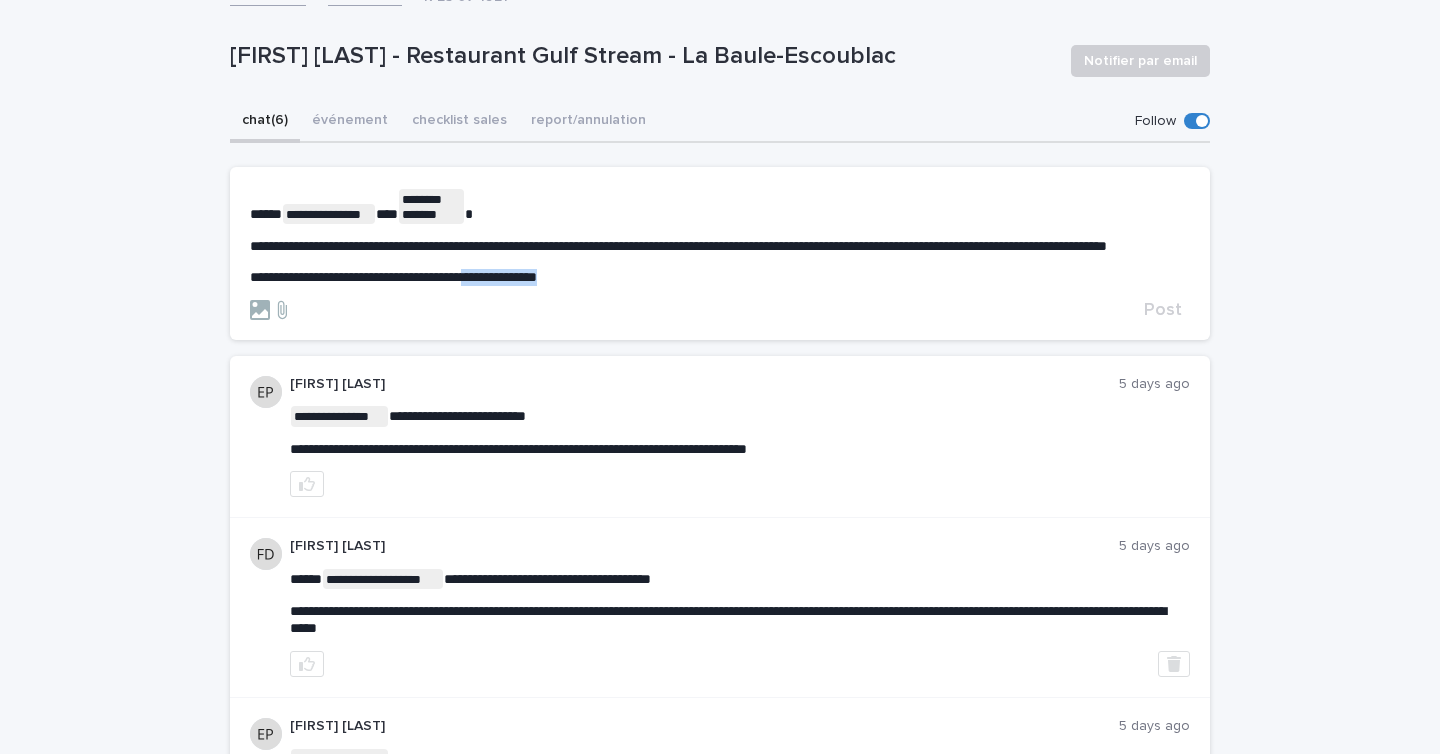 drag, startPoint x: 509, startPoint y: 293, endPoint x: 783, endPoint y: 290, distance: 274.01642 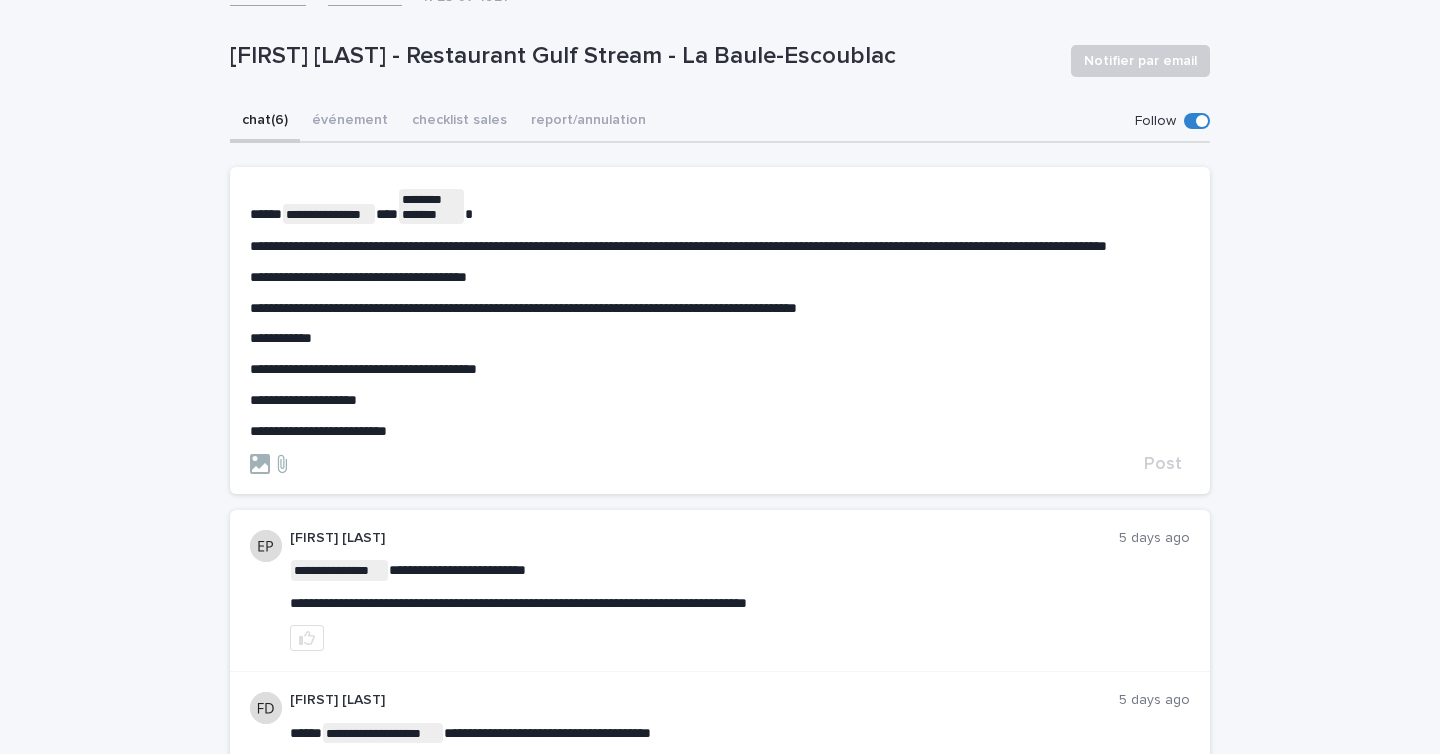 click on "**********" at bounding box center [281, 338] 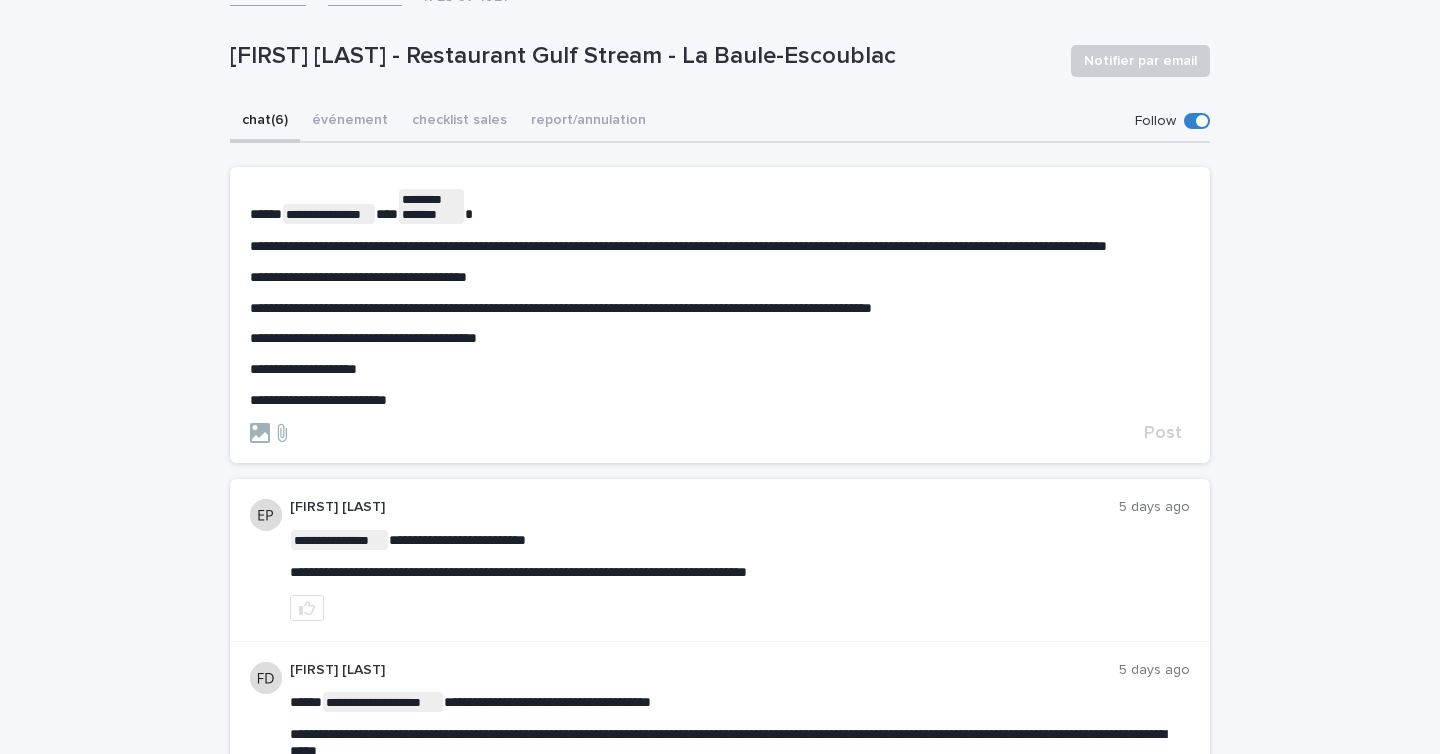 click on "**********" at bounding box center [720, 315] 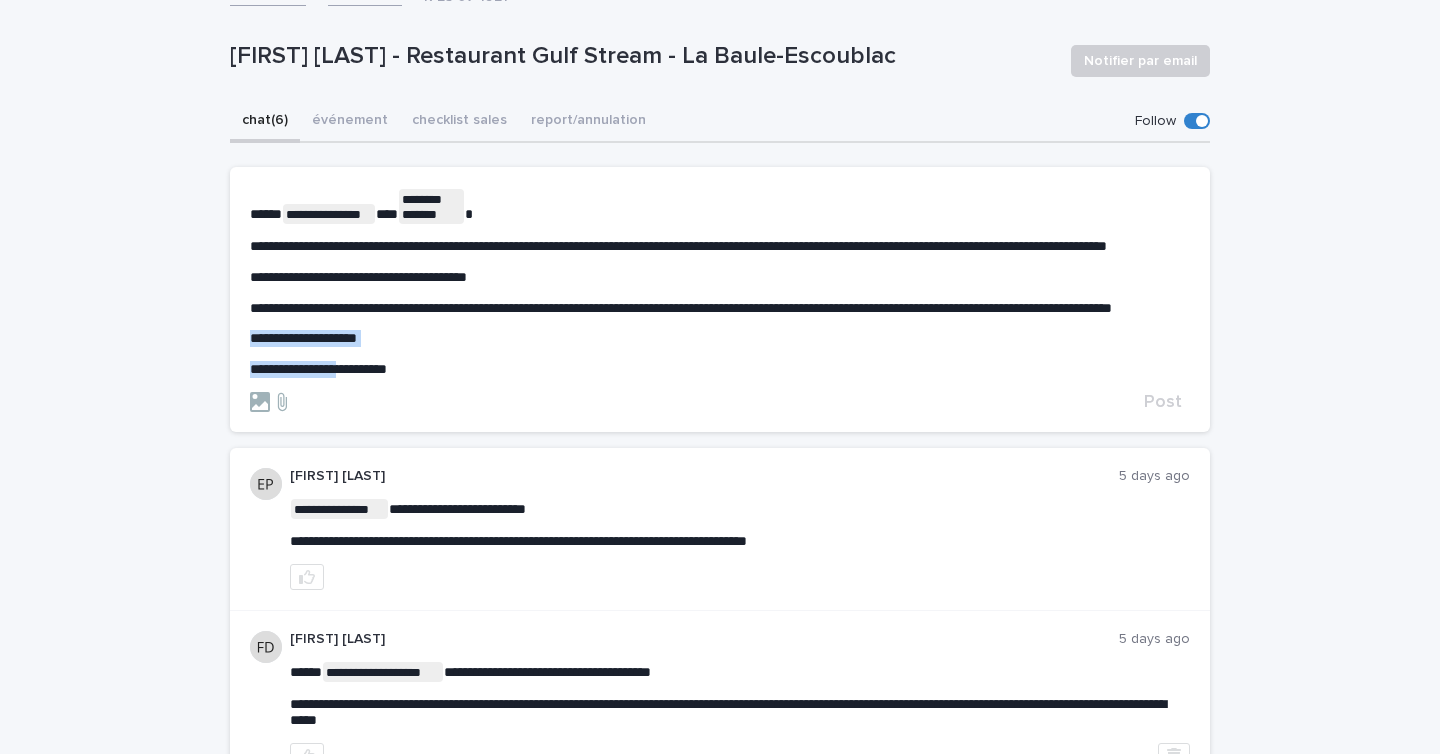 drag, startPoint x: 352, startPoint y: 402, endPoint x: 199, endPoint y: 363, distance: 157.89236 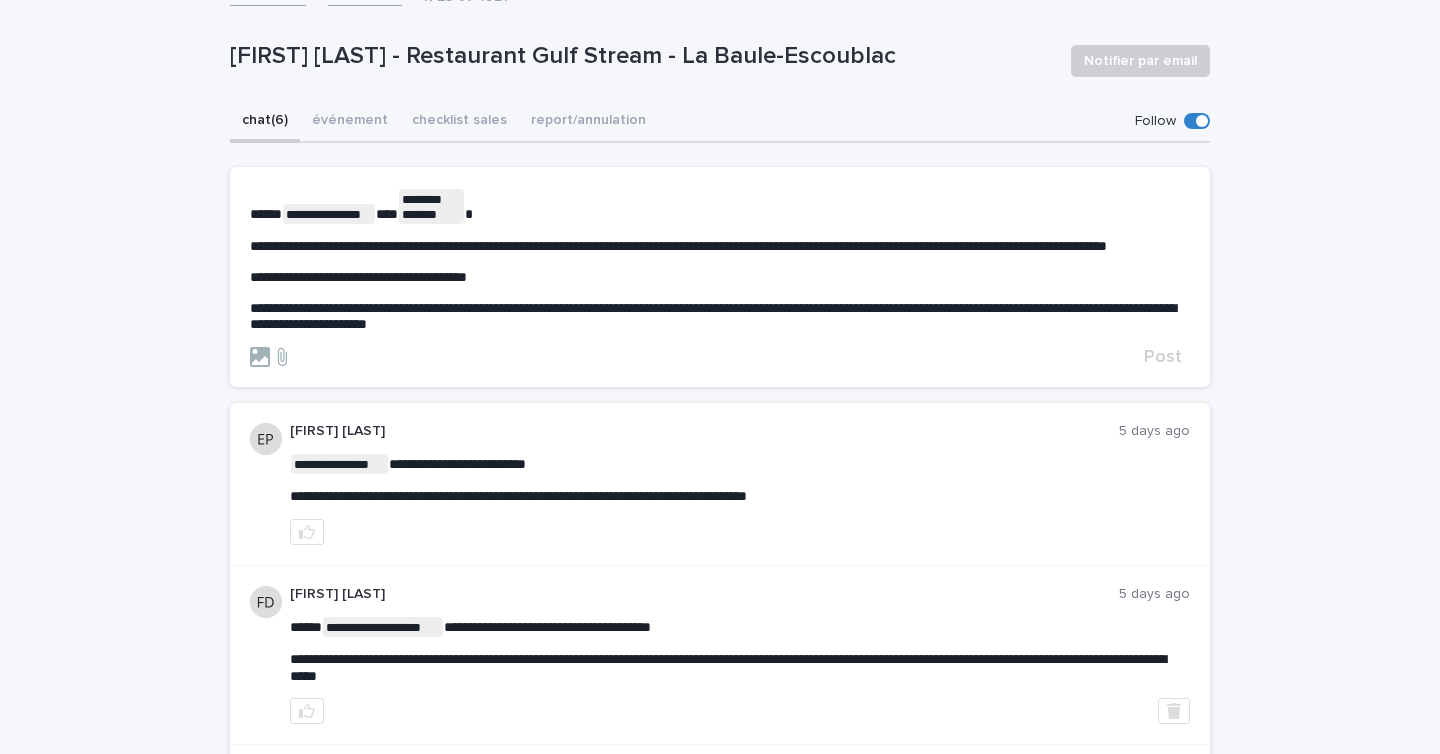 click on "**********" at bounding box center (720, 317) 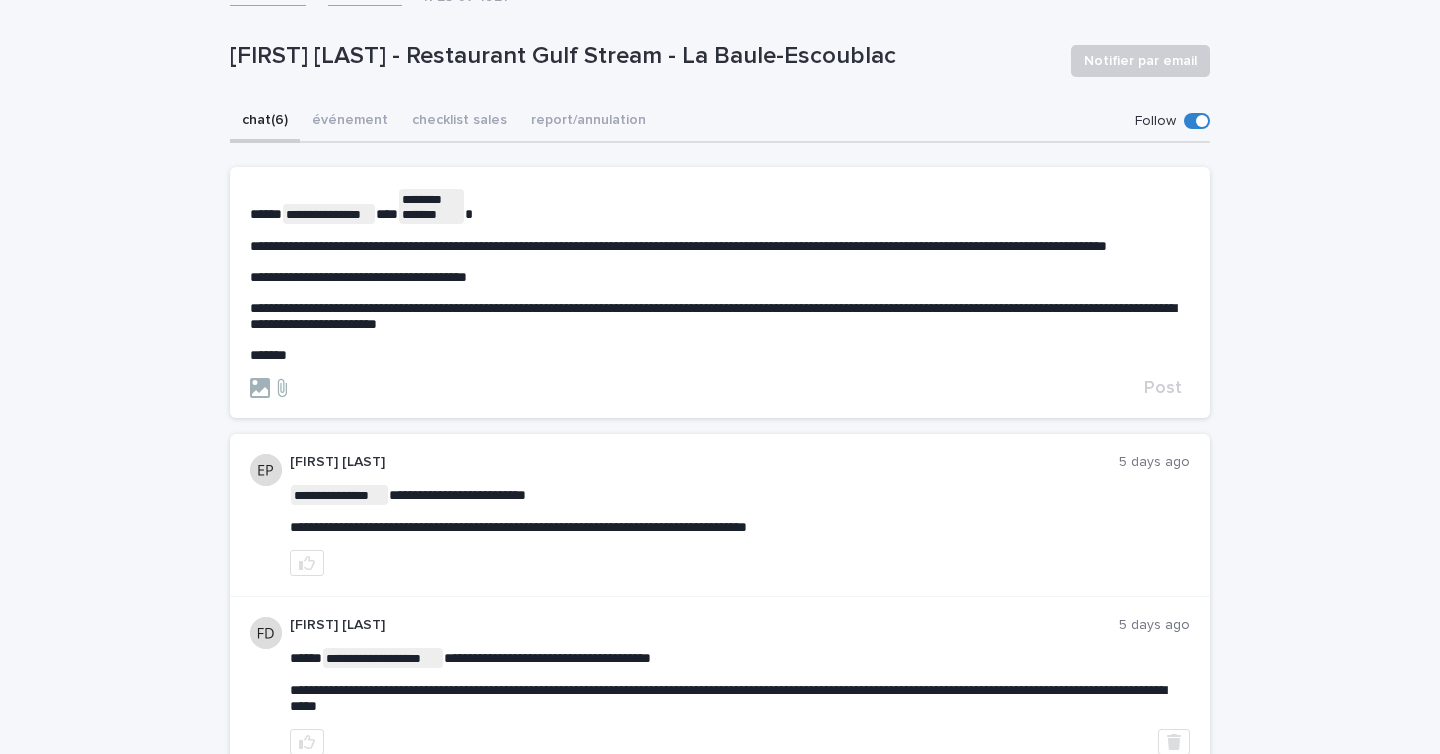 click on "**********" at bounding box center (720, 277) 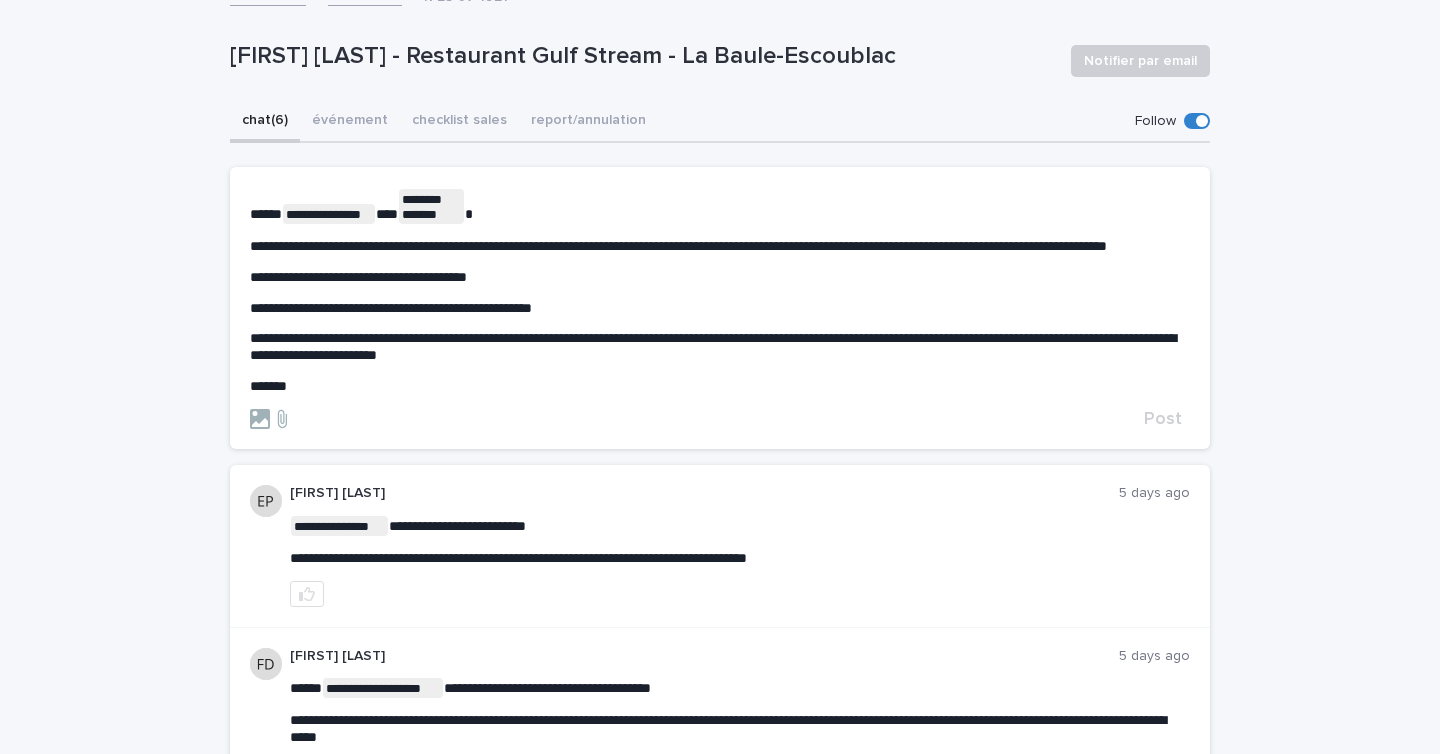 click on "**********" at bounding box center [720, 308] 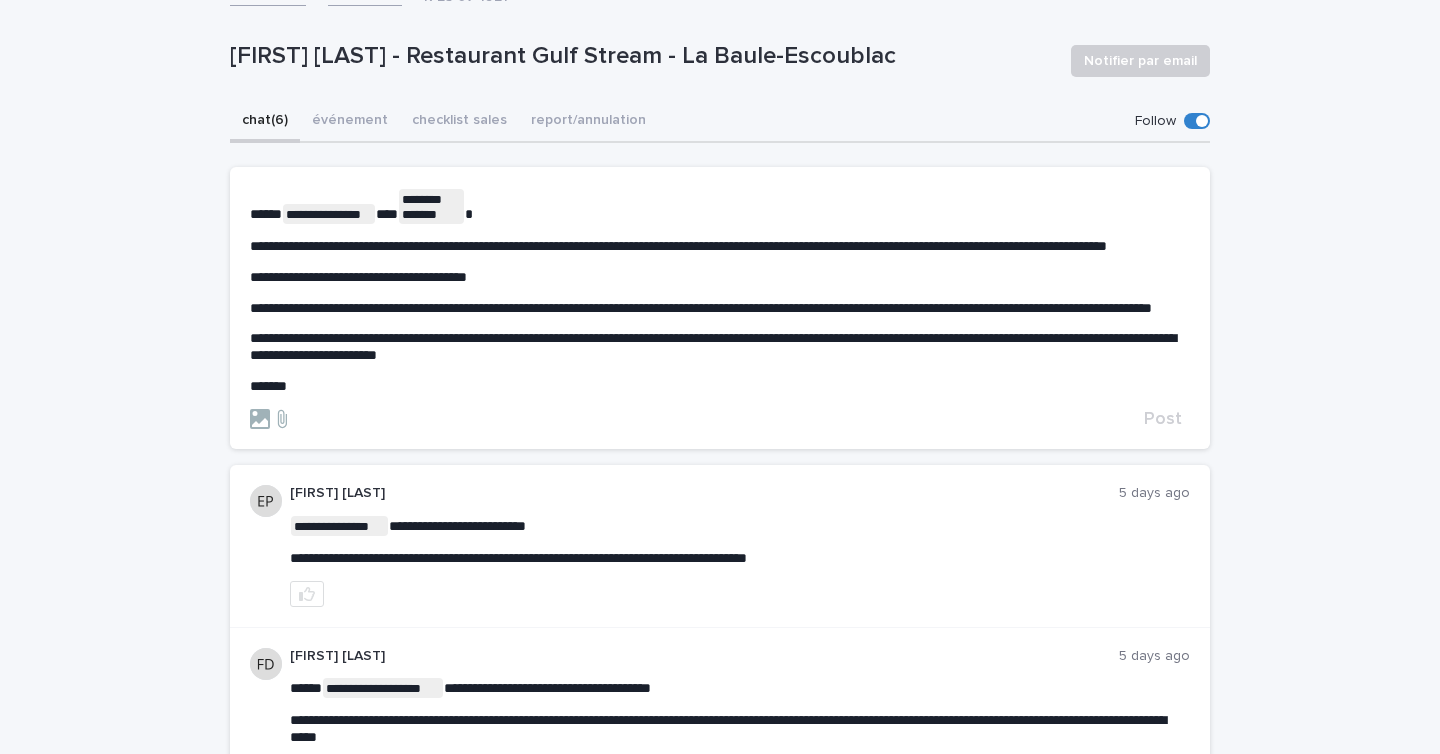 click on "**********" at bounding box center (701, 308) 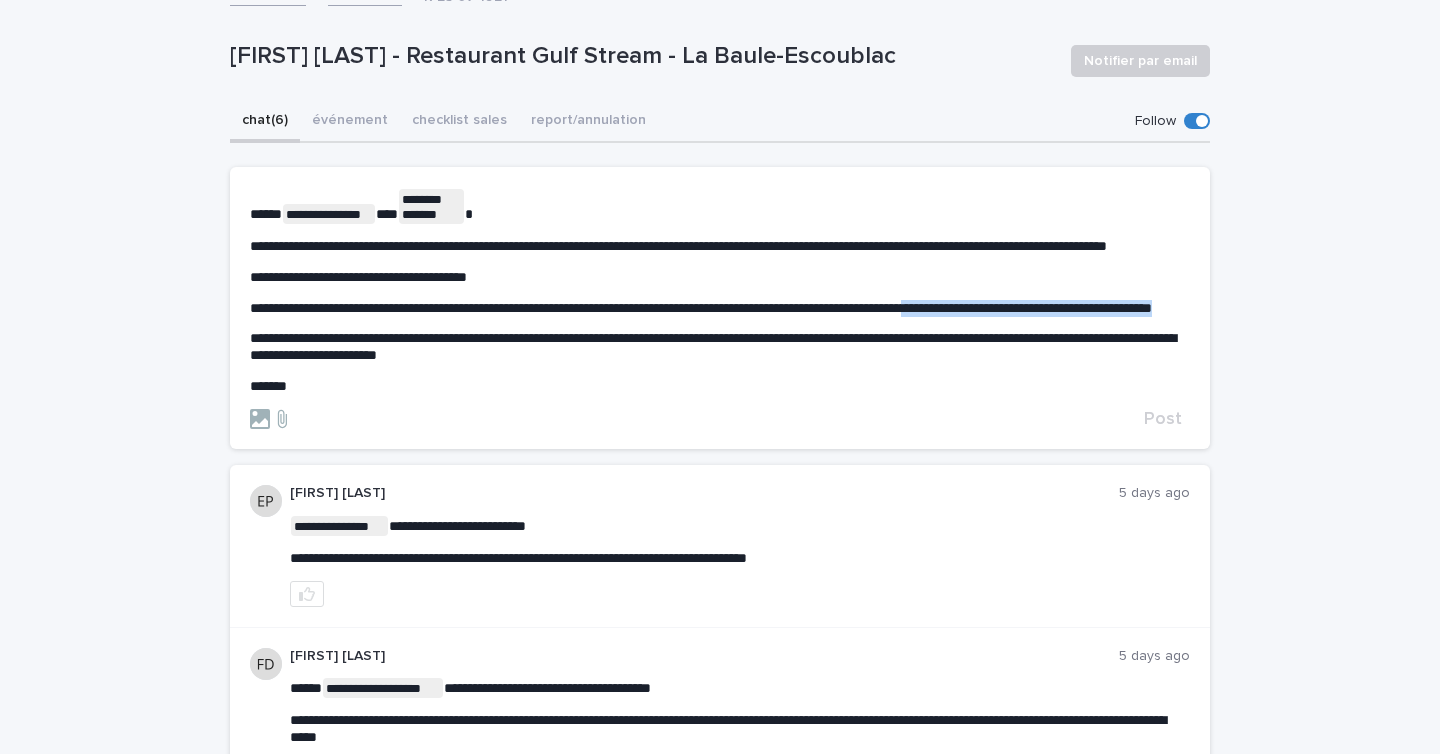 drag, startPoint x: 1061, startPoint y: 340, endPoint x: 1017, endPoint y: 321, distance: 47.92703 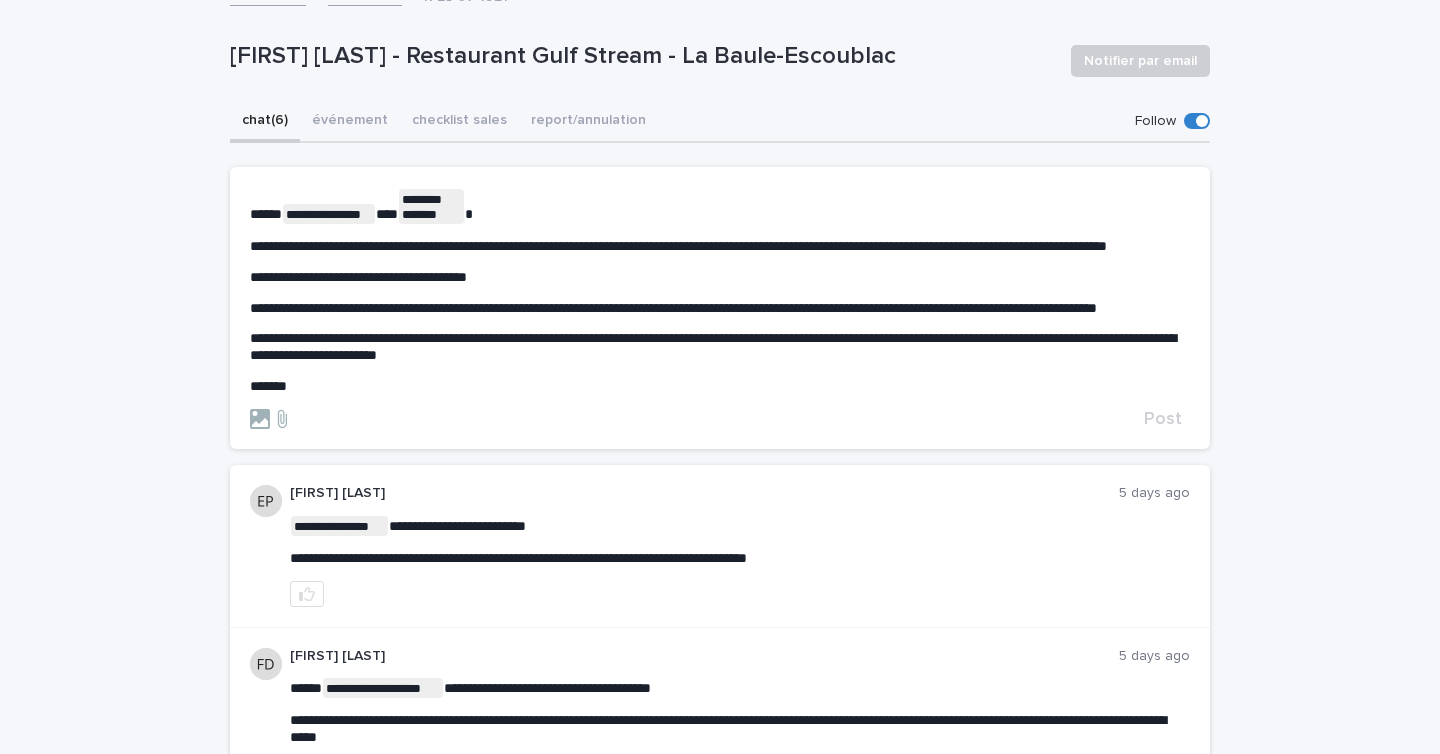 click on "*******" at bounding box center [720, 386] 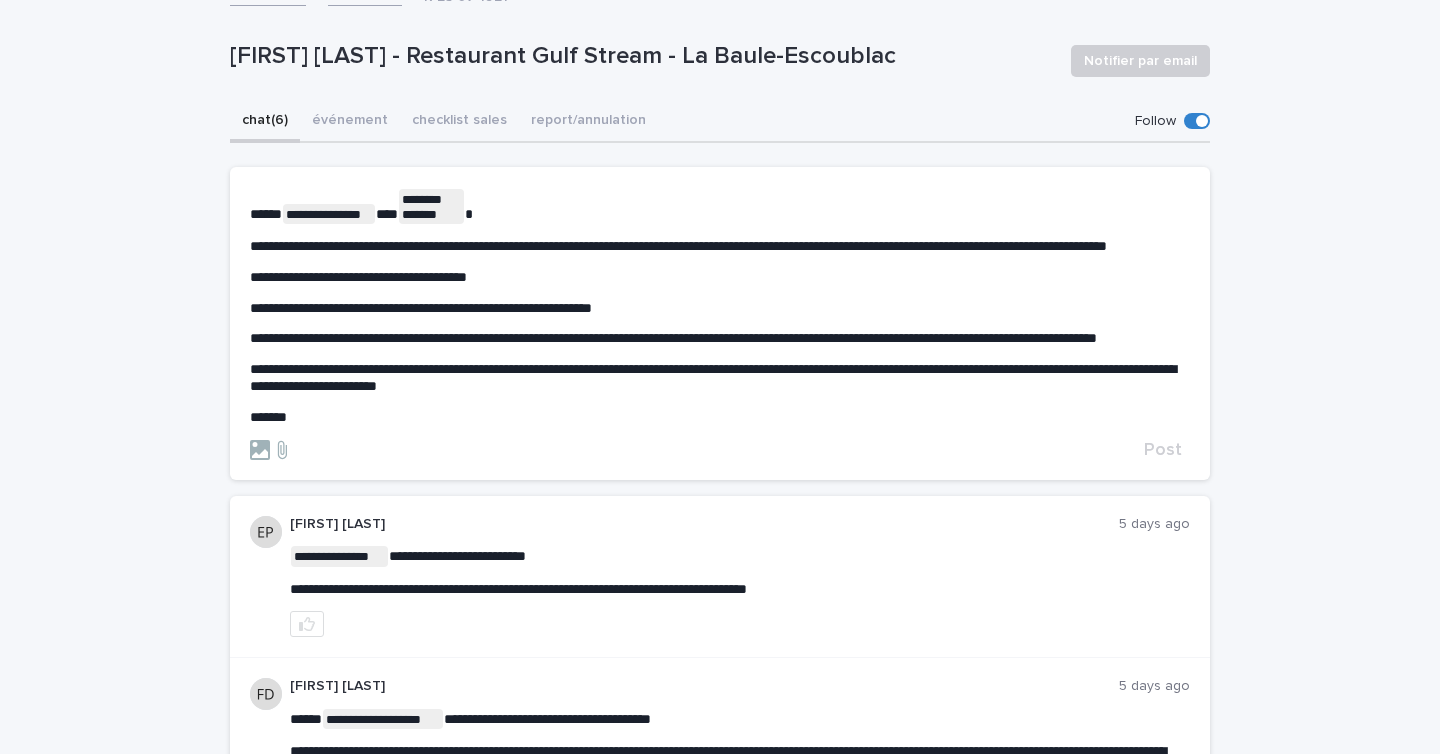 click on "**********" at bounding box center (673, 338) 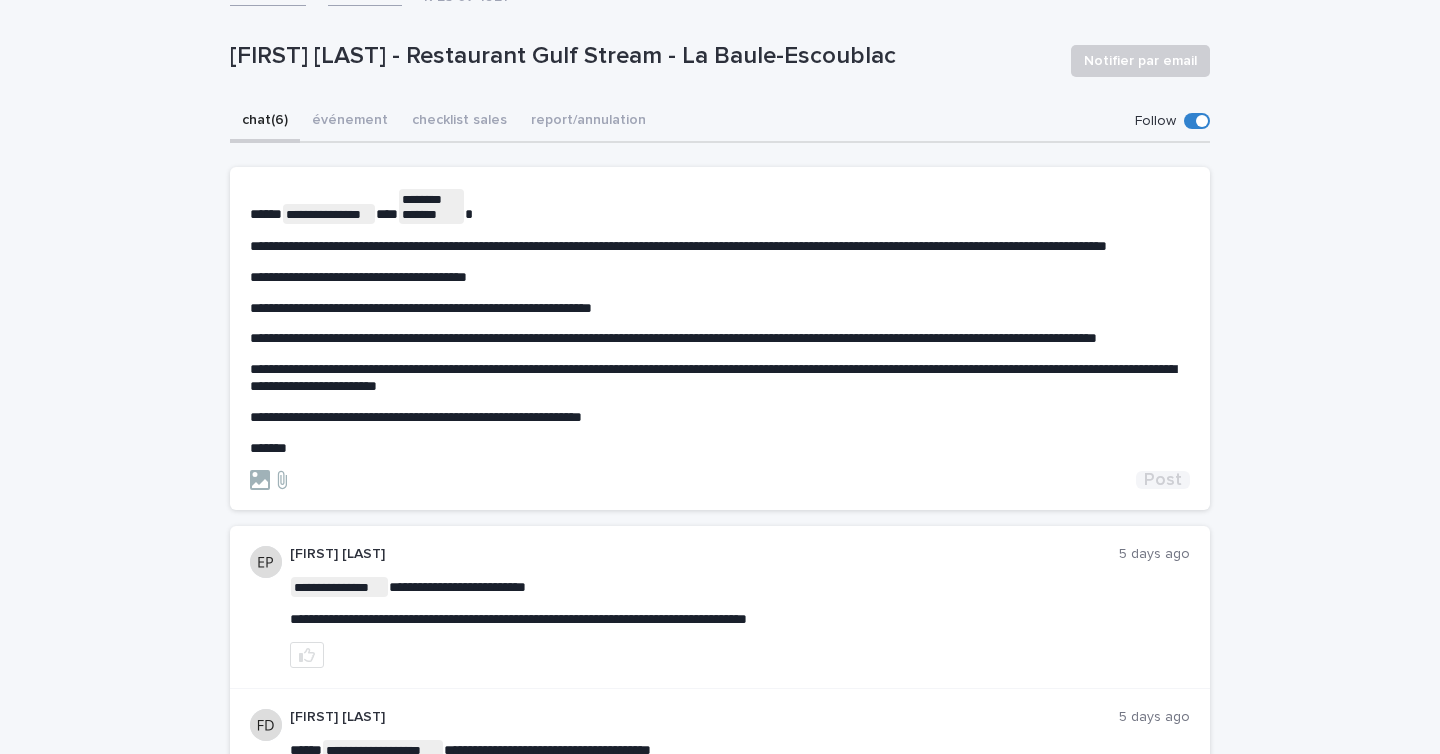 click on "Post" at bounding box center [1163, 480] 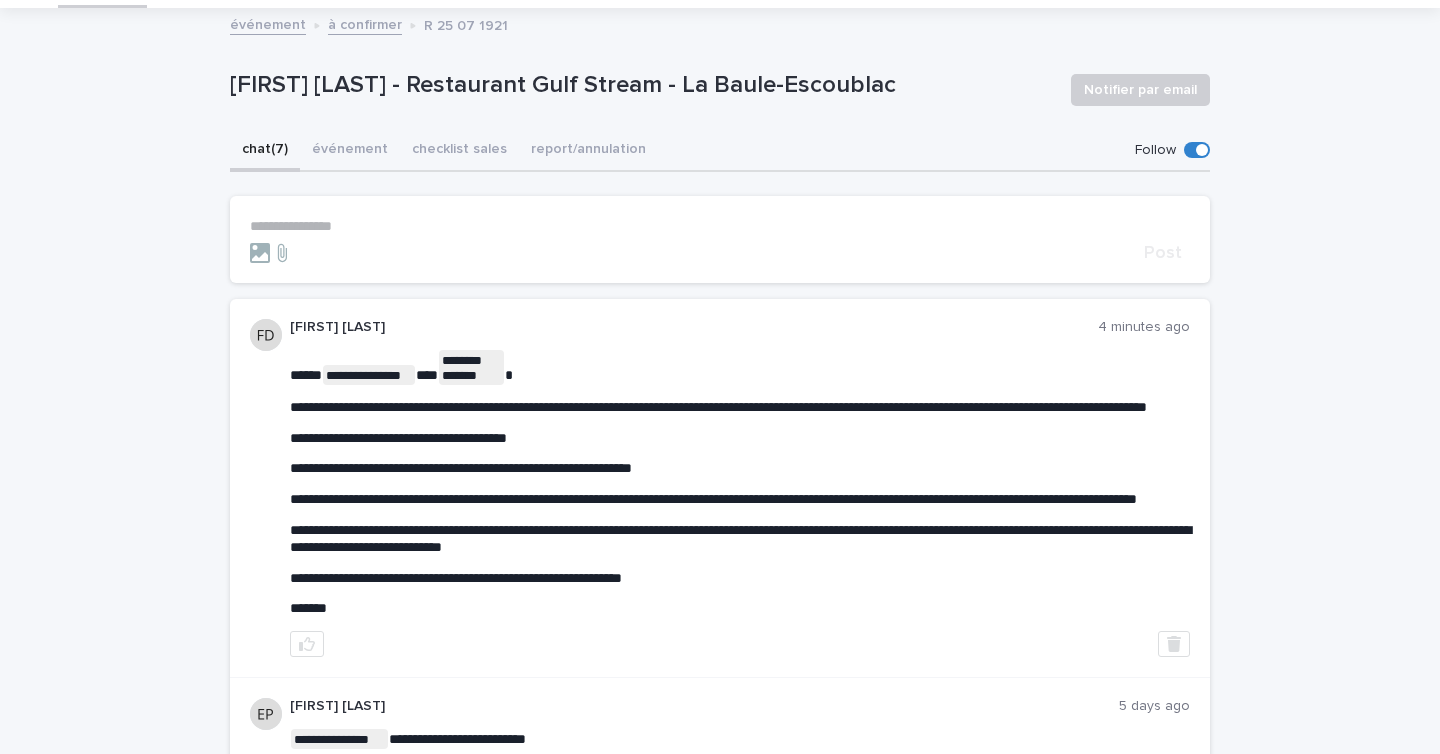scroll, scrollTop: 0, scrollLeft: 0, axis: both 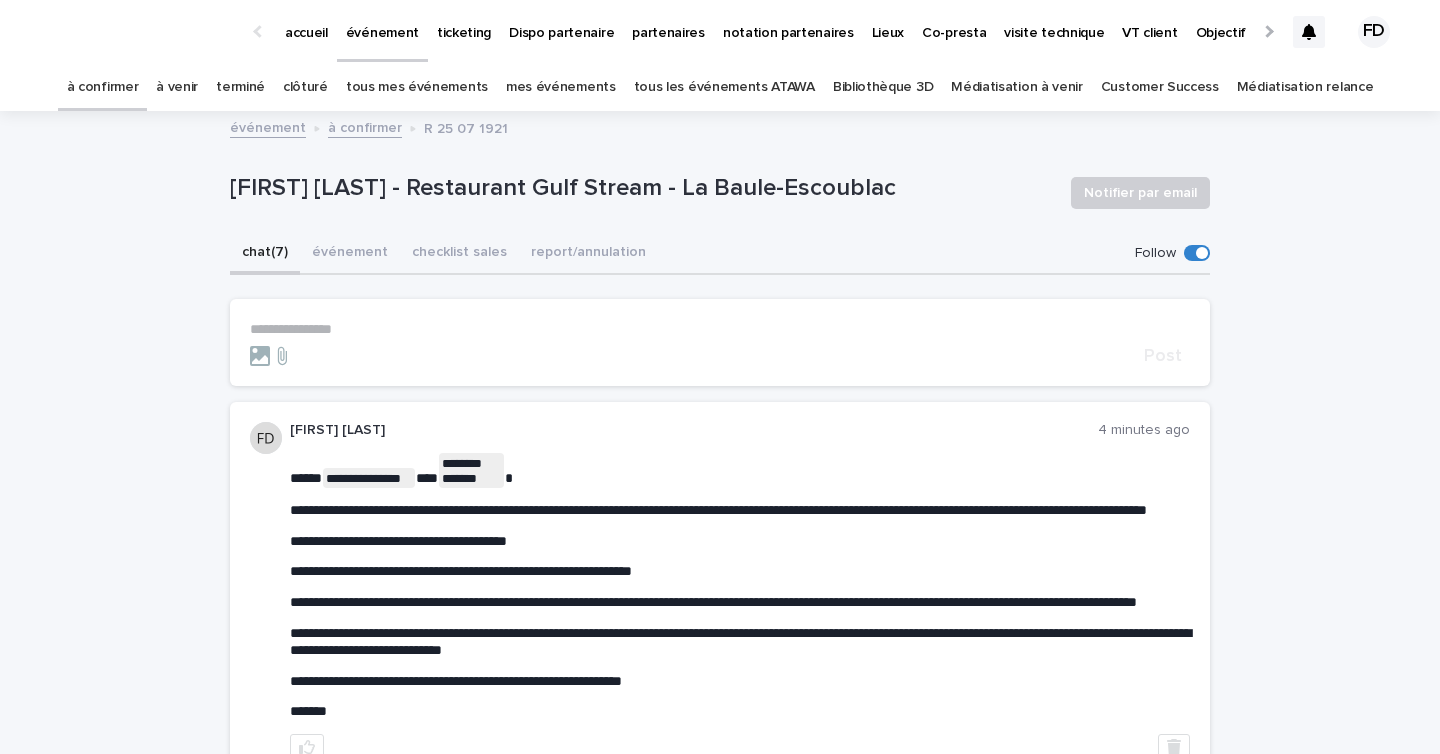 click on "à confirmer" at bounding box center (103, 87) 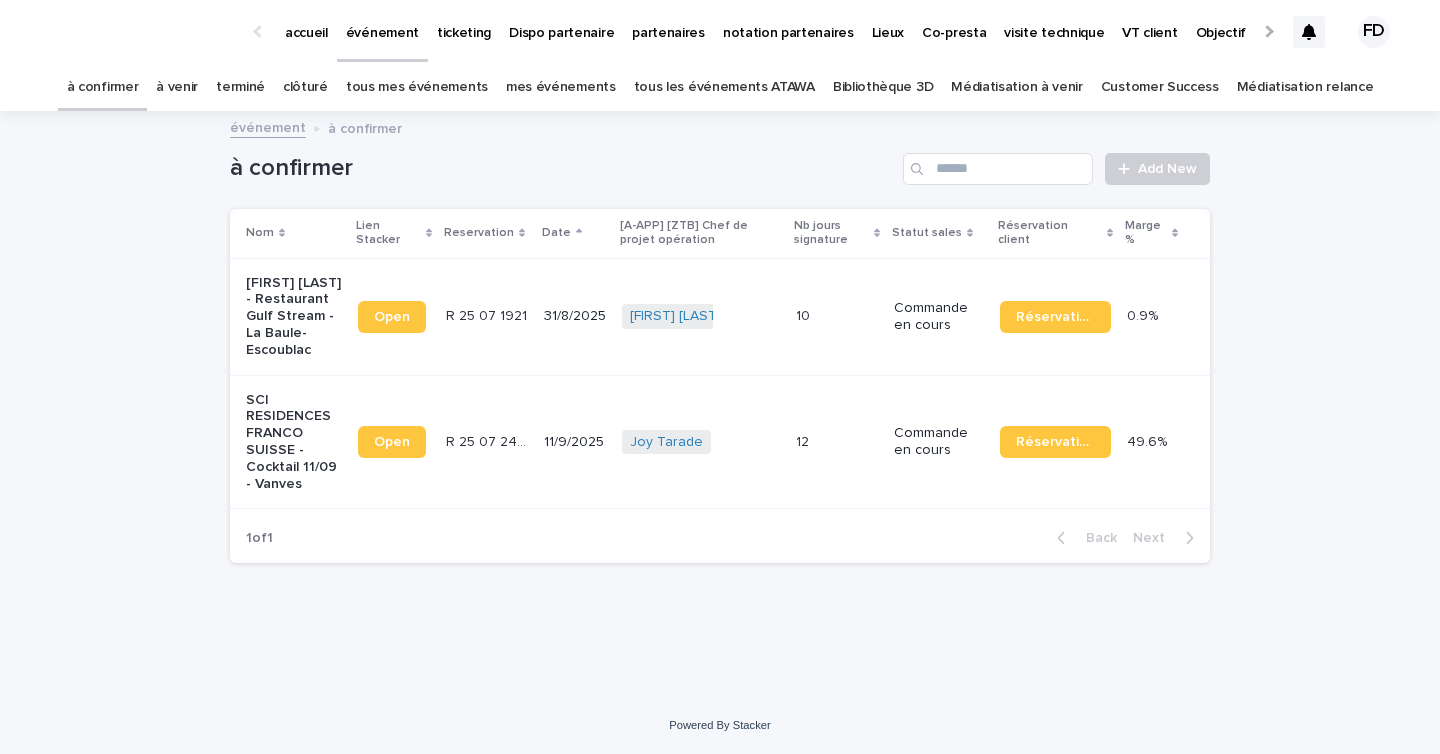 click at bounding box center [1309, 32] 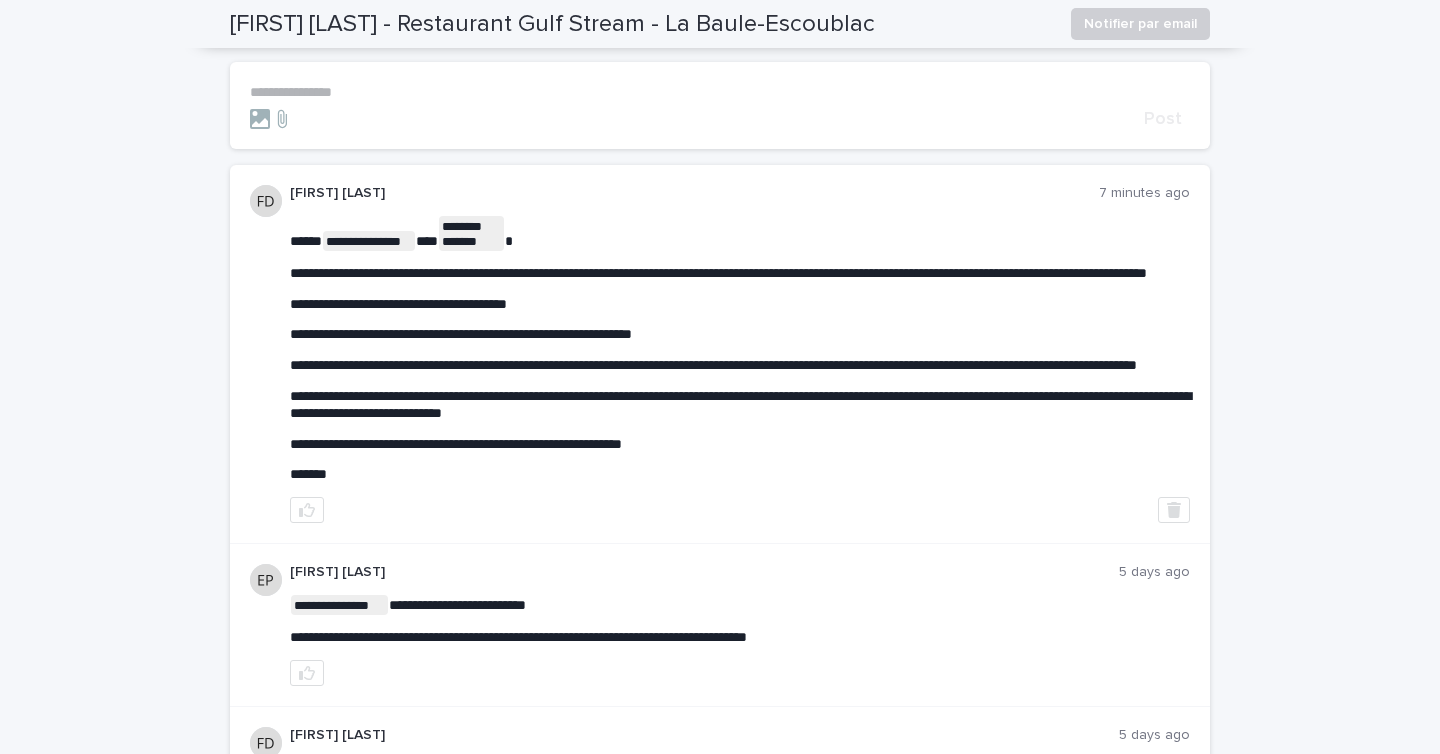 scroll, scrollTop: 0, scrollLeft: 0, axis: both 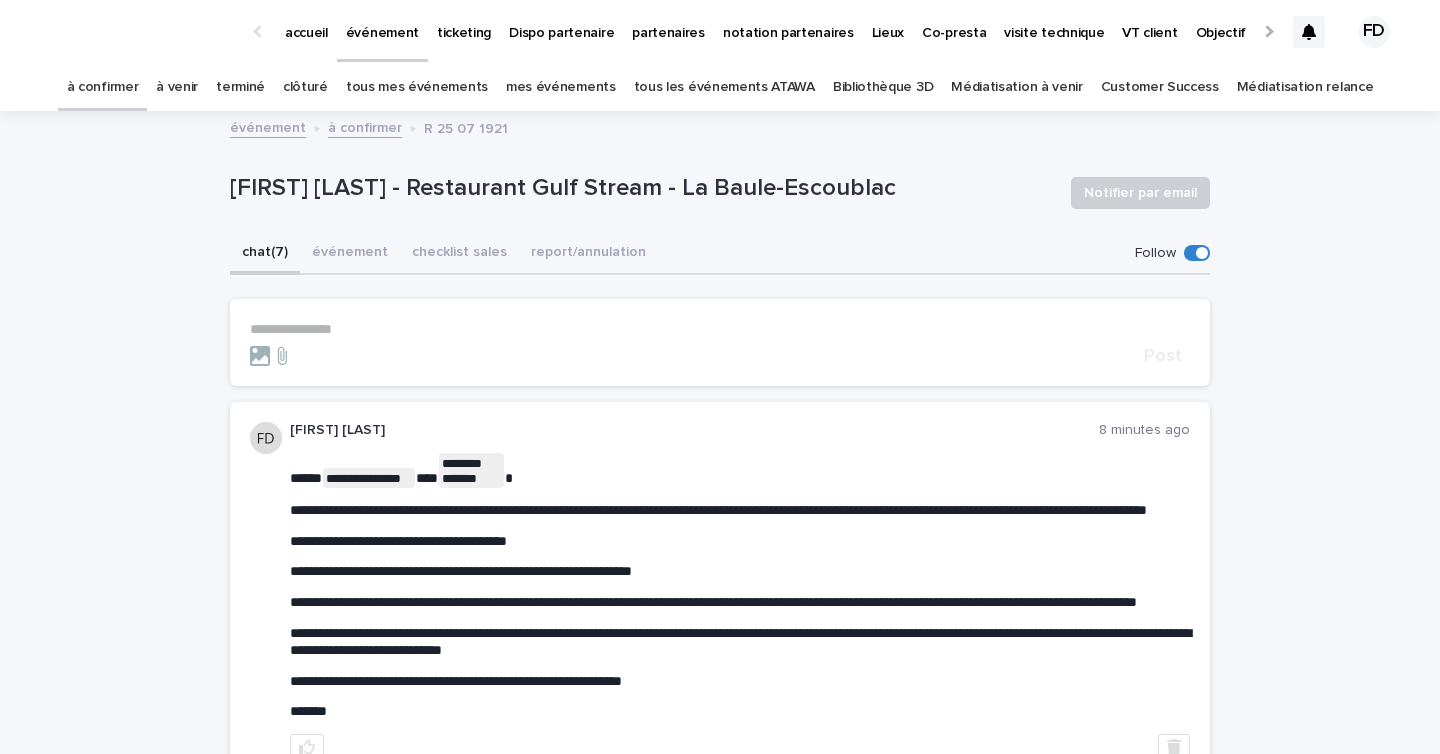 click on "partenaires" at bounding box center (668, 21) 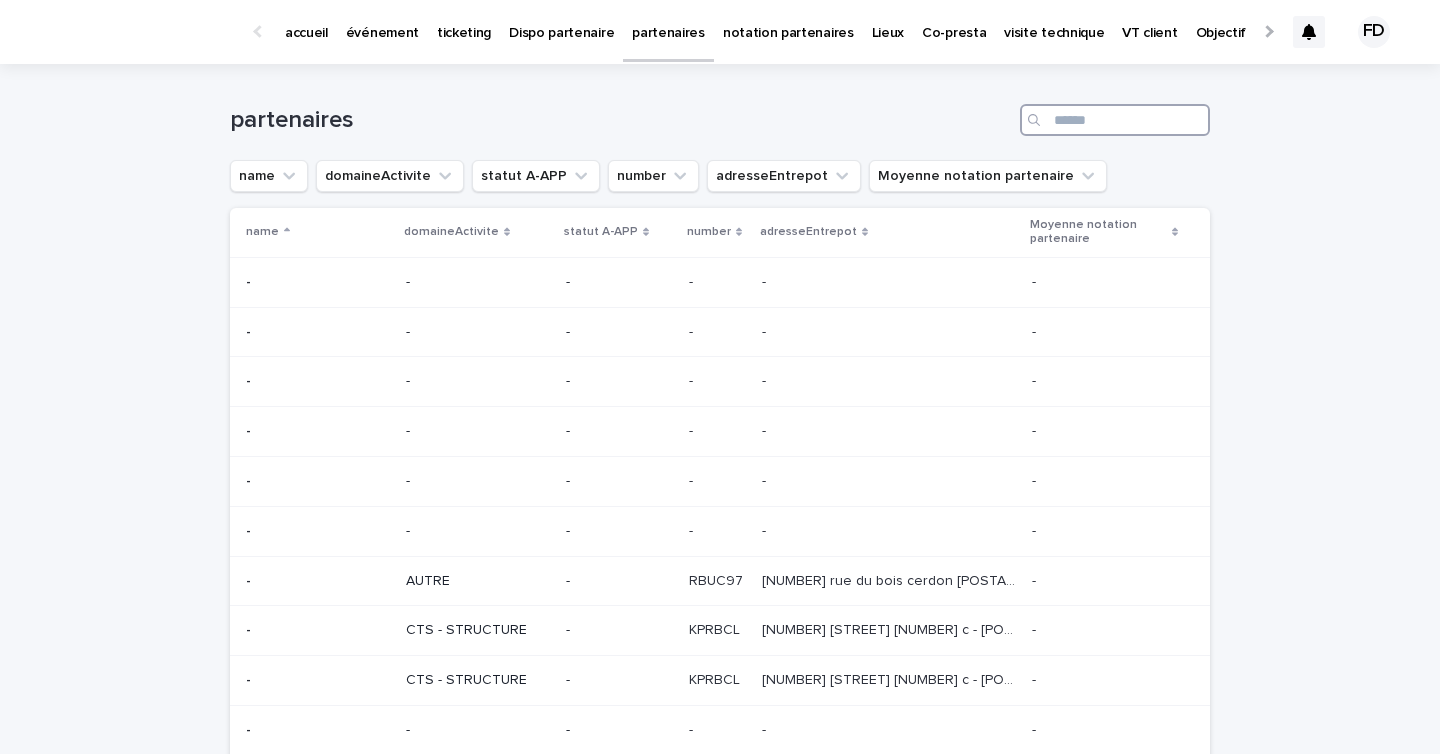click at bounding box center (1115, 120) 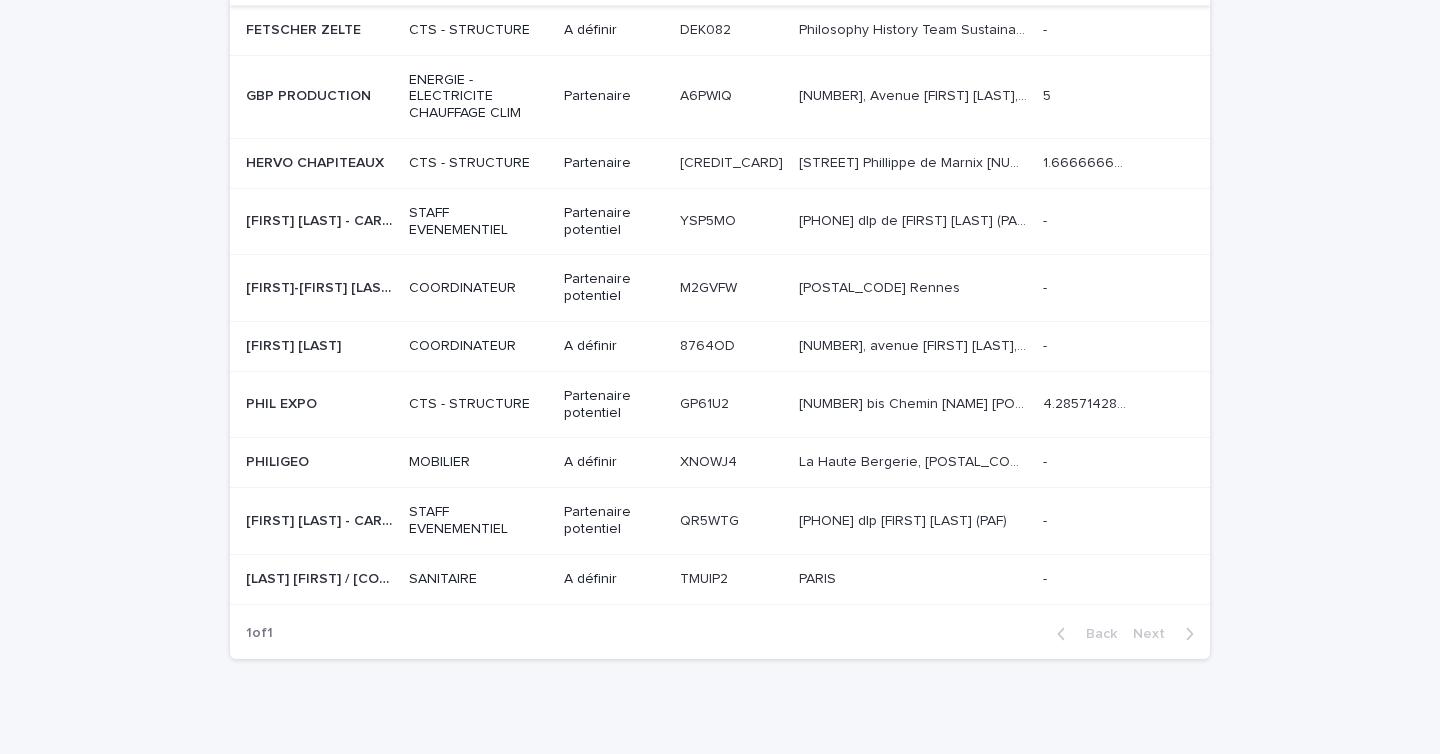 scroll, scrollTop: 525, scrollLeft: 0, axis: vertical 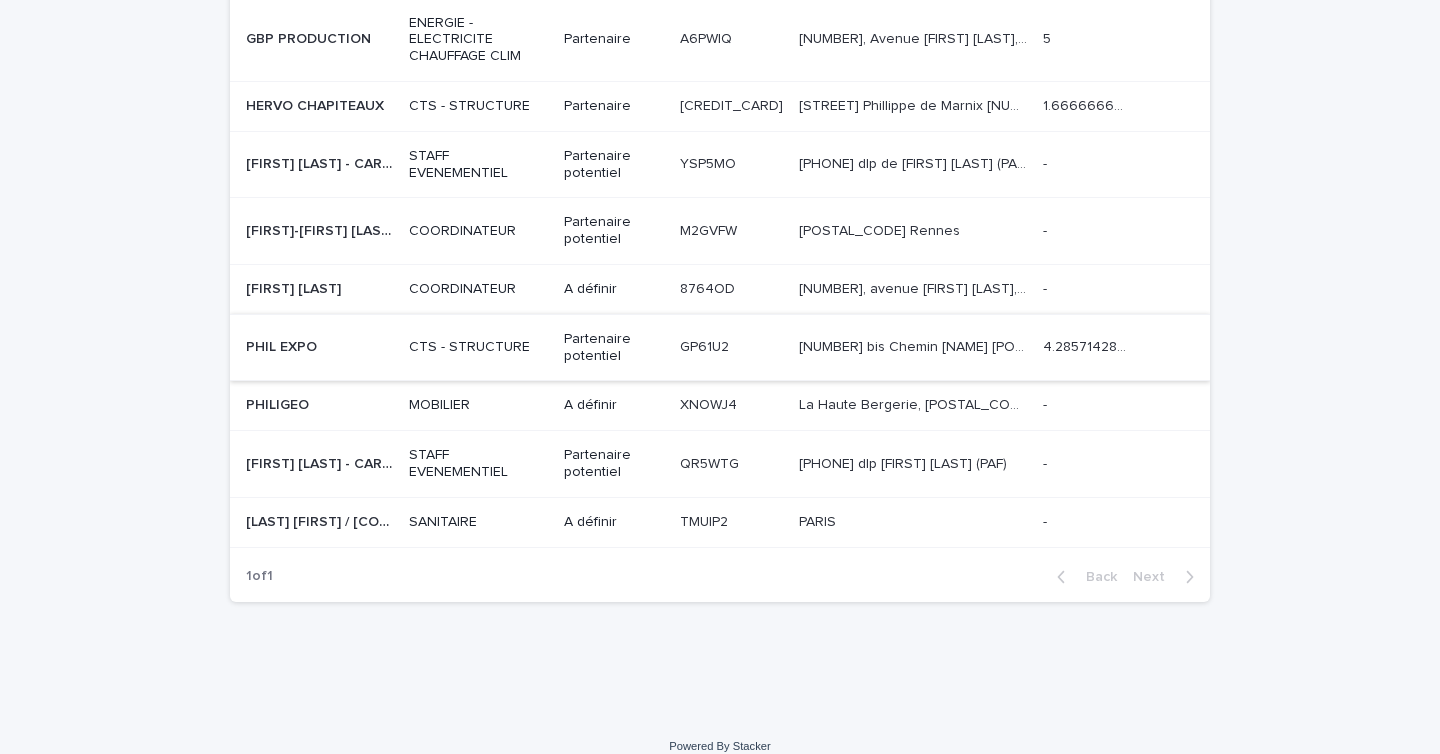 type on "****" 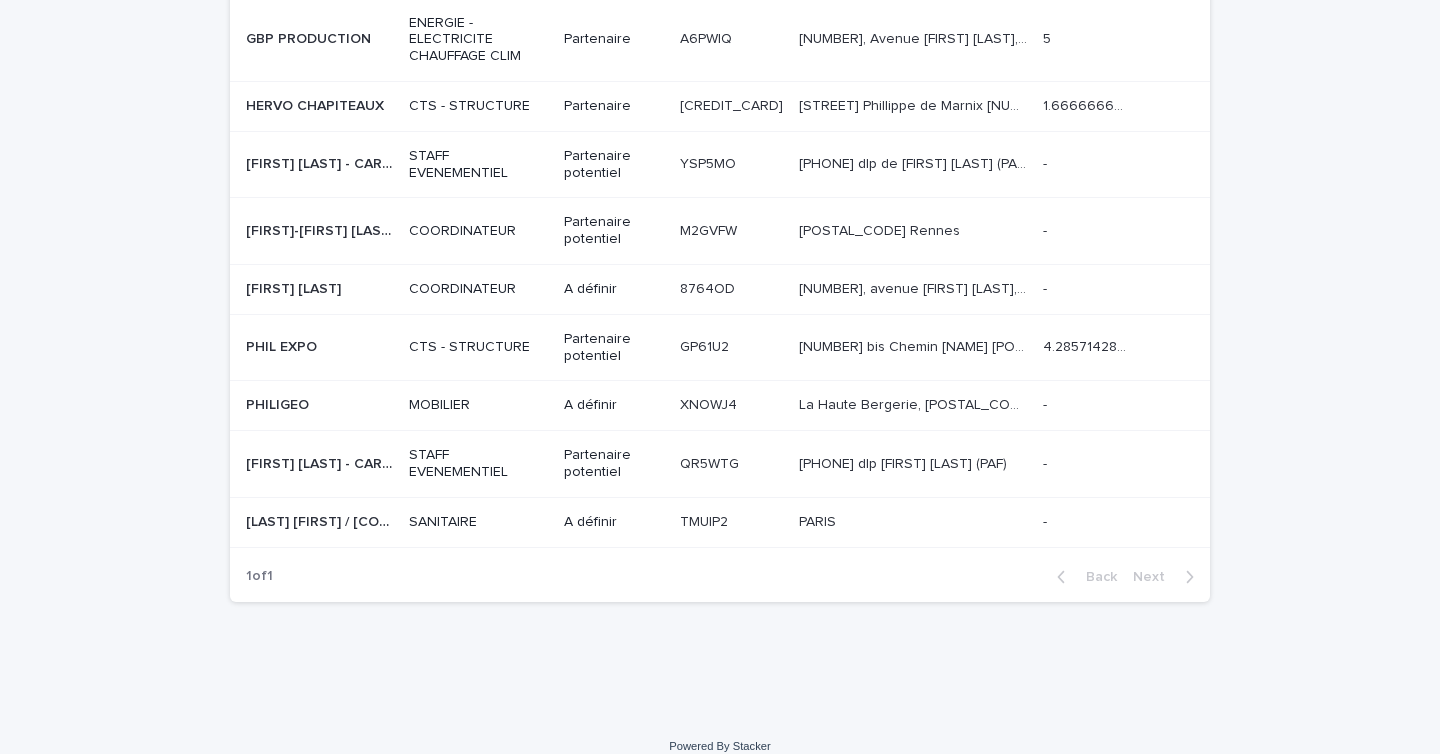 click at bounding box center [319, 347] 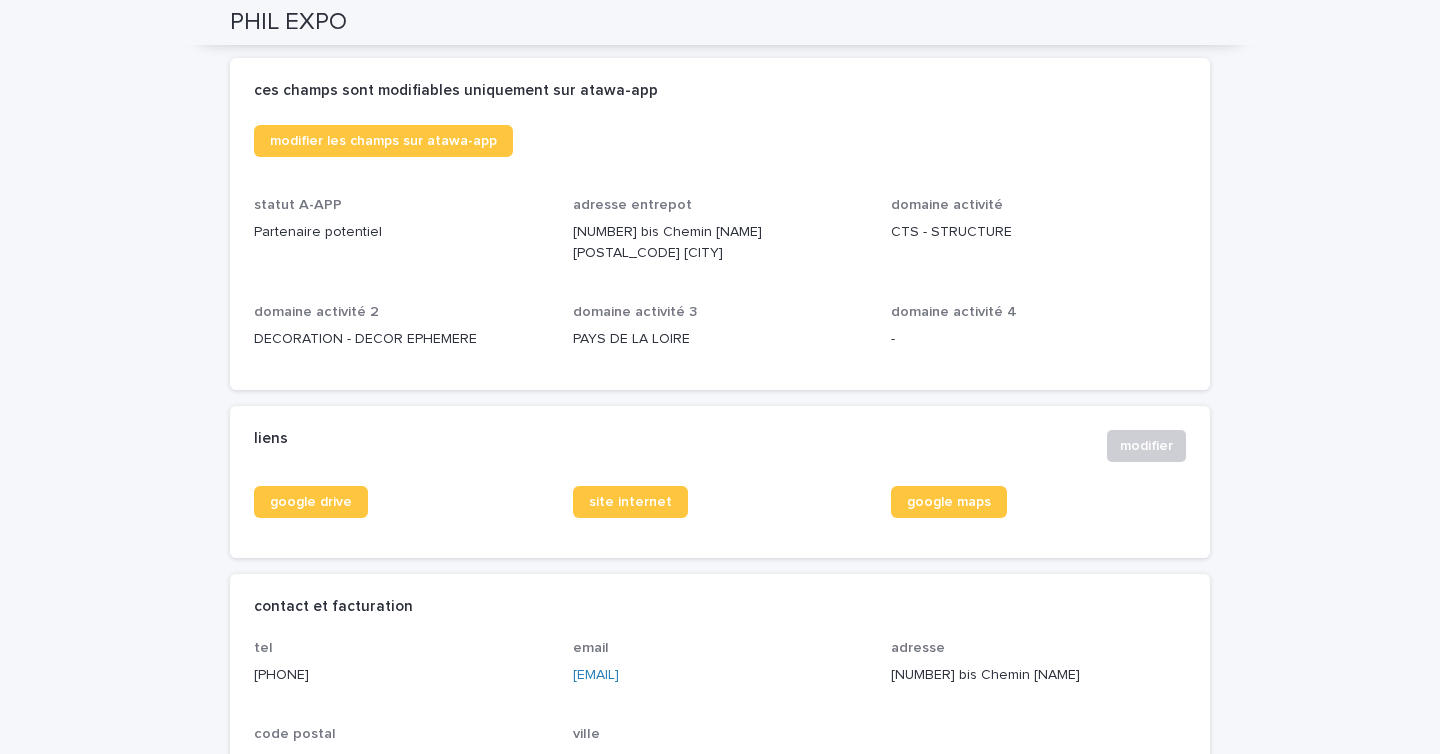 scroll, scrollTop: 0, scrollLeft: 0, axis: both 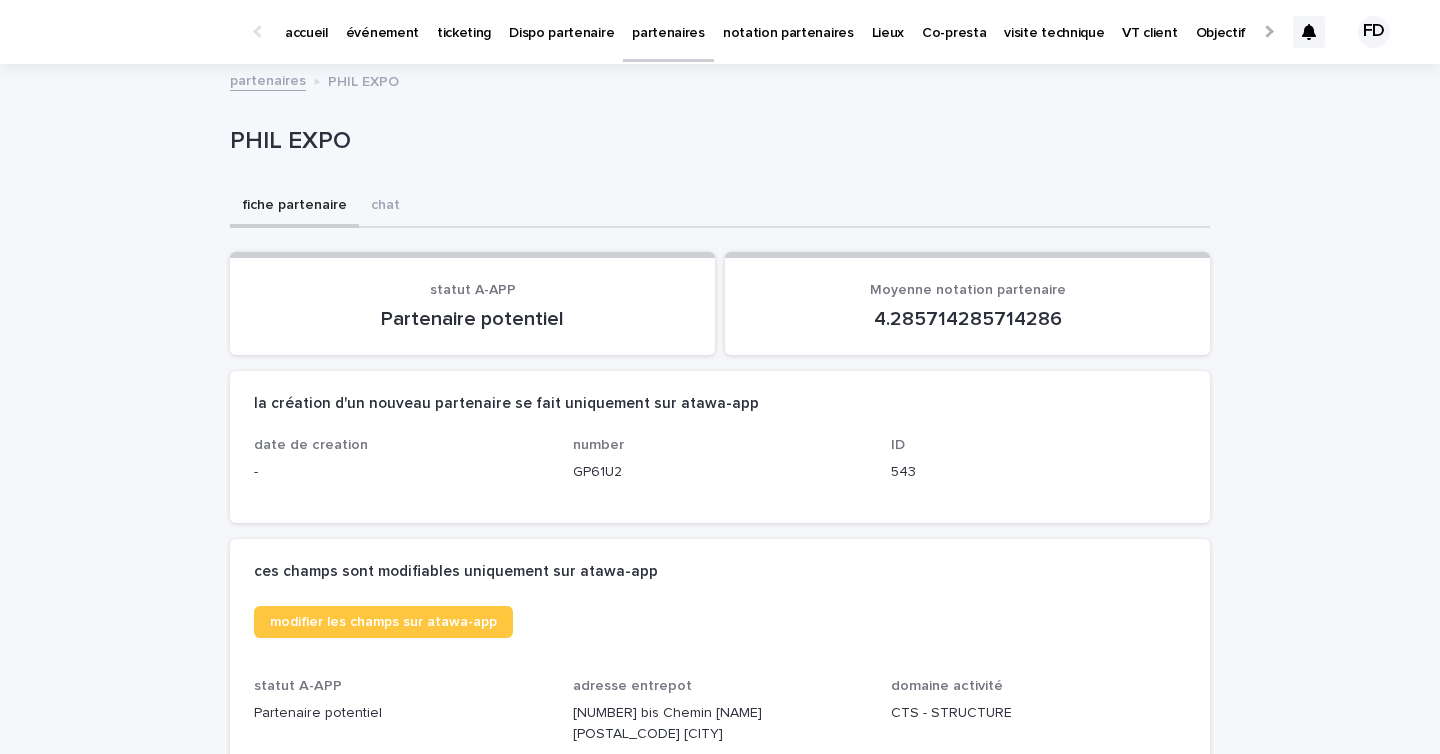 click at bounding box center (1309, 32) 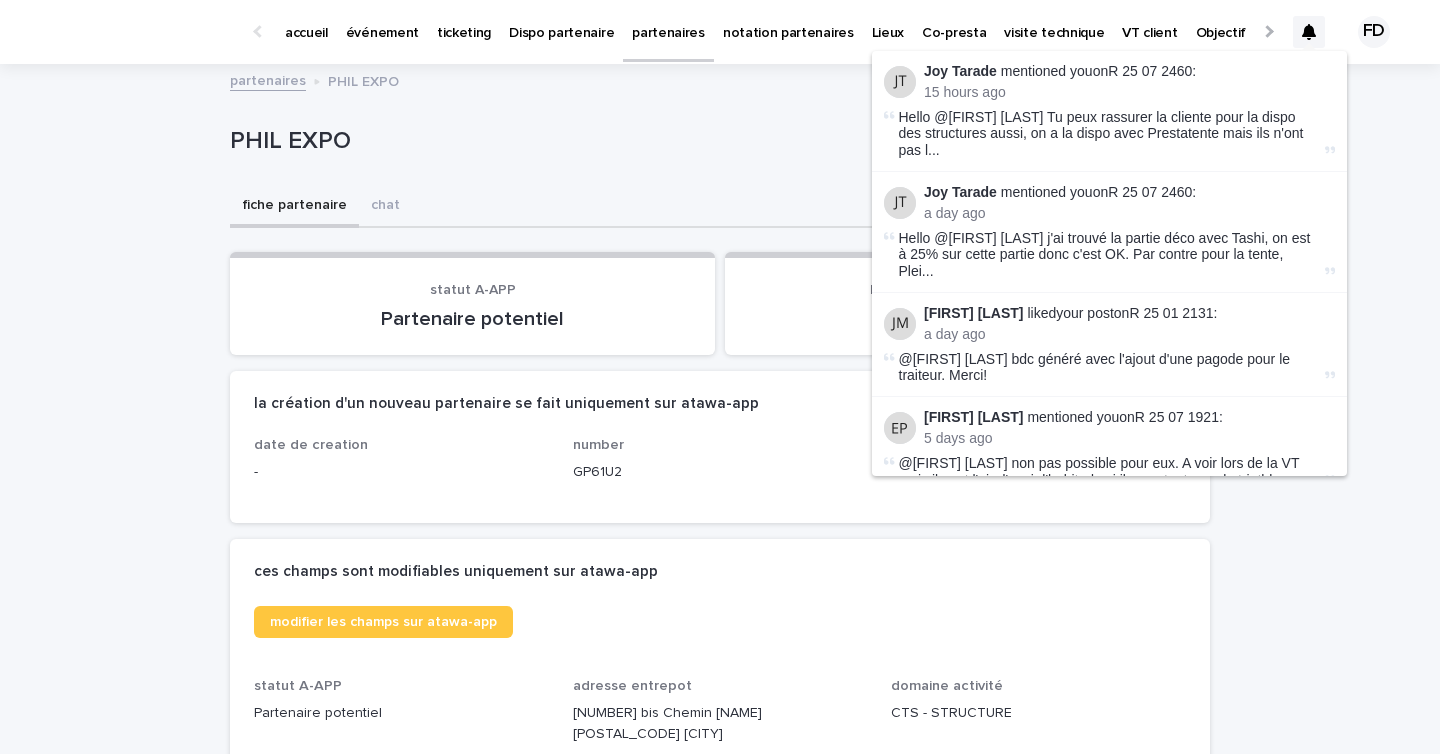 click on "accueil" at bounding box center (306, 31) 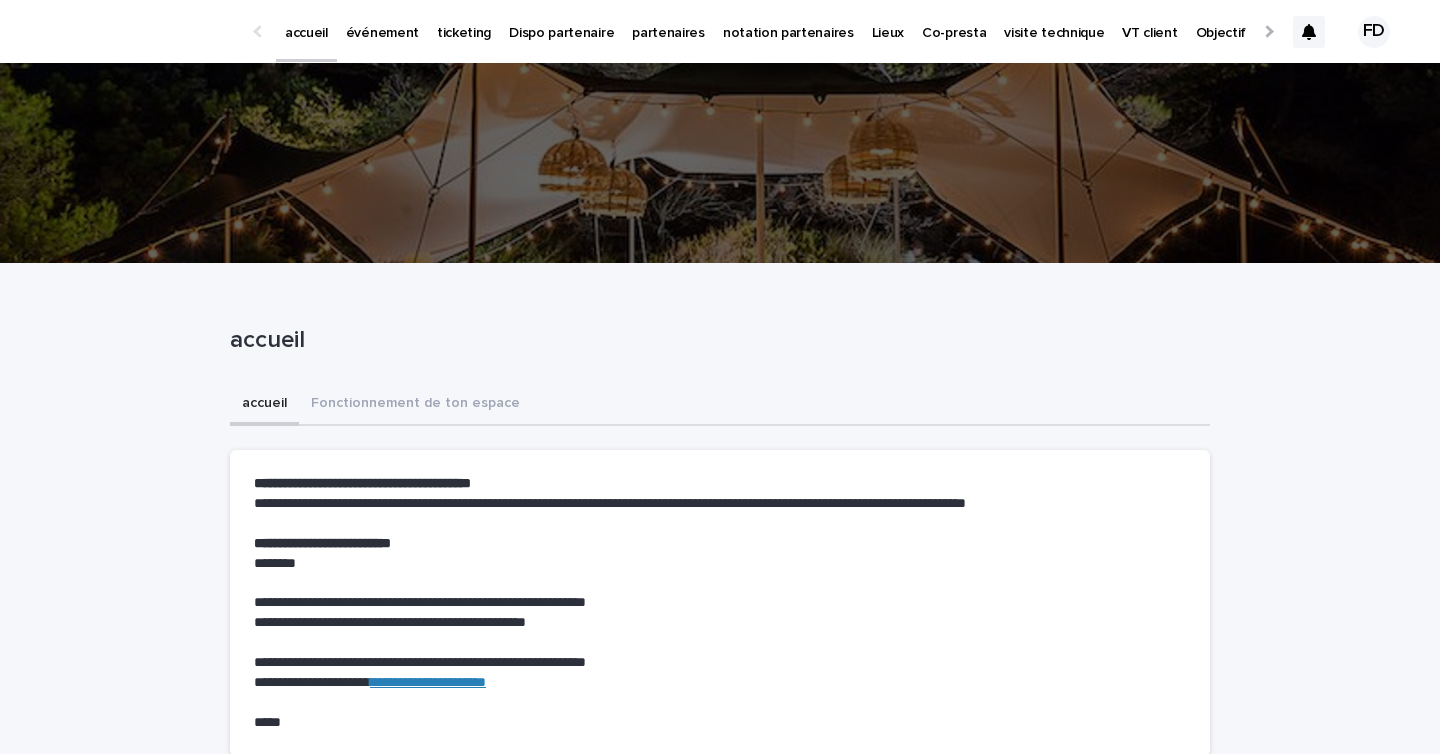 click on "événement" at bounding box center (382, 31) 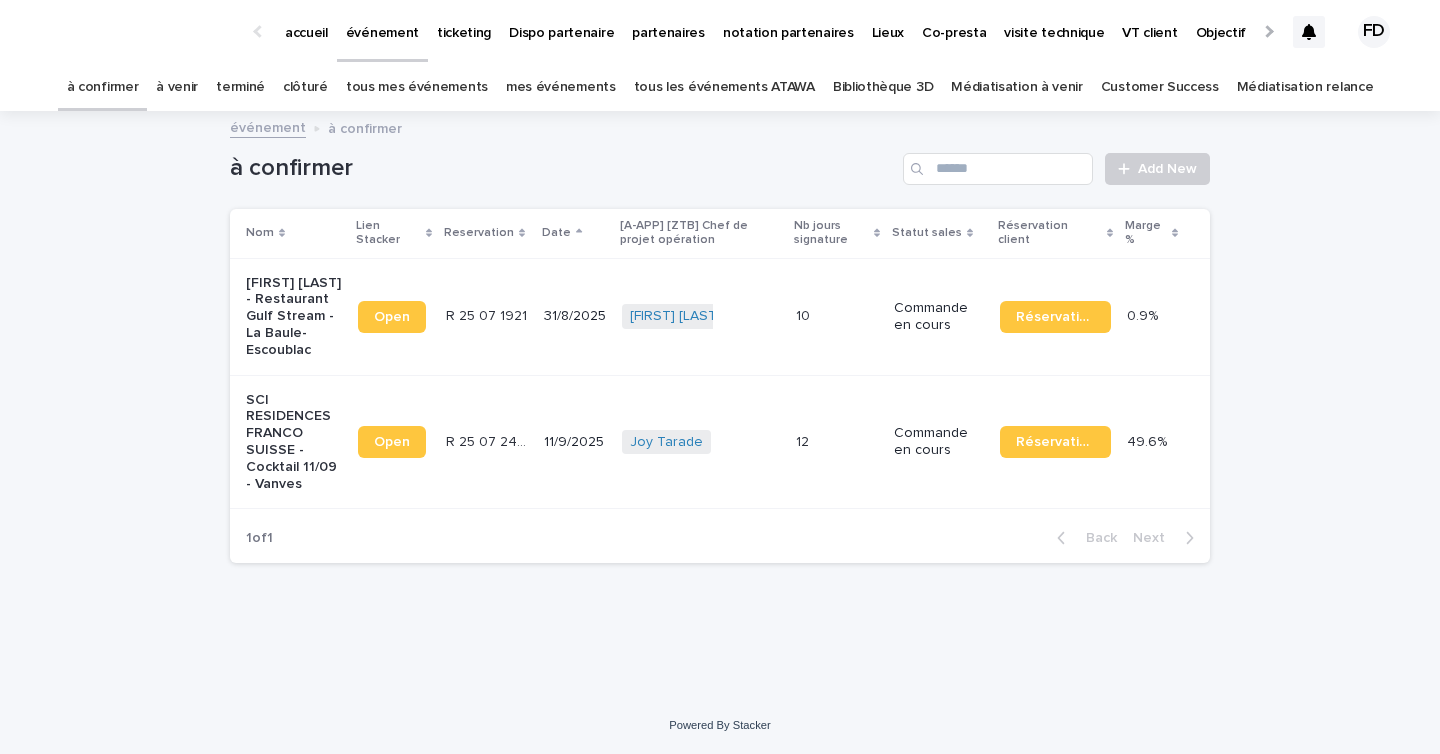 click on "à venir" at bounding box center [177, 87] 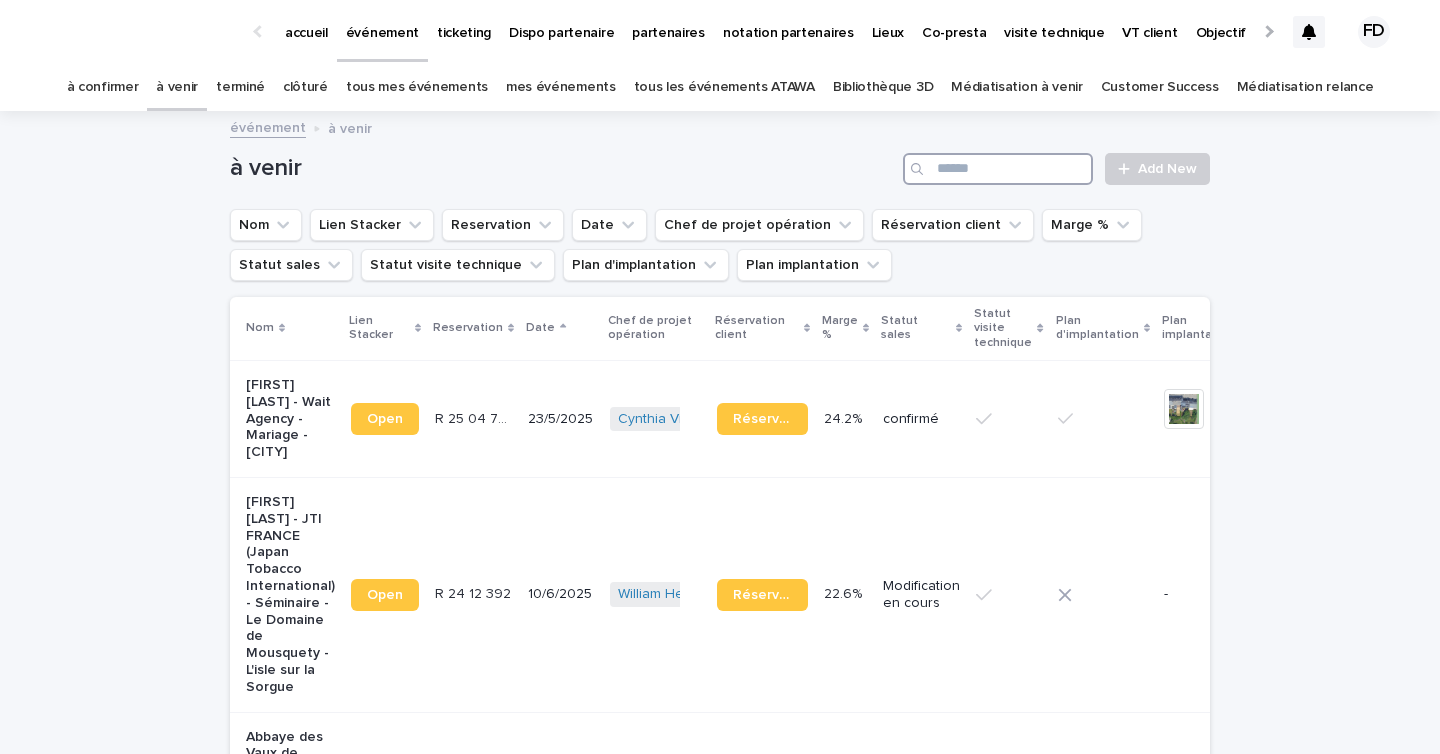 click at bounding box center [998, 169] 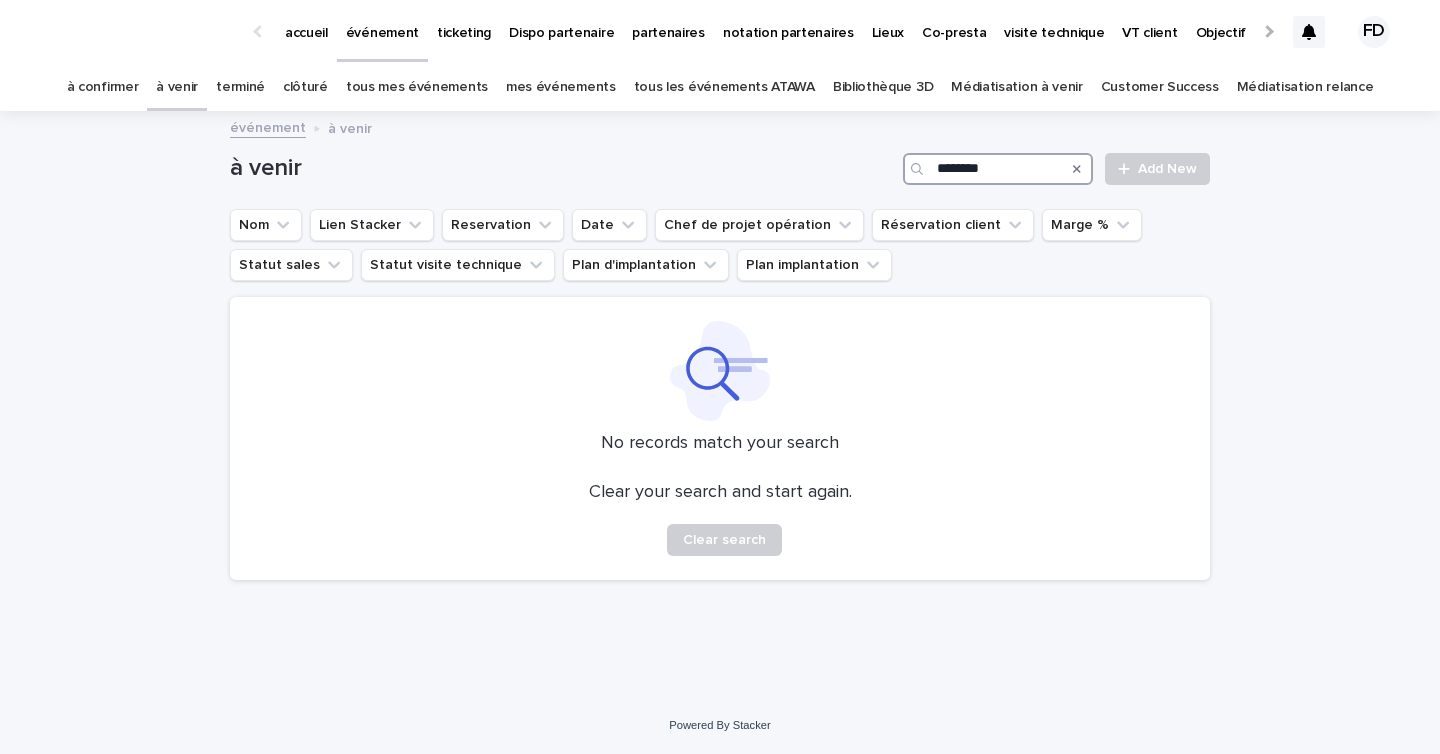 type on "********" 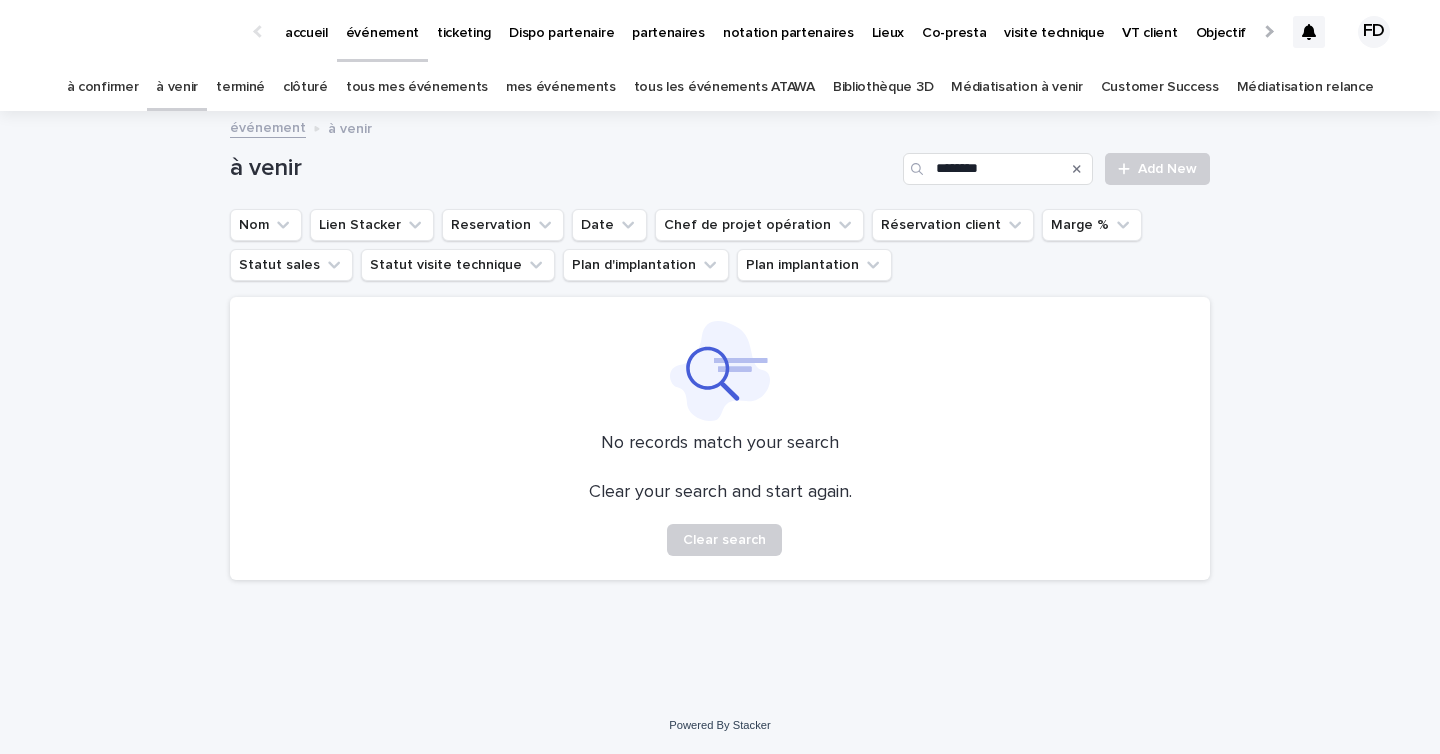click on "tous les événements ATAWA" at bounding box center [724, 87] 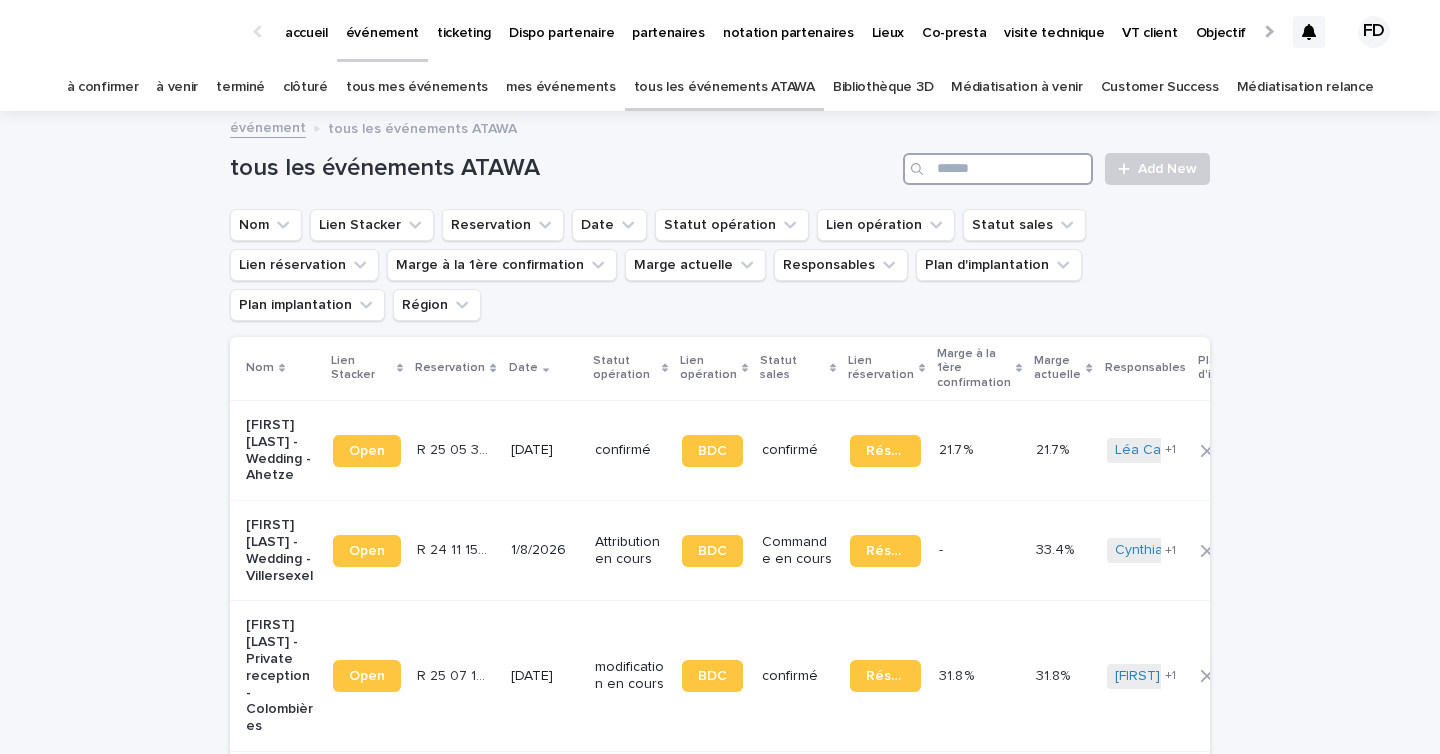 click at bounding box center (998, 169) 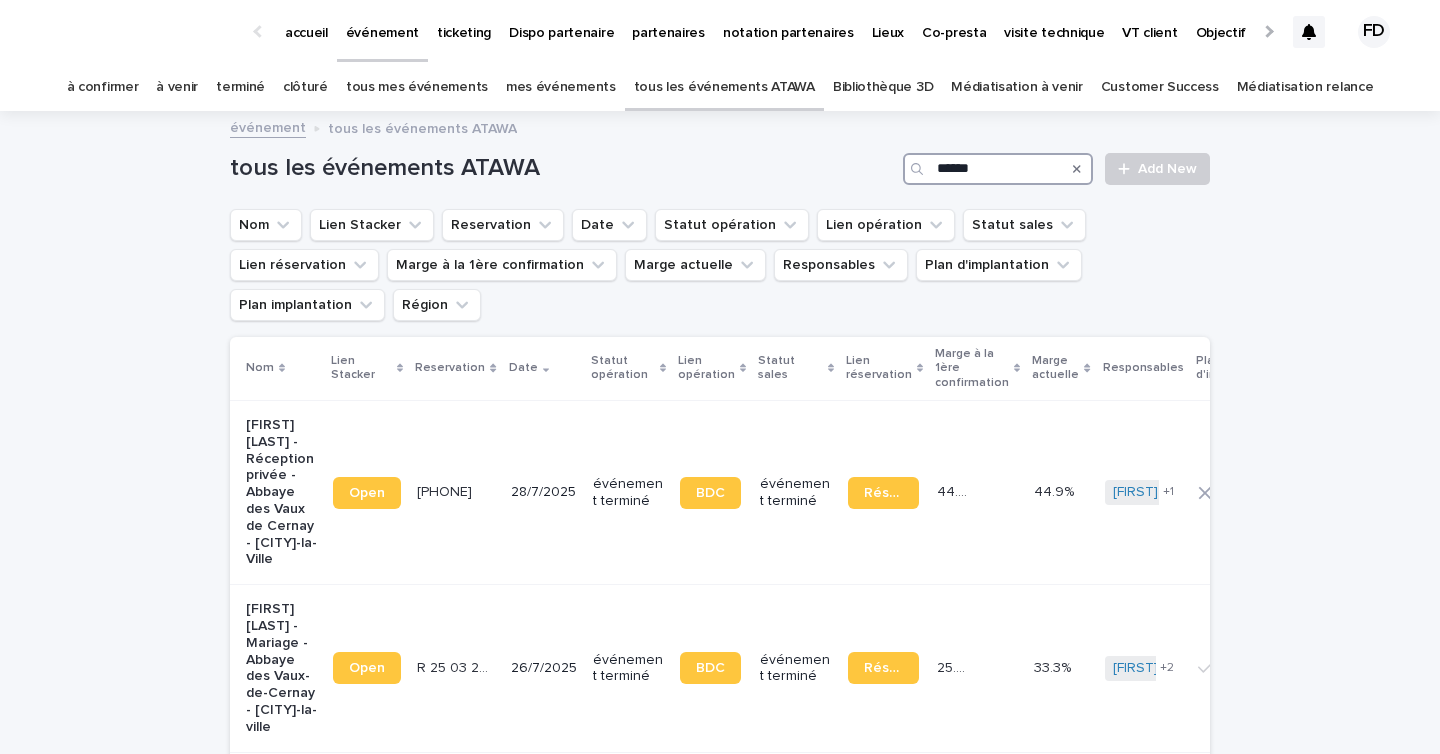 type on "******" 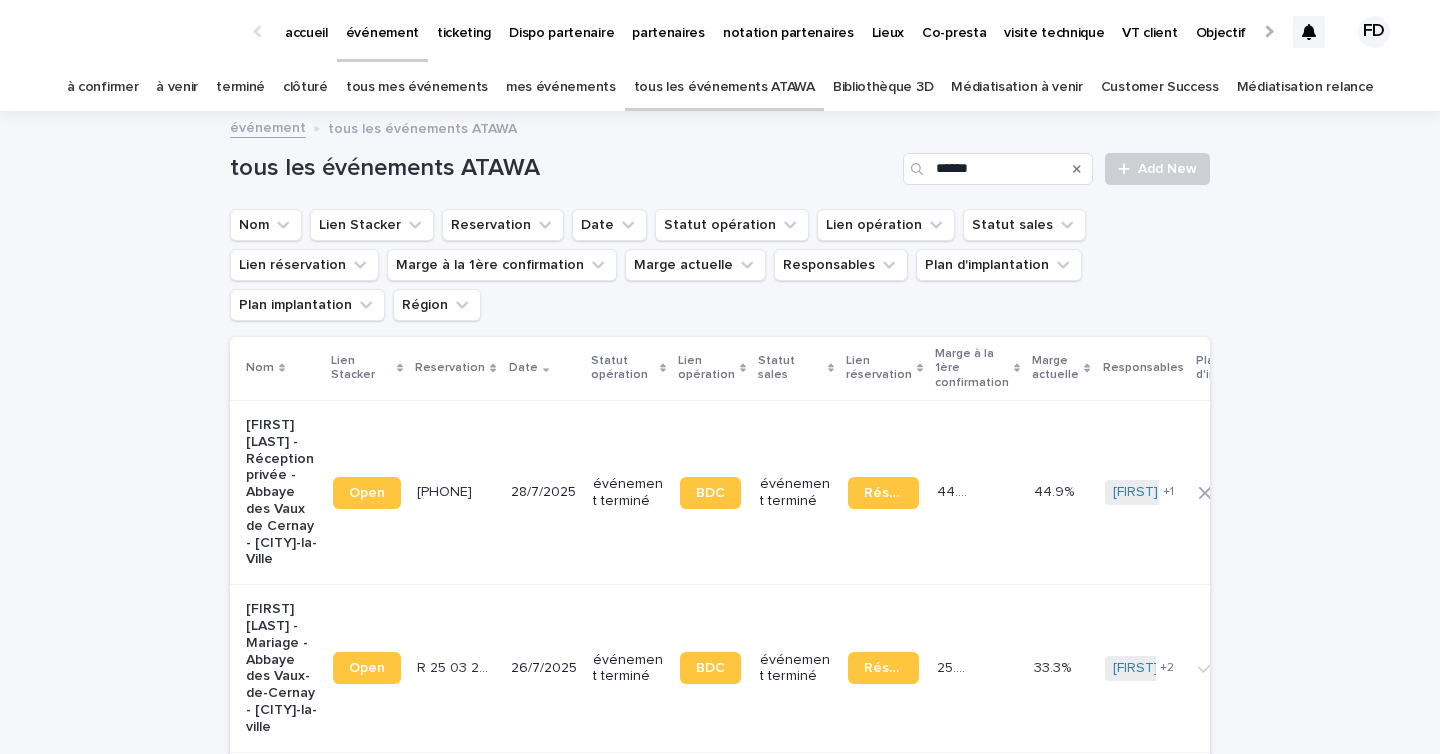click on "à venir" at bounding box center [177, 87] 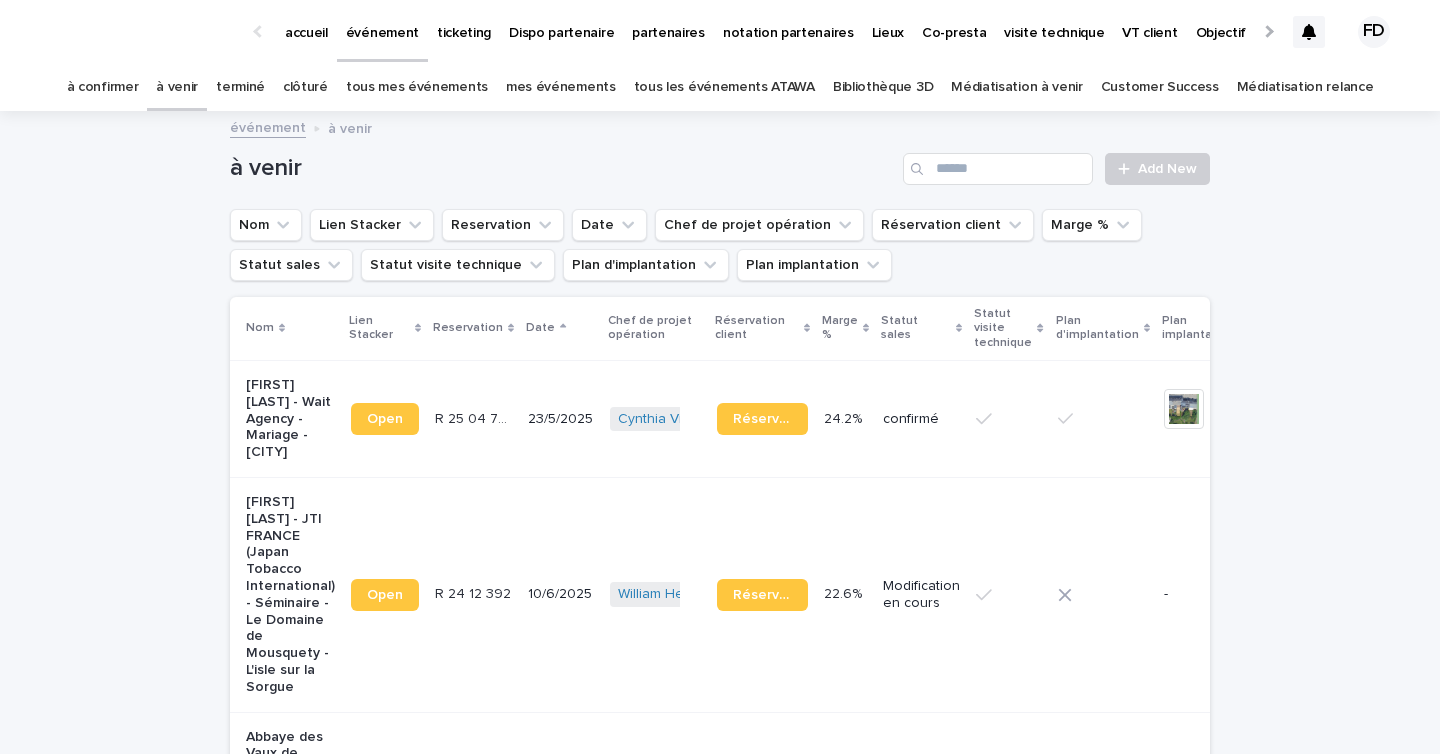 click on "terminé" at bounding box center [240, 87] 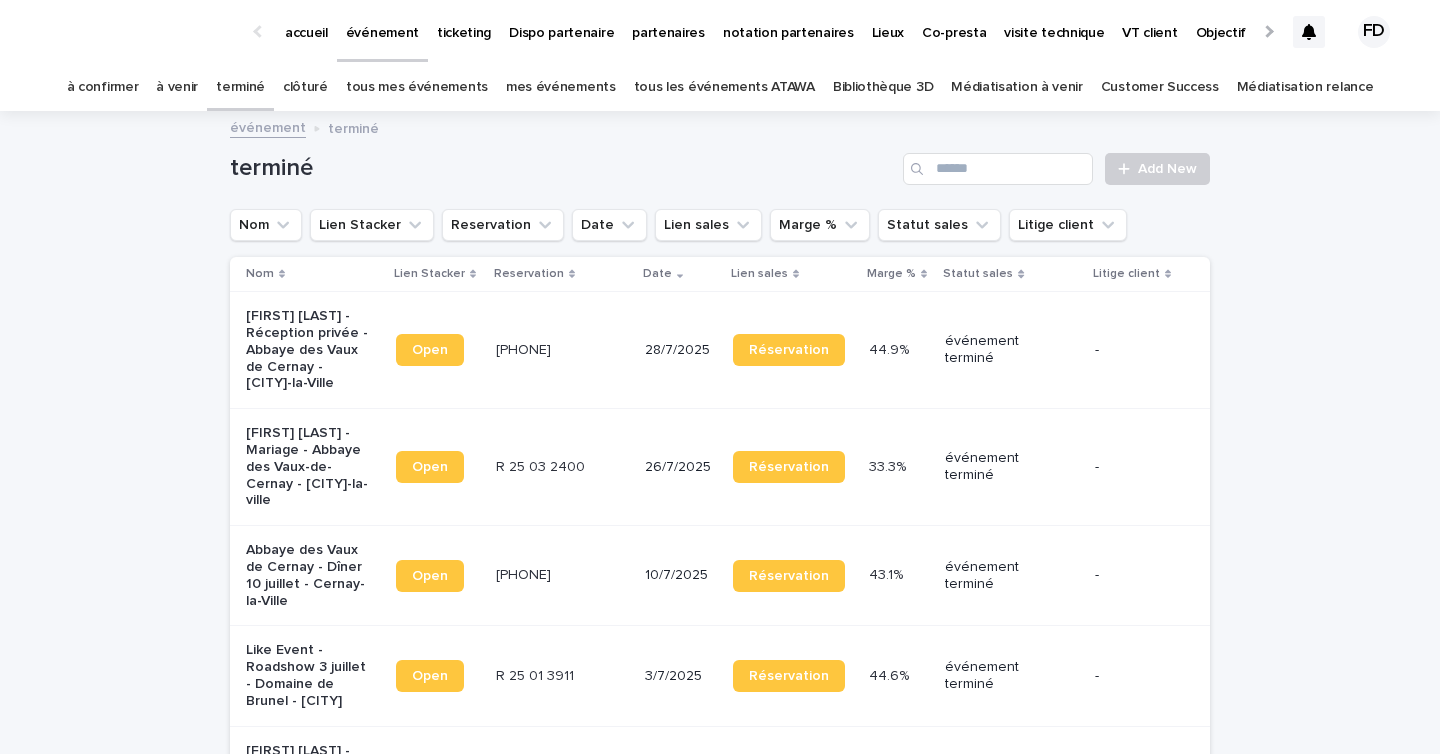 click on "à venir" at bounding box center (177, 87) 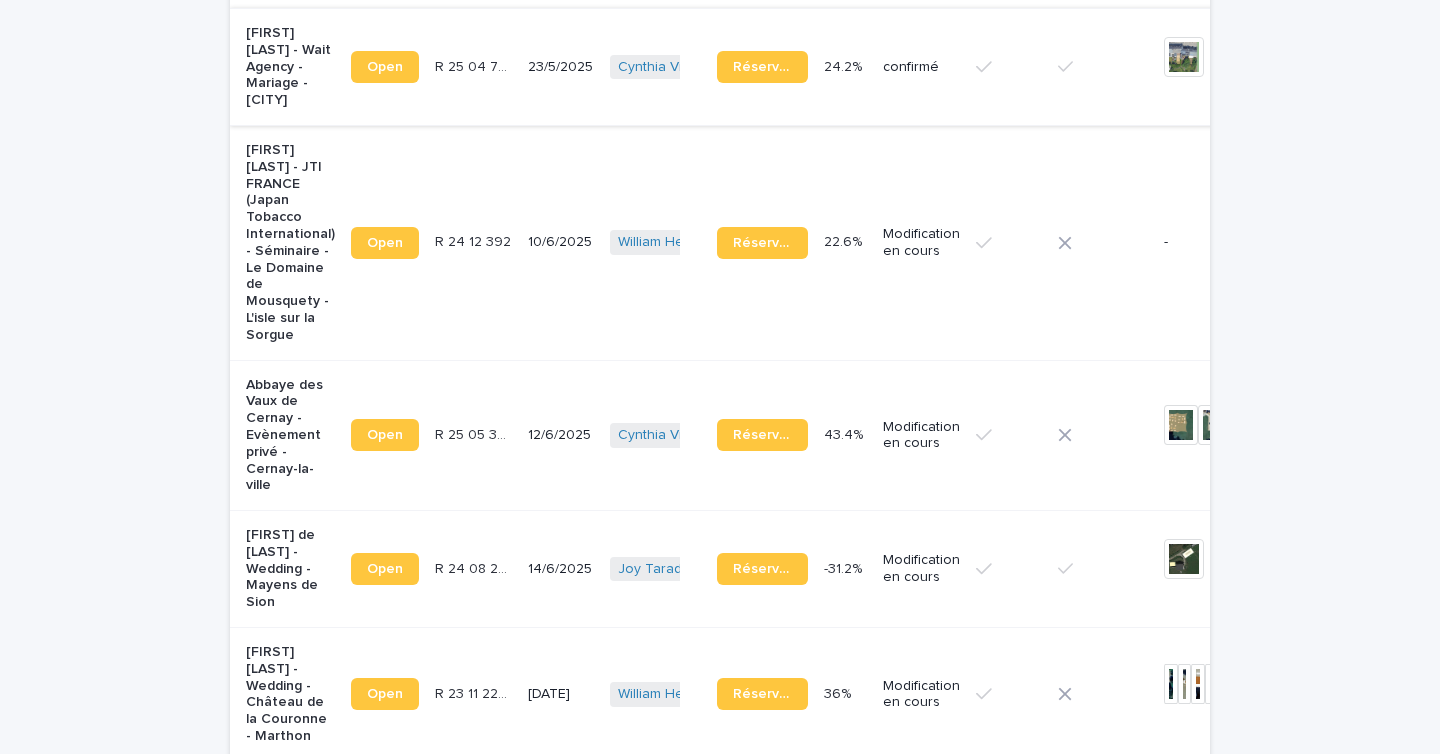 scroll, scrollTop: 0, scrollLeft: 0, axis: both 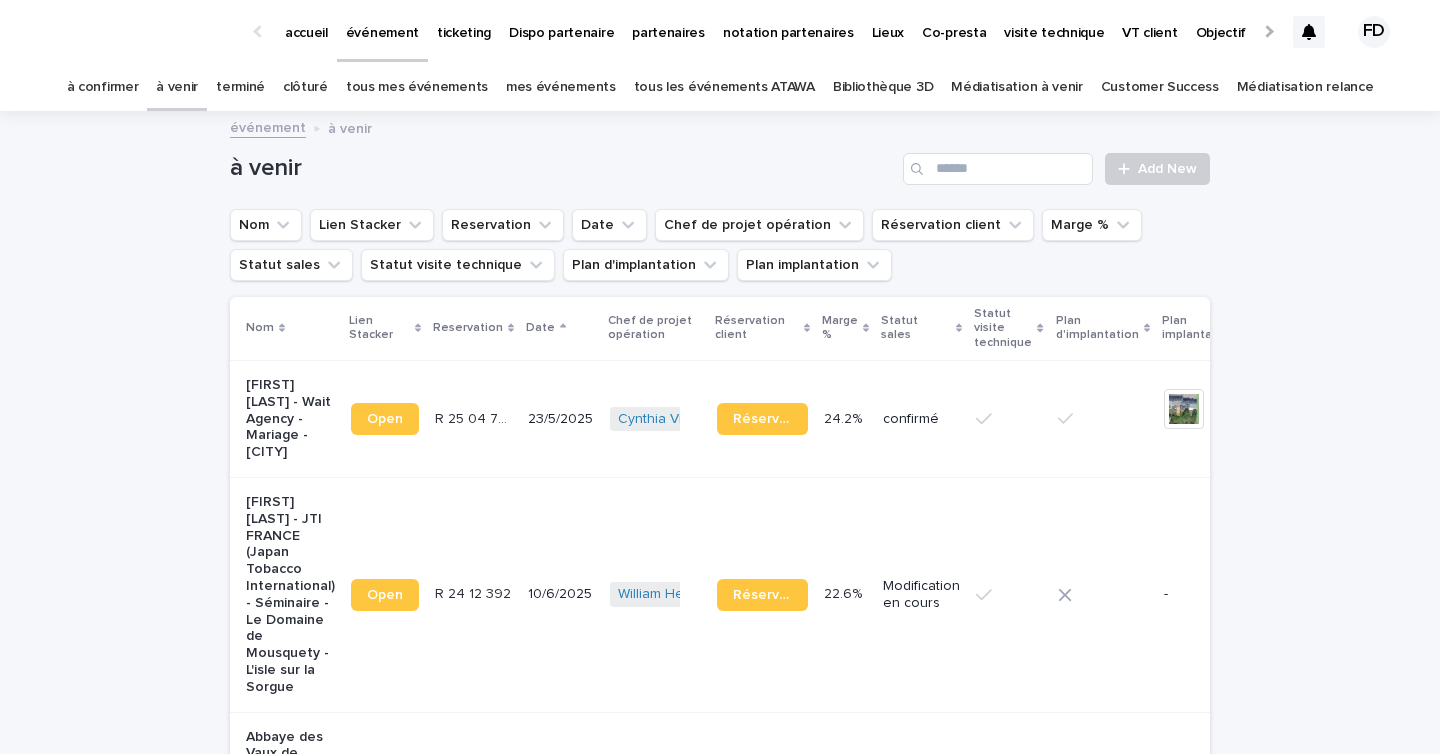 click on "à confirmer" at bounding box center [103, 87] 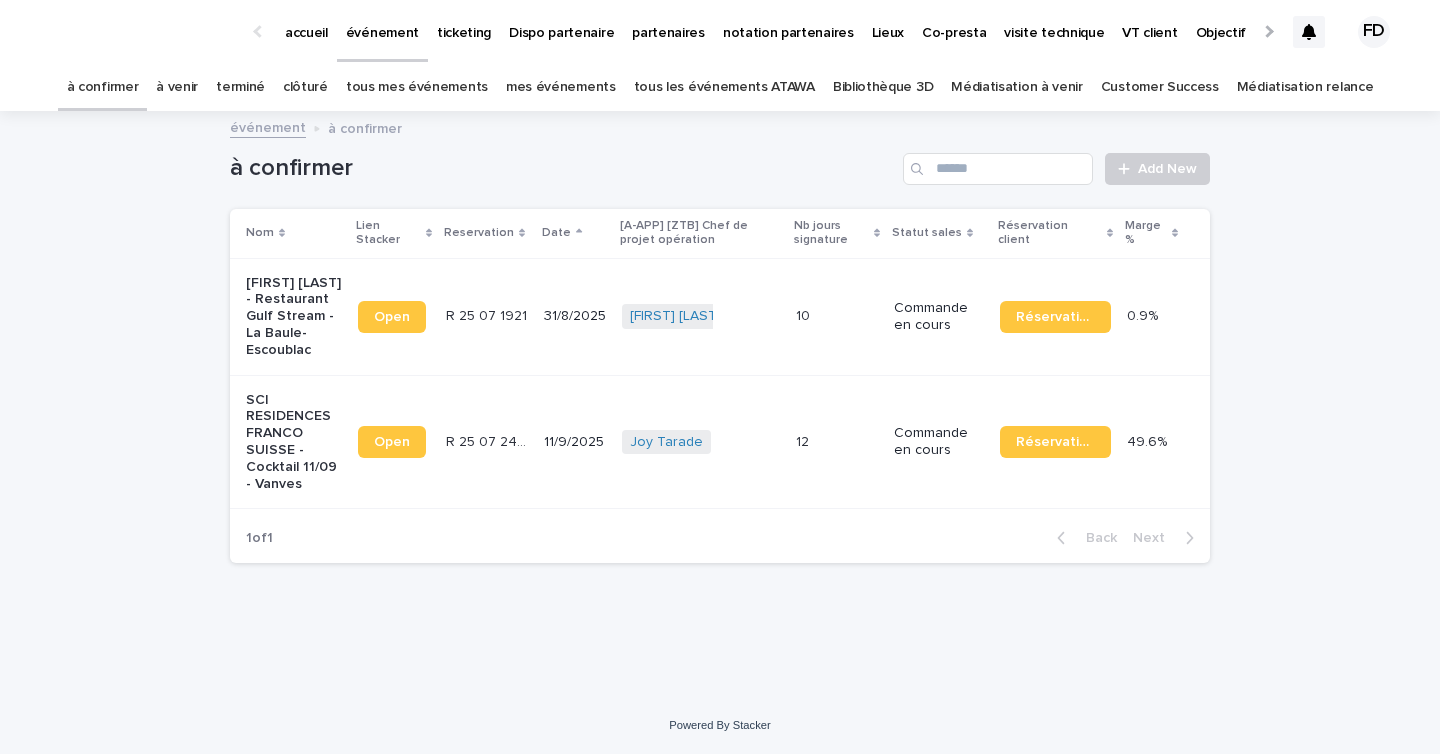 click on "10 10" at bounding box center (837, 316) 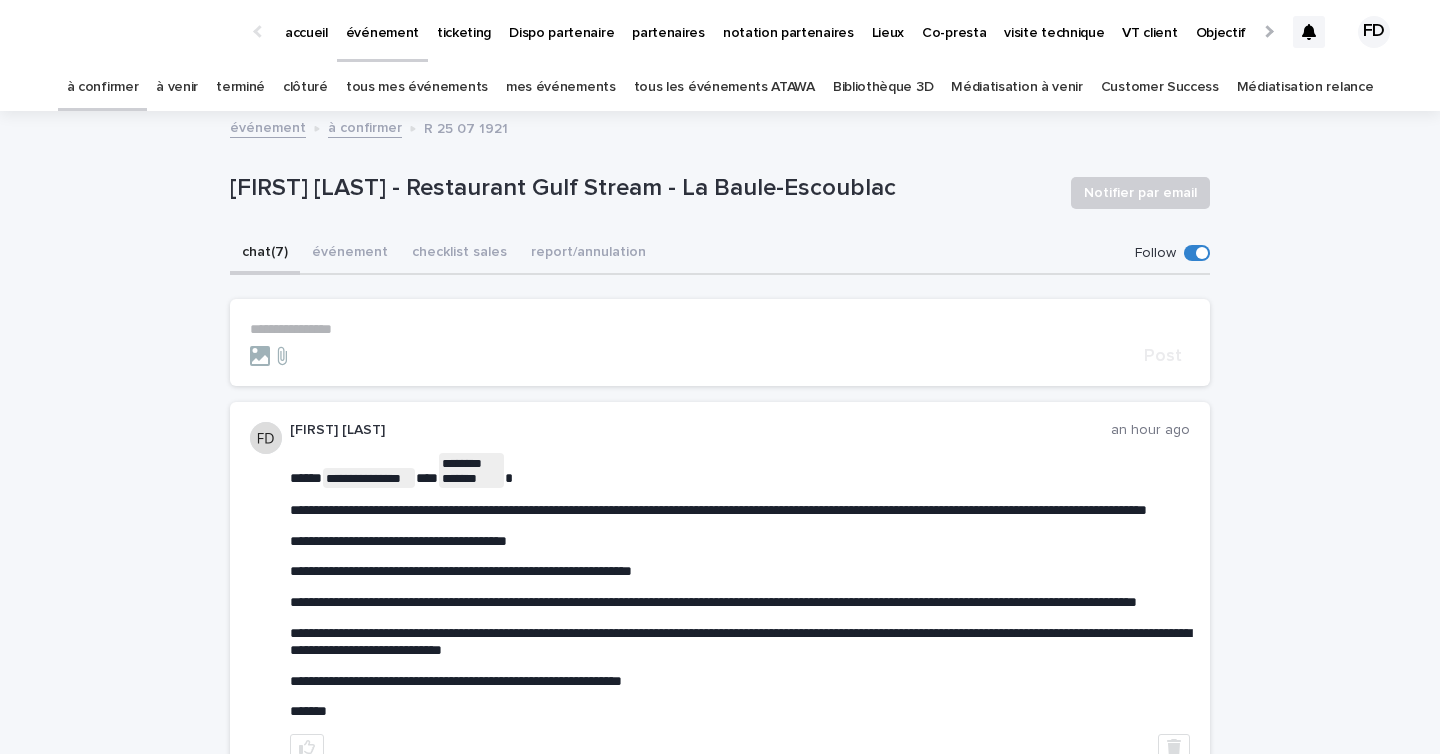 click on "**********" at bounding box center (720, 329) 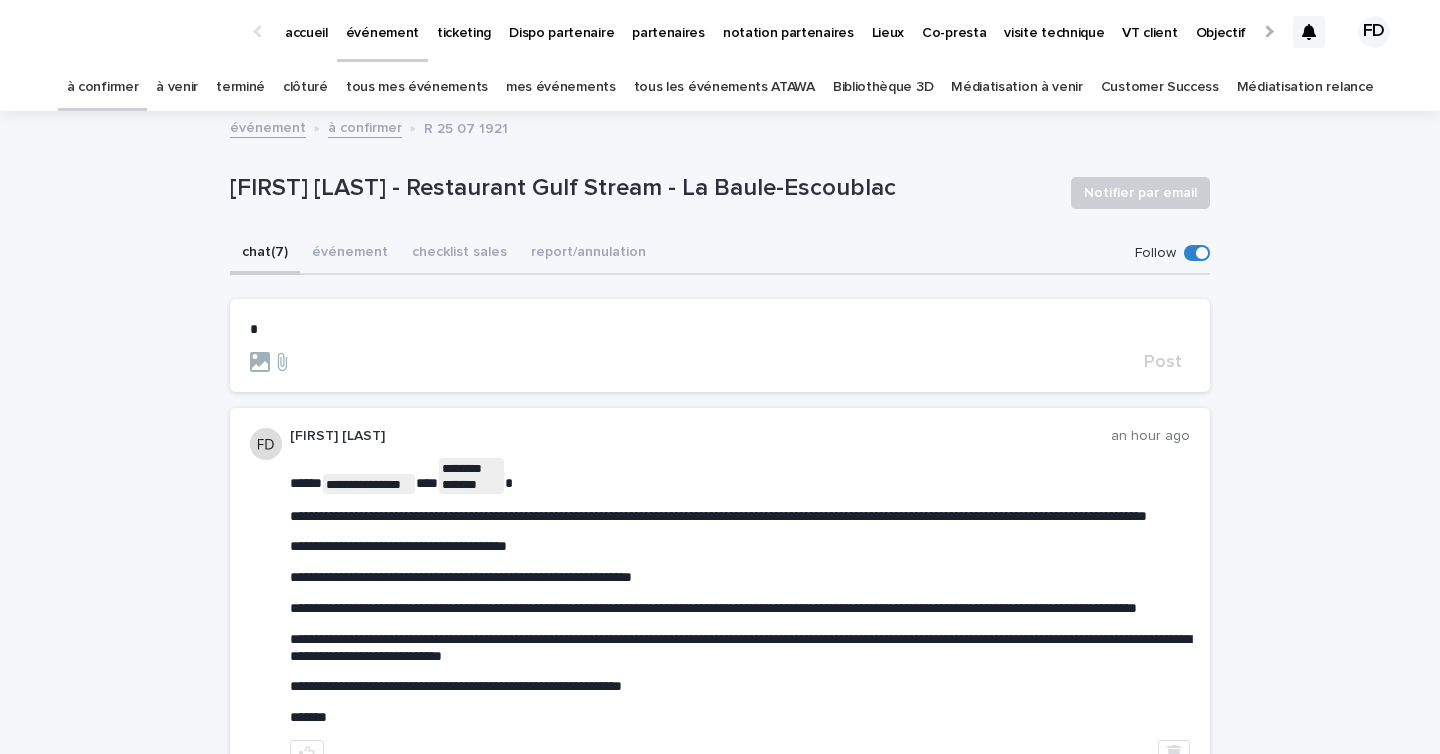 type 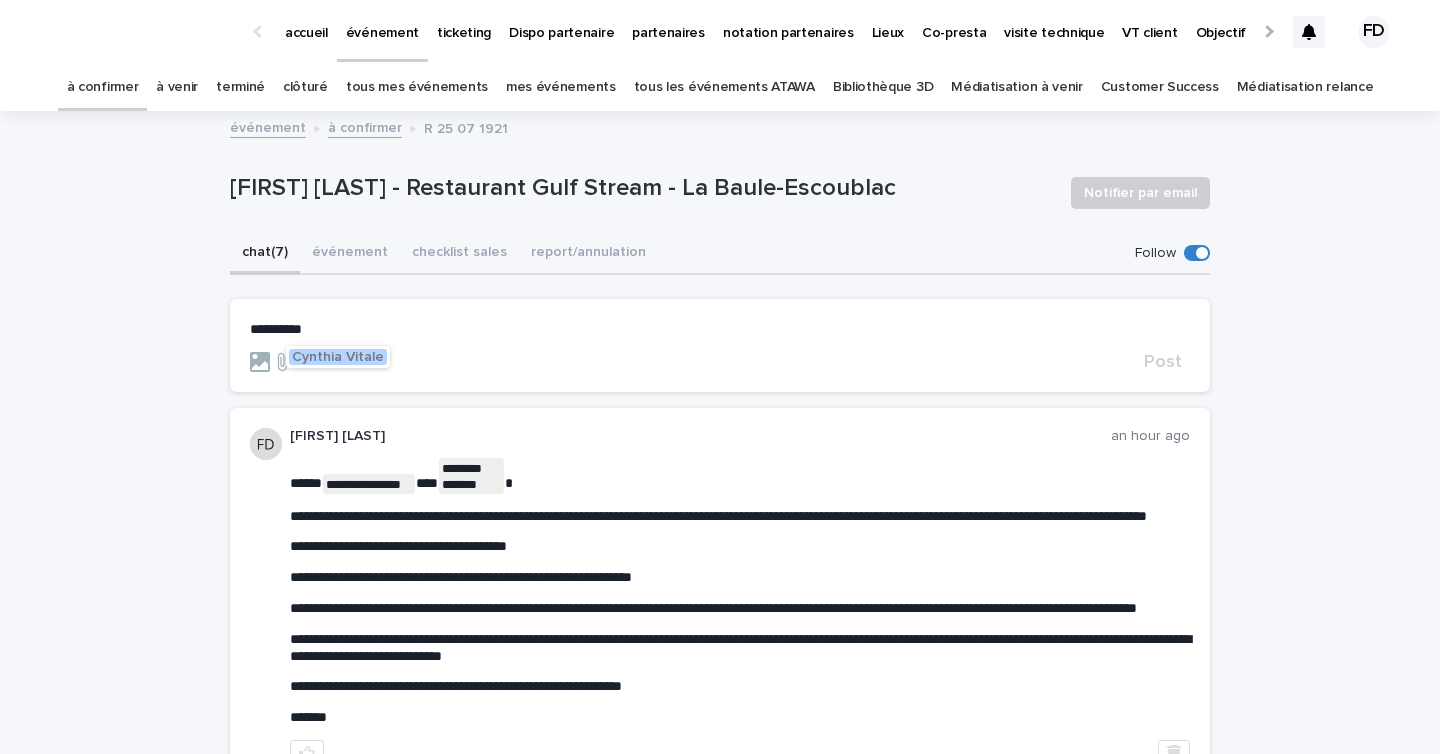 click on "**********" at bounding box center (720, 346) 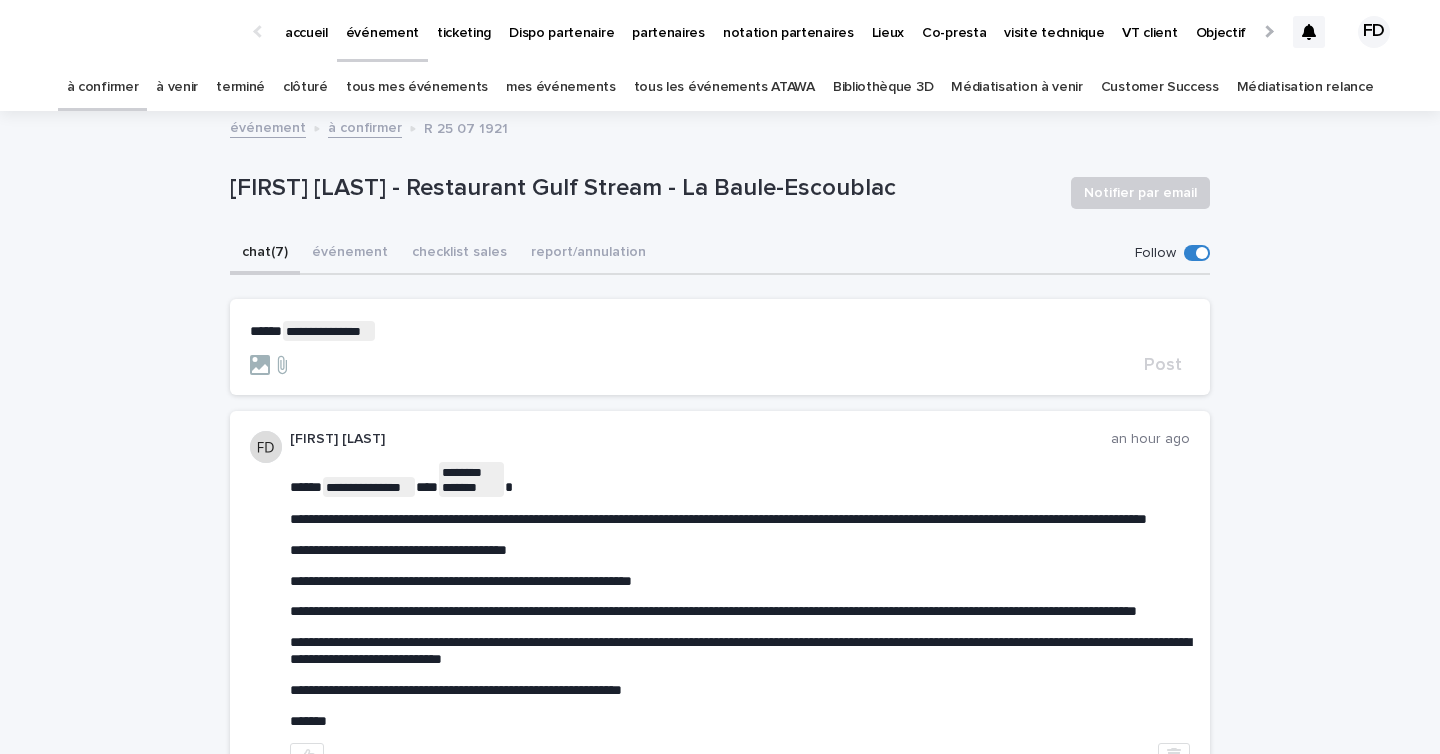 click on "*****" at bounding box center (266, 331) 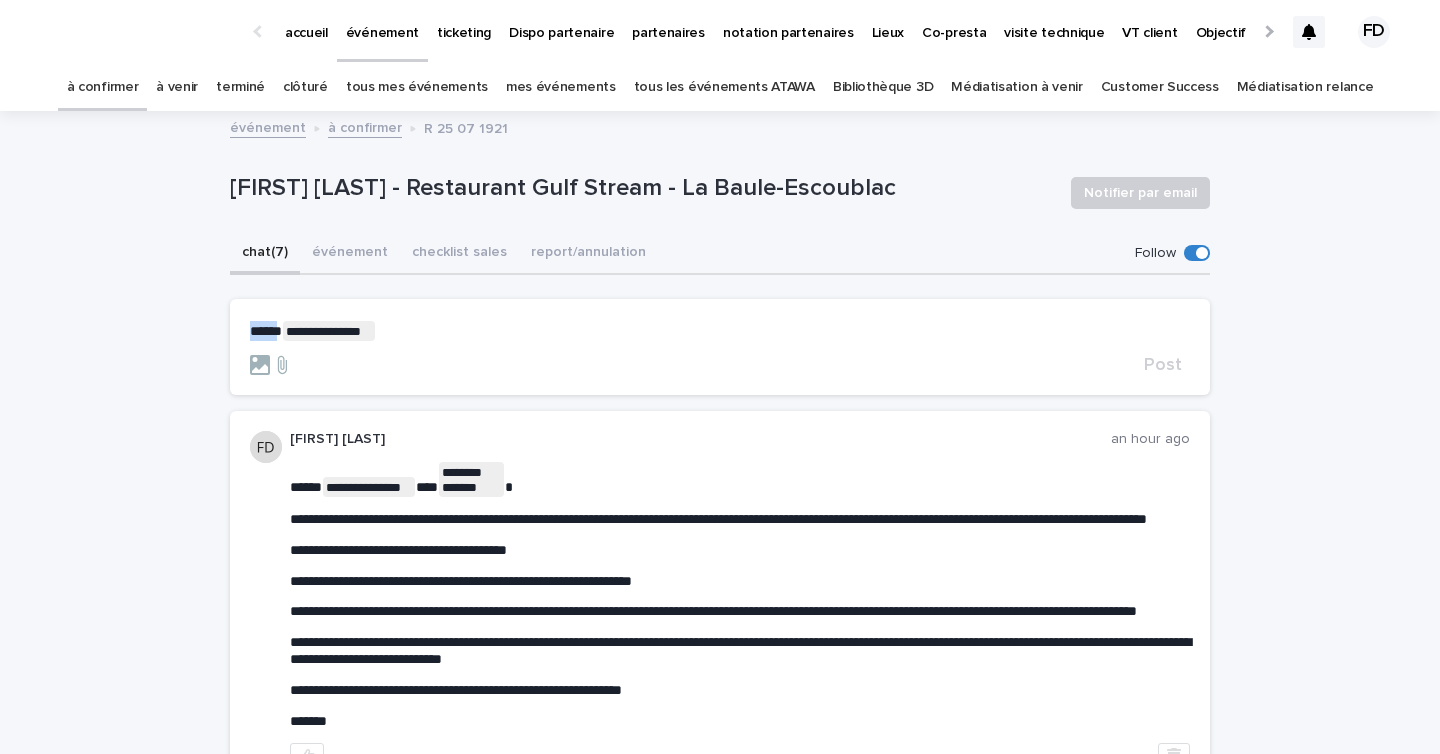 click on "*****" at bounding box center [266, 331] 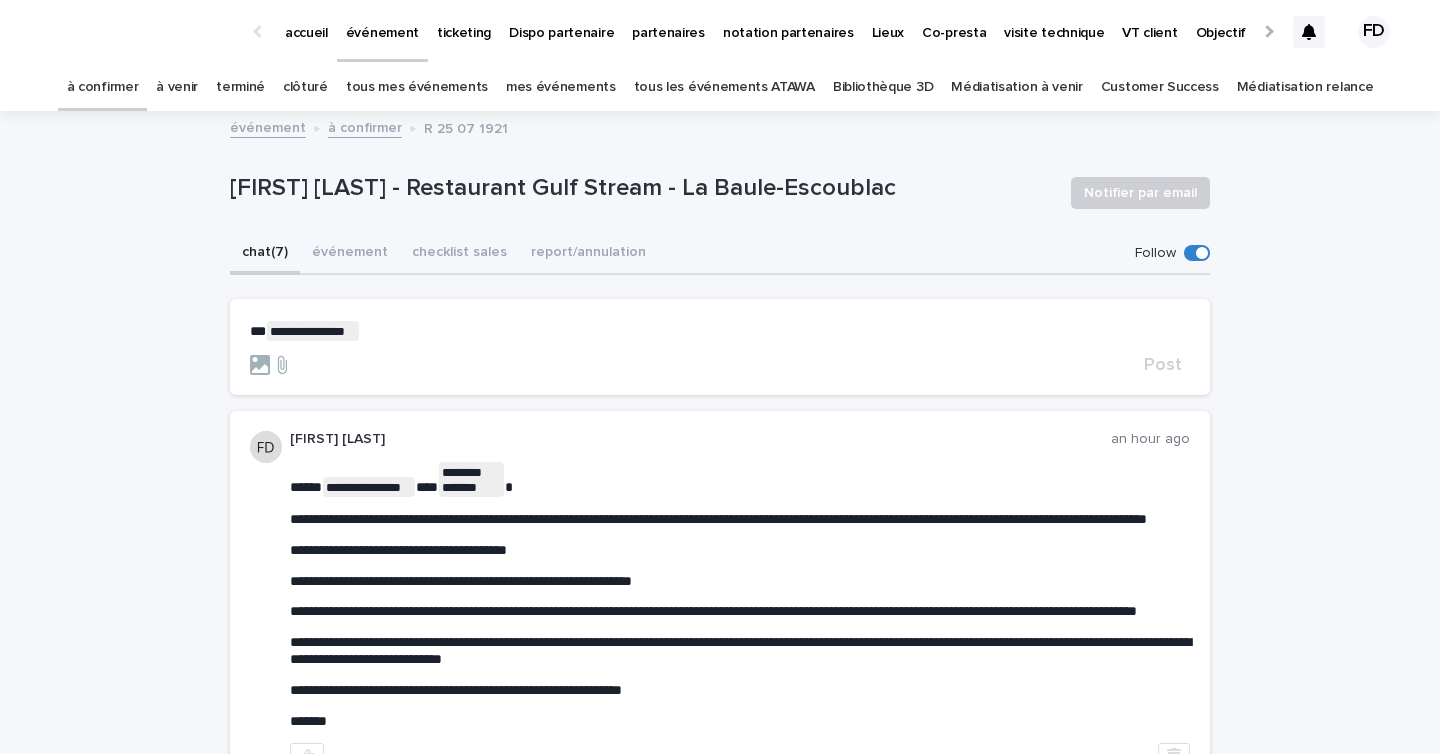 click on "**********" at bounding box center [720, 331] 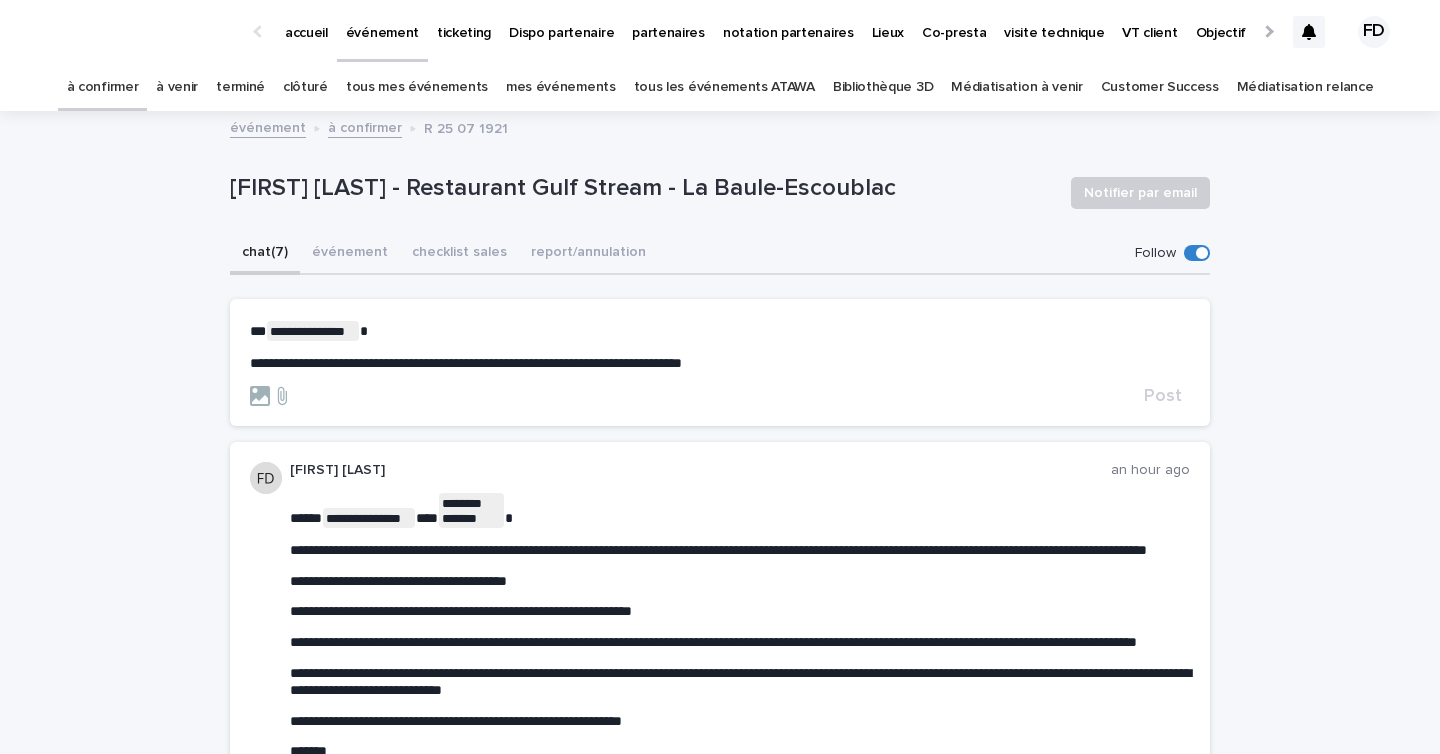 click on "**********" at bounding box center (466, 363) 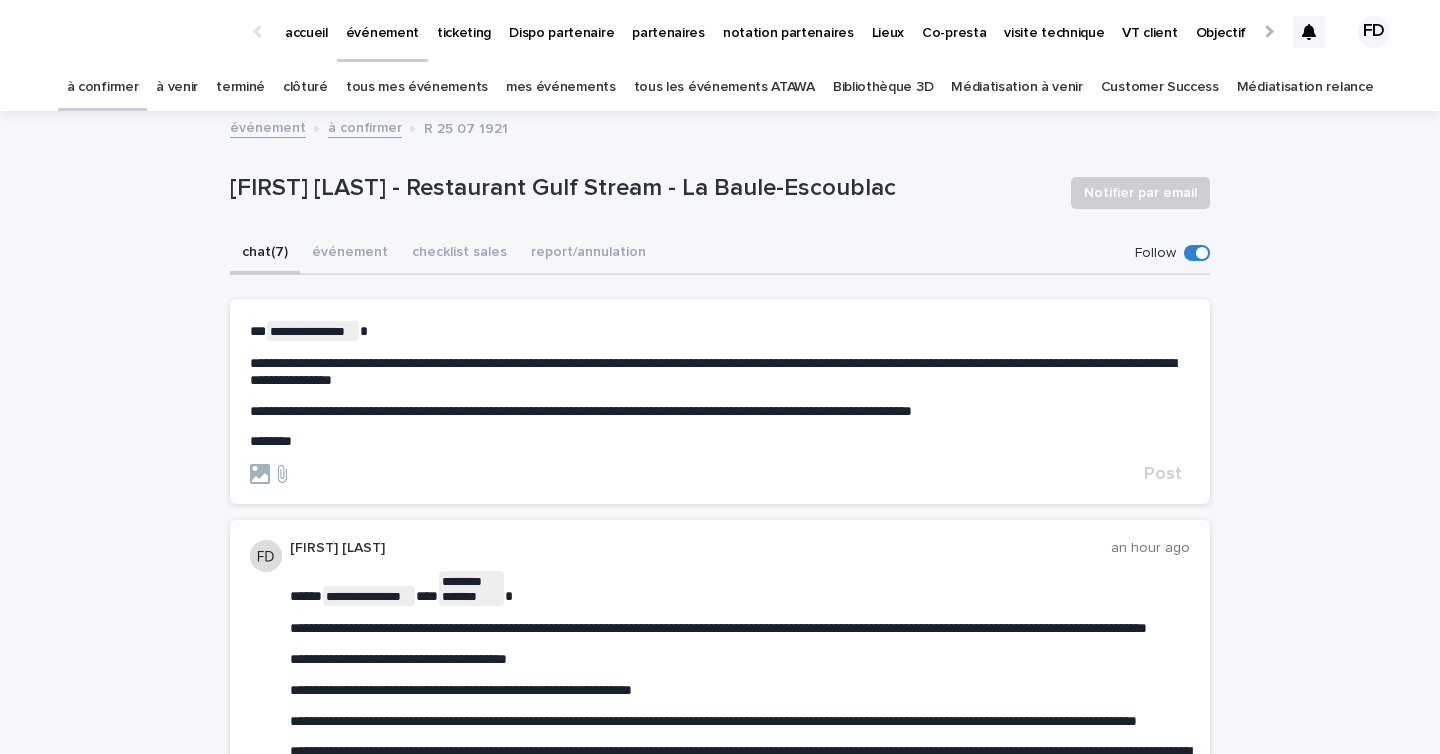 click on "**********" at bounding box center (720, 372) 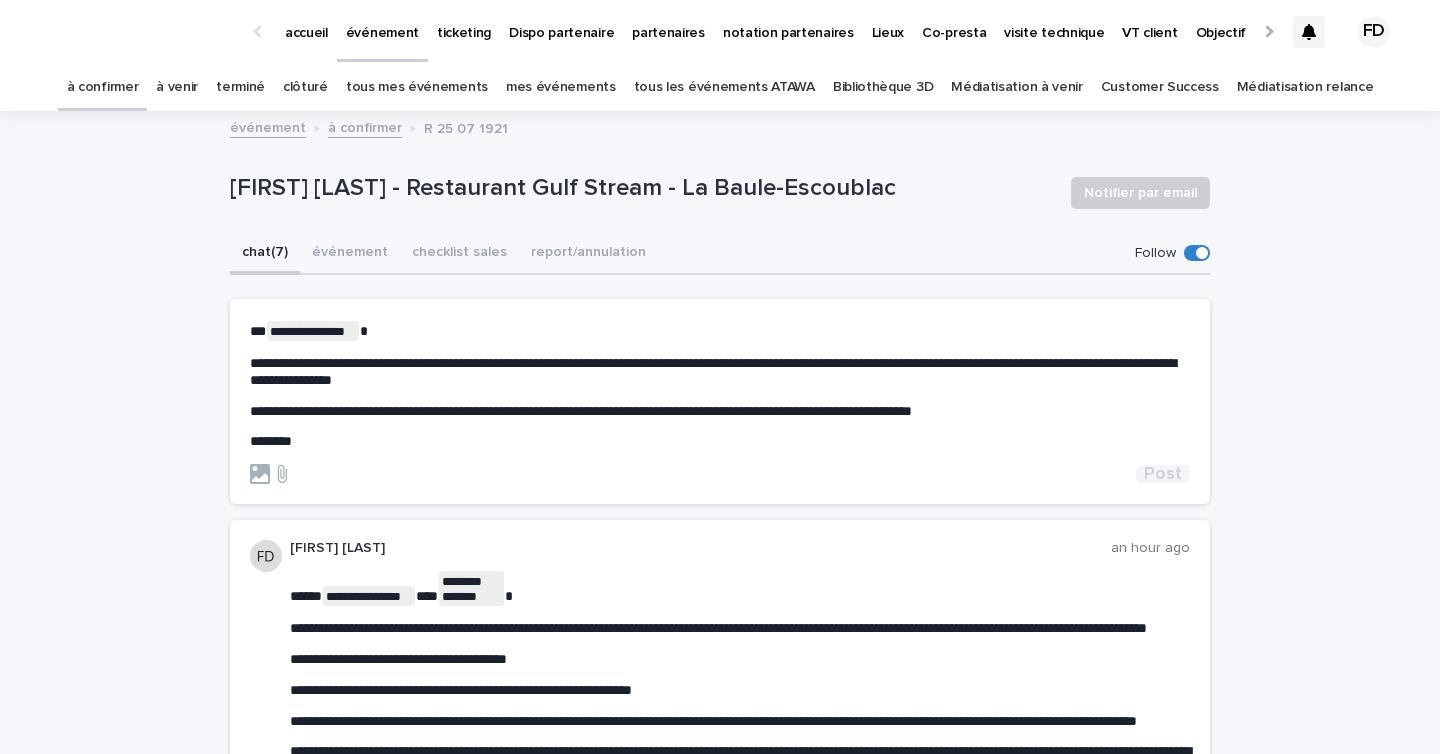 click on "Post" at bounding box center (1163, 474) 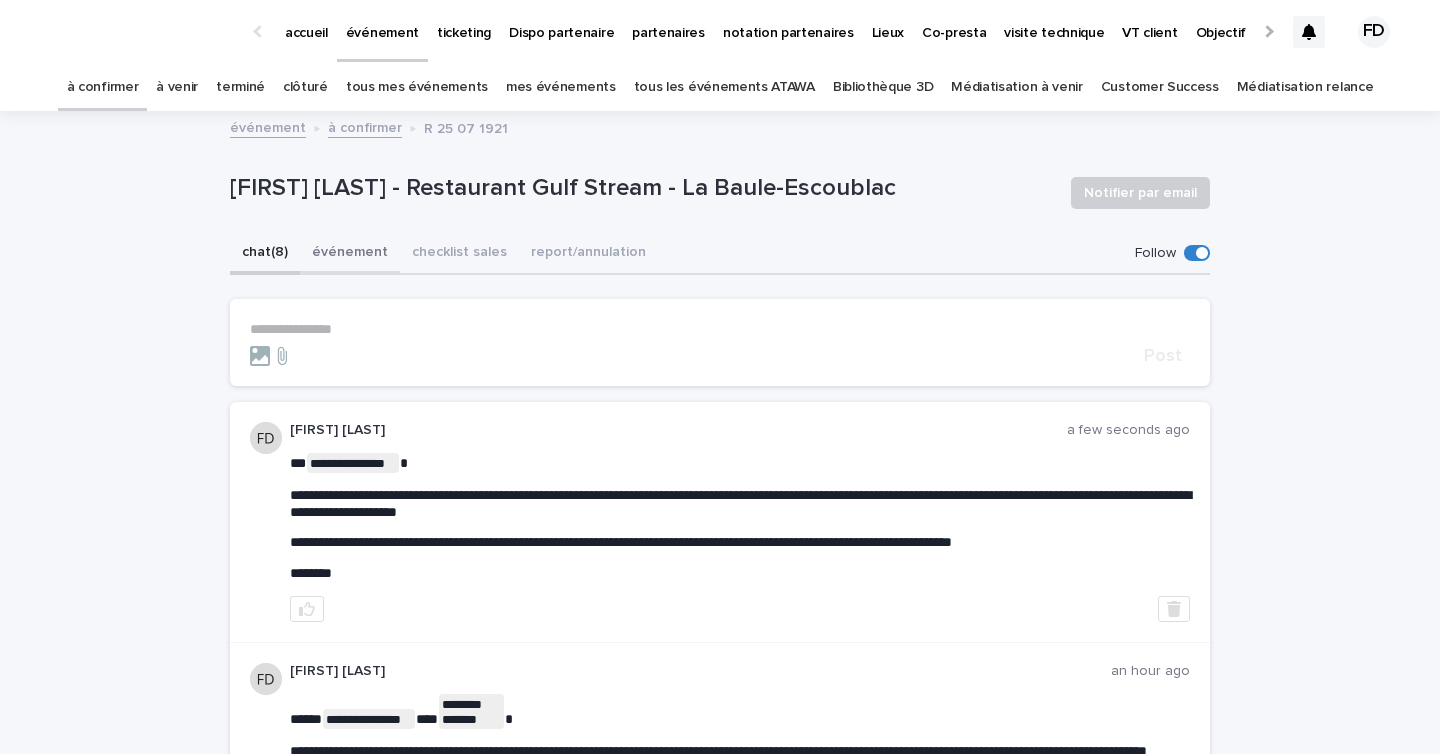 click on "événement" at bounding box center (350, 254) 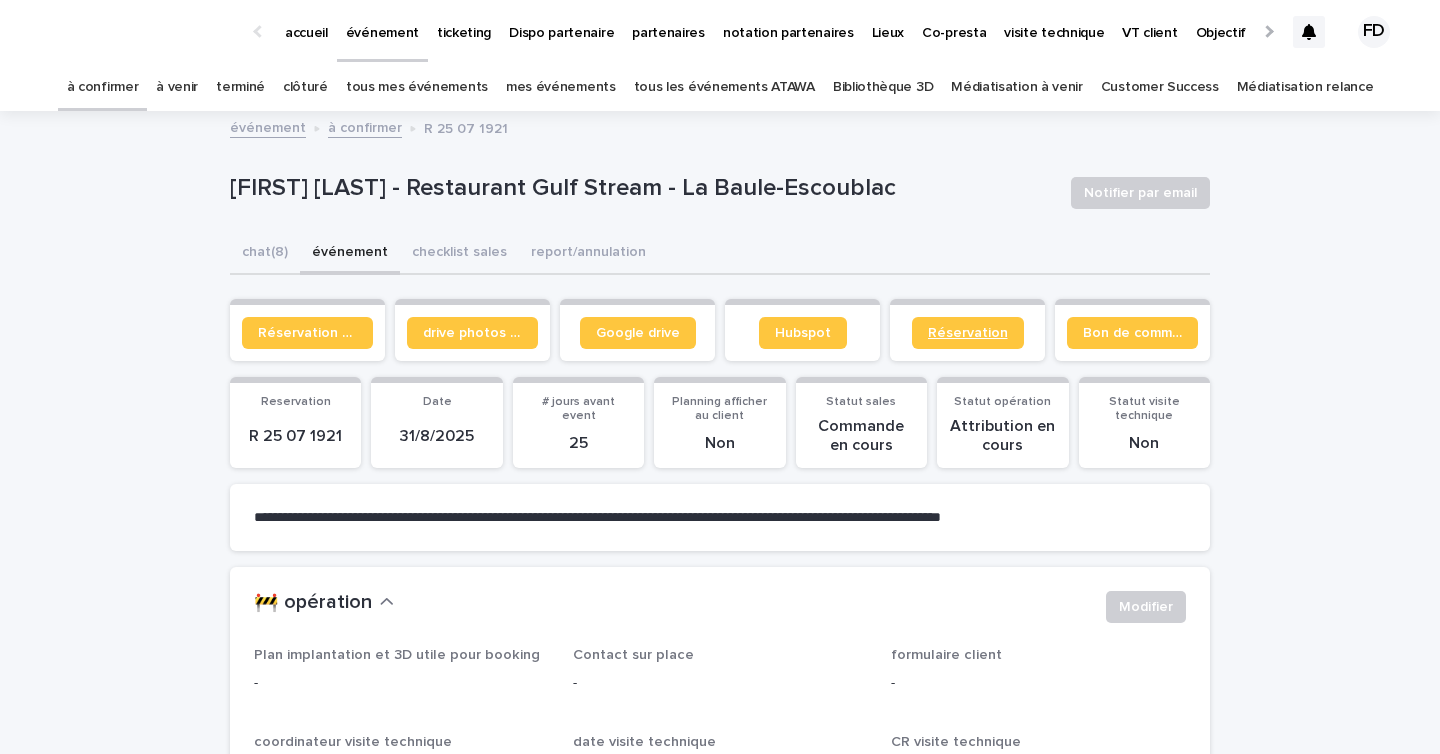 click on "Réservation" at bounding box center (968, 333) 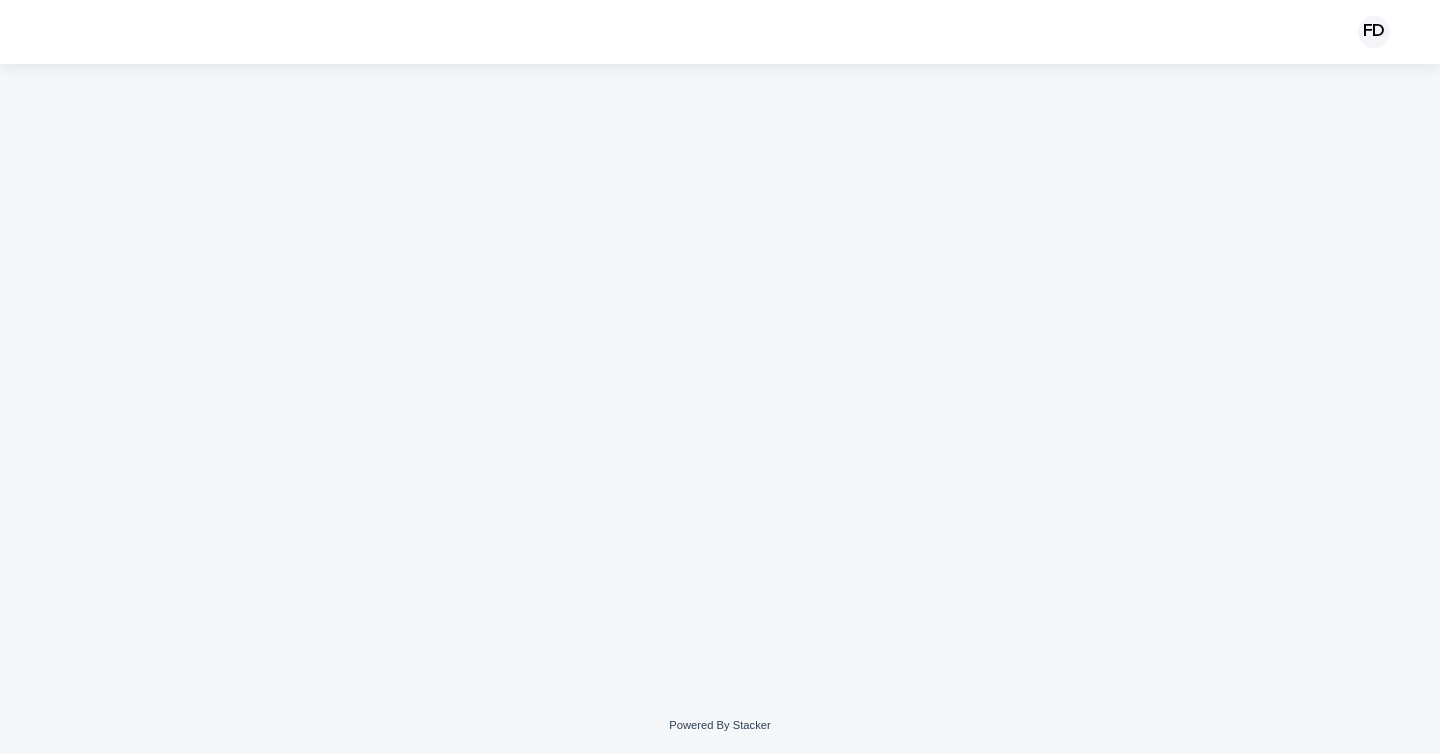 scroll, scrollTop: 0, scrollLeft: 0, axis: both 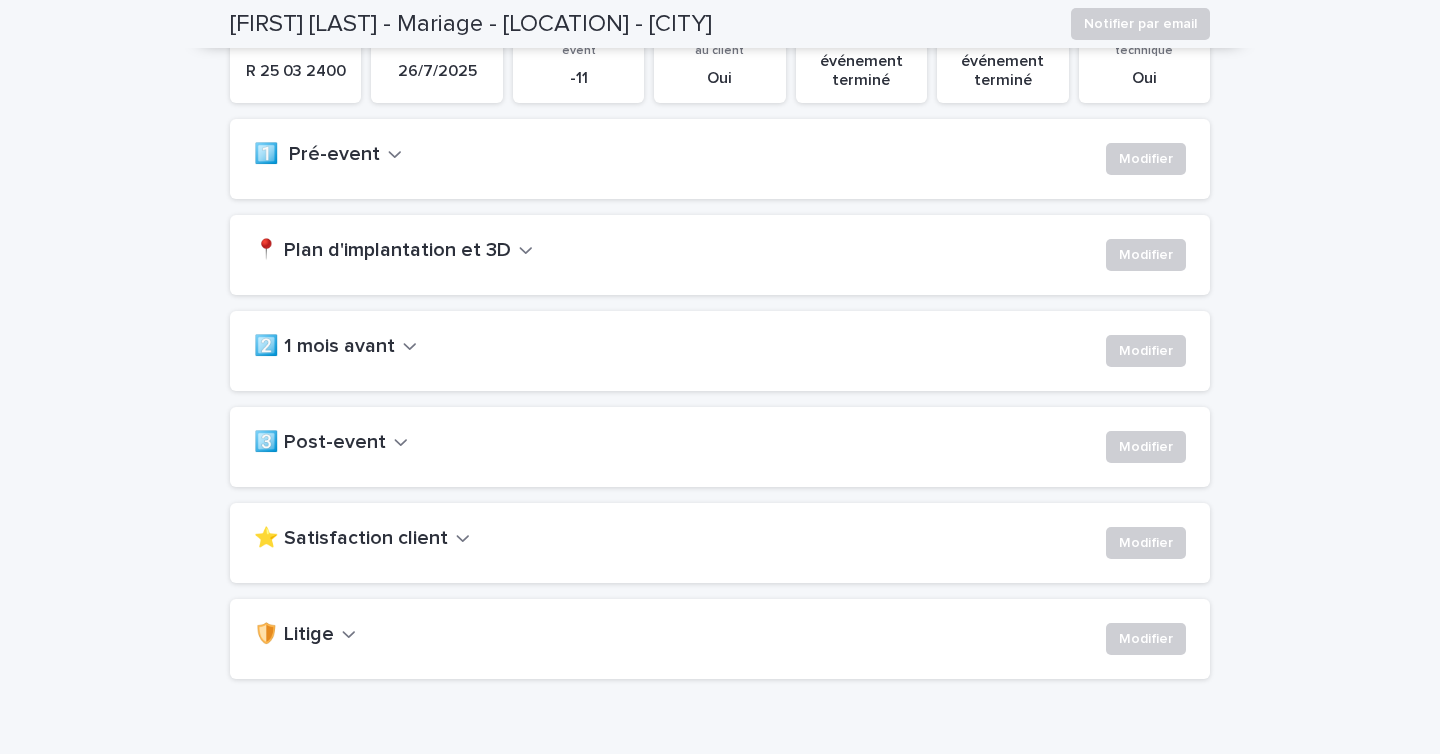 click on "⭐ Satisfaction client" at bounding box center (351, 539) 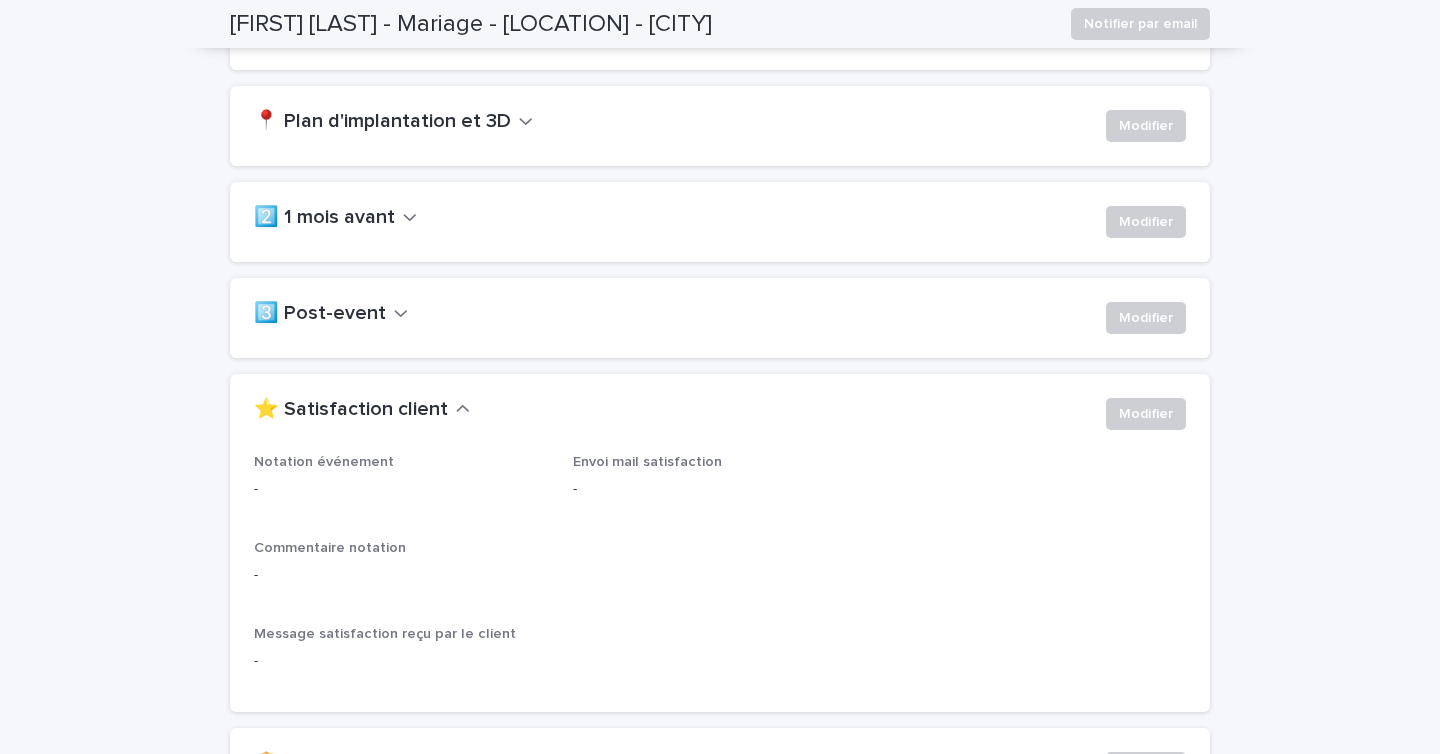scroll, scrollTop: 494, scrollLeft: 0, axis: vertical 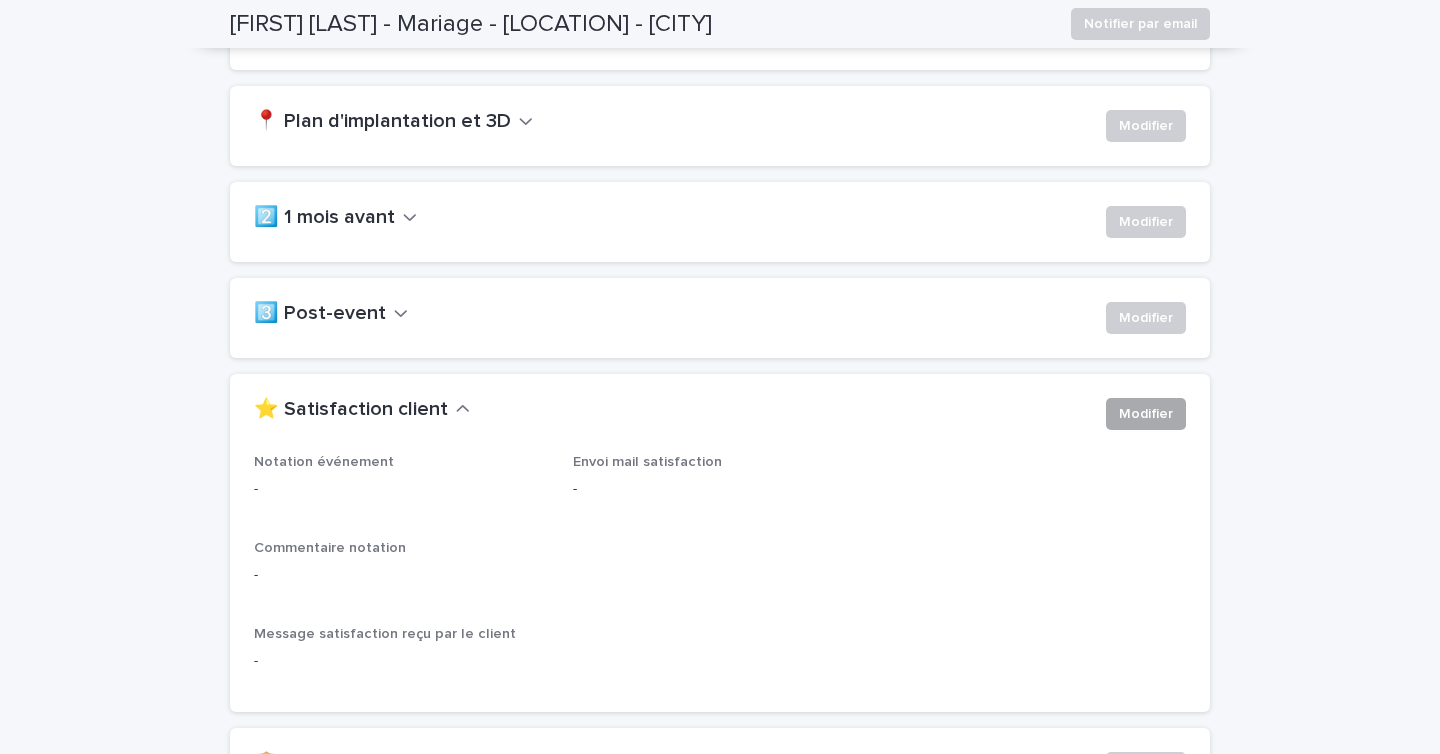 click on "Modifier" at bounding box center [1146, 414] 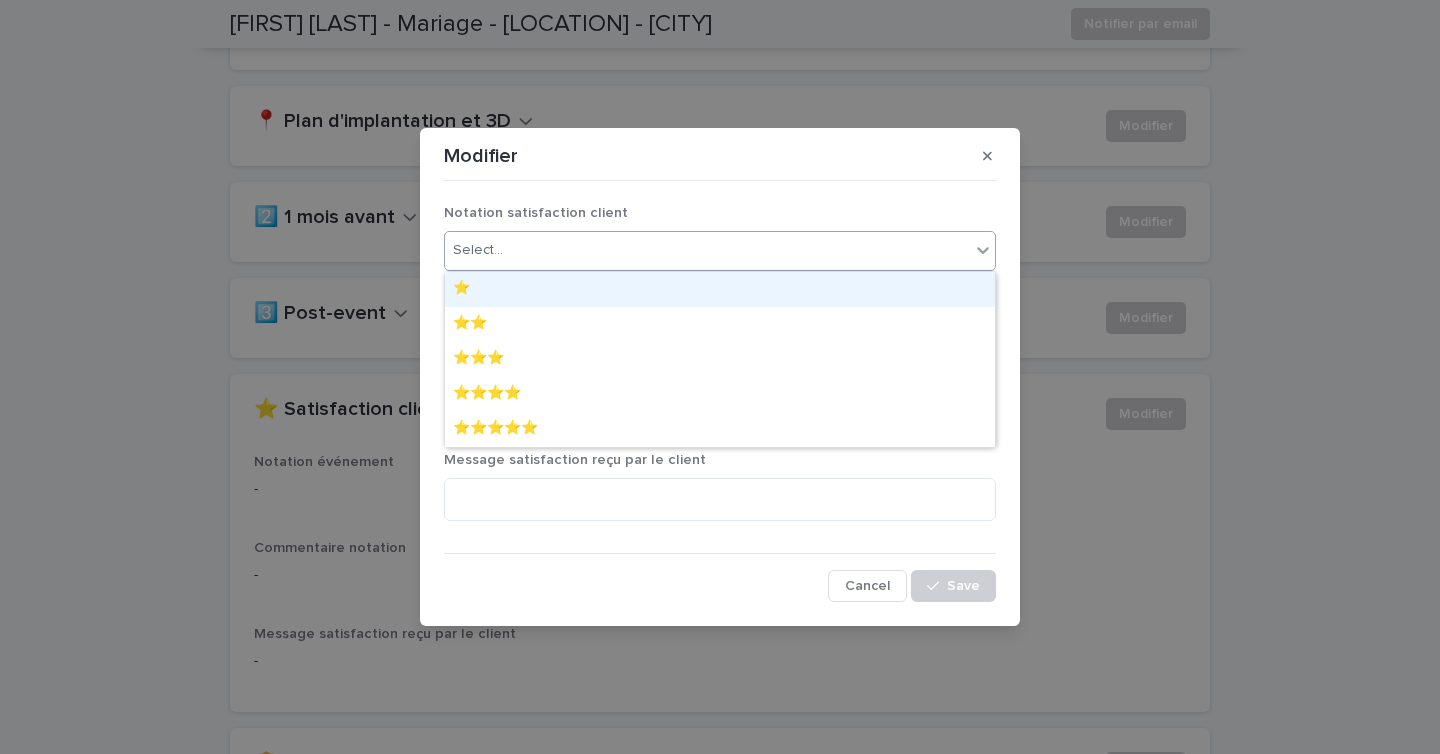 click on "Select..." at bounding box center (707, 250) 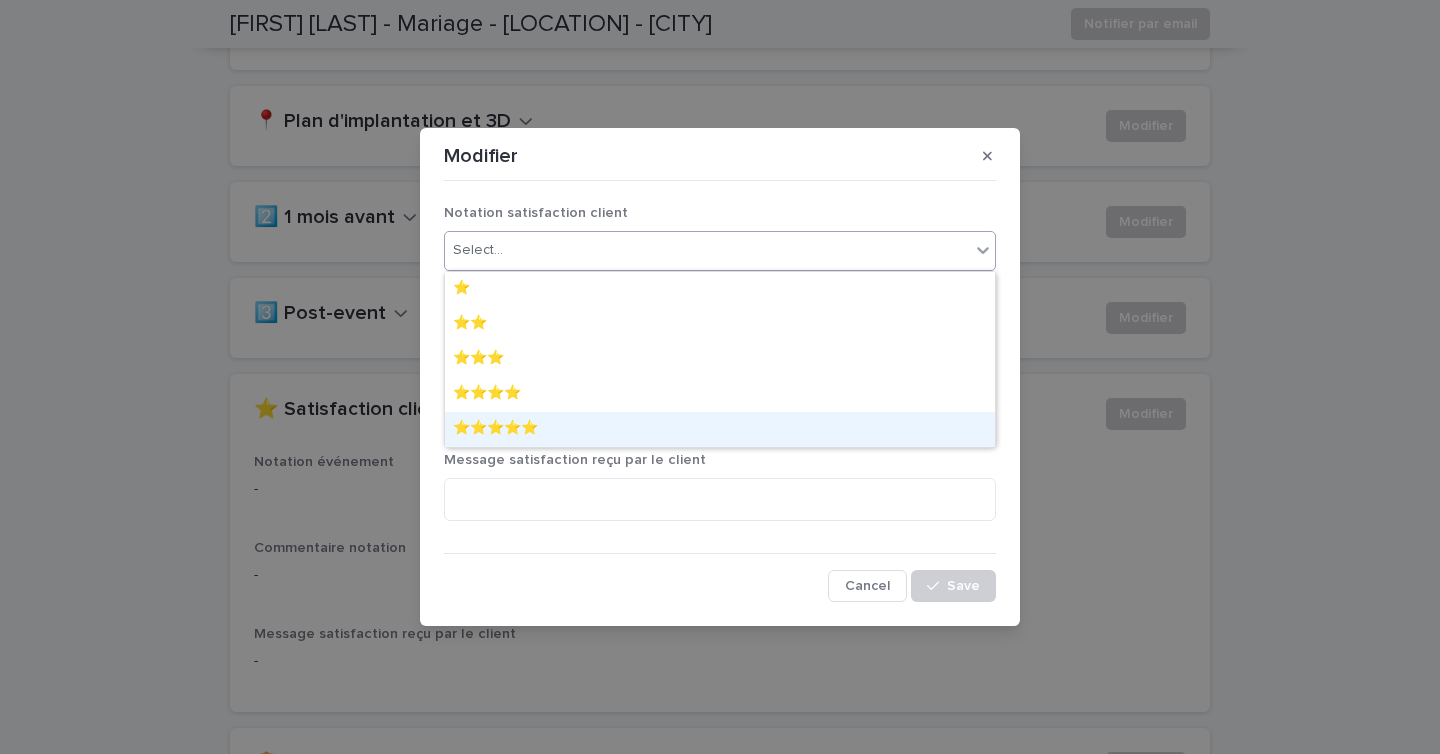 click on "⭐️⭐️⭐️⭐️⭐️" at bounding box center [720, 429] 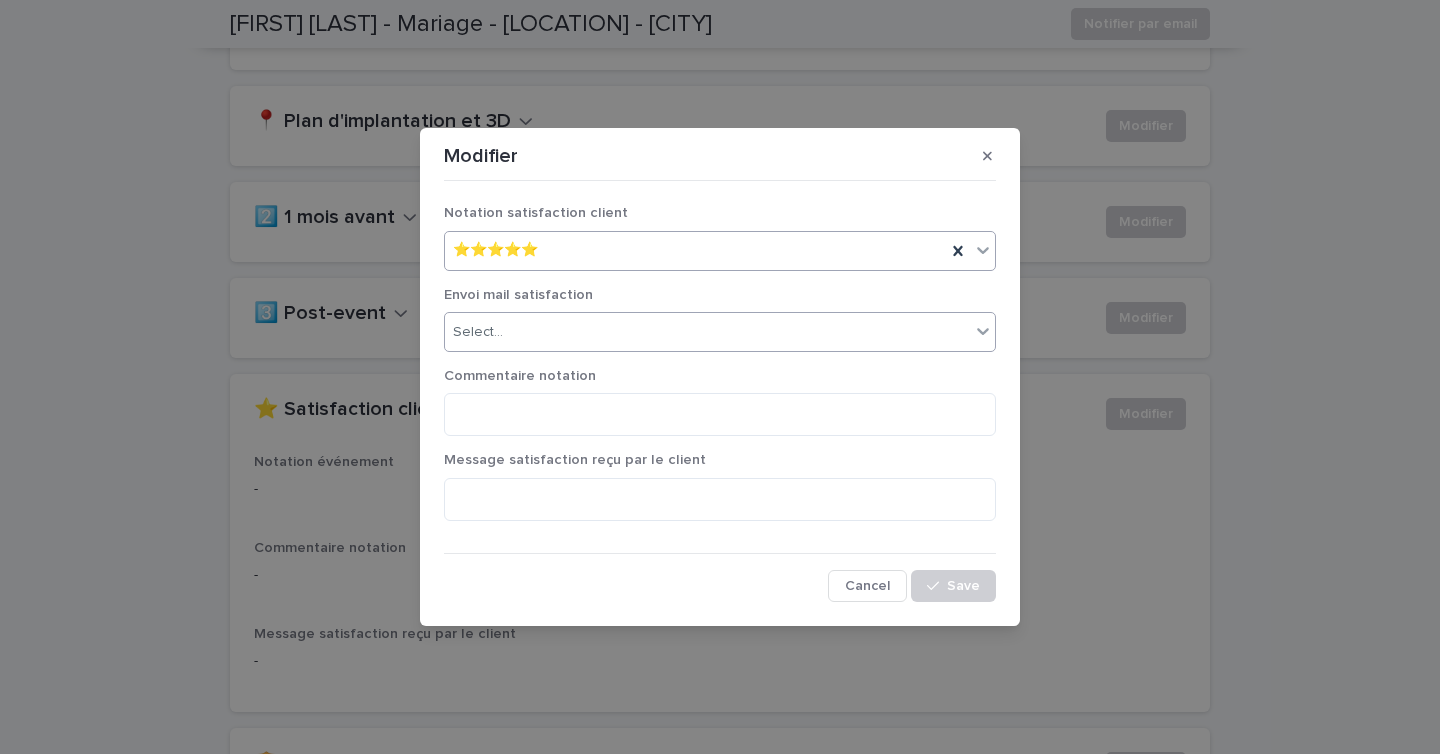 click on "Select..." at bounding box center (707, 332) 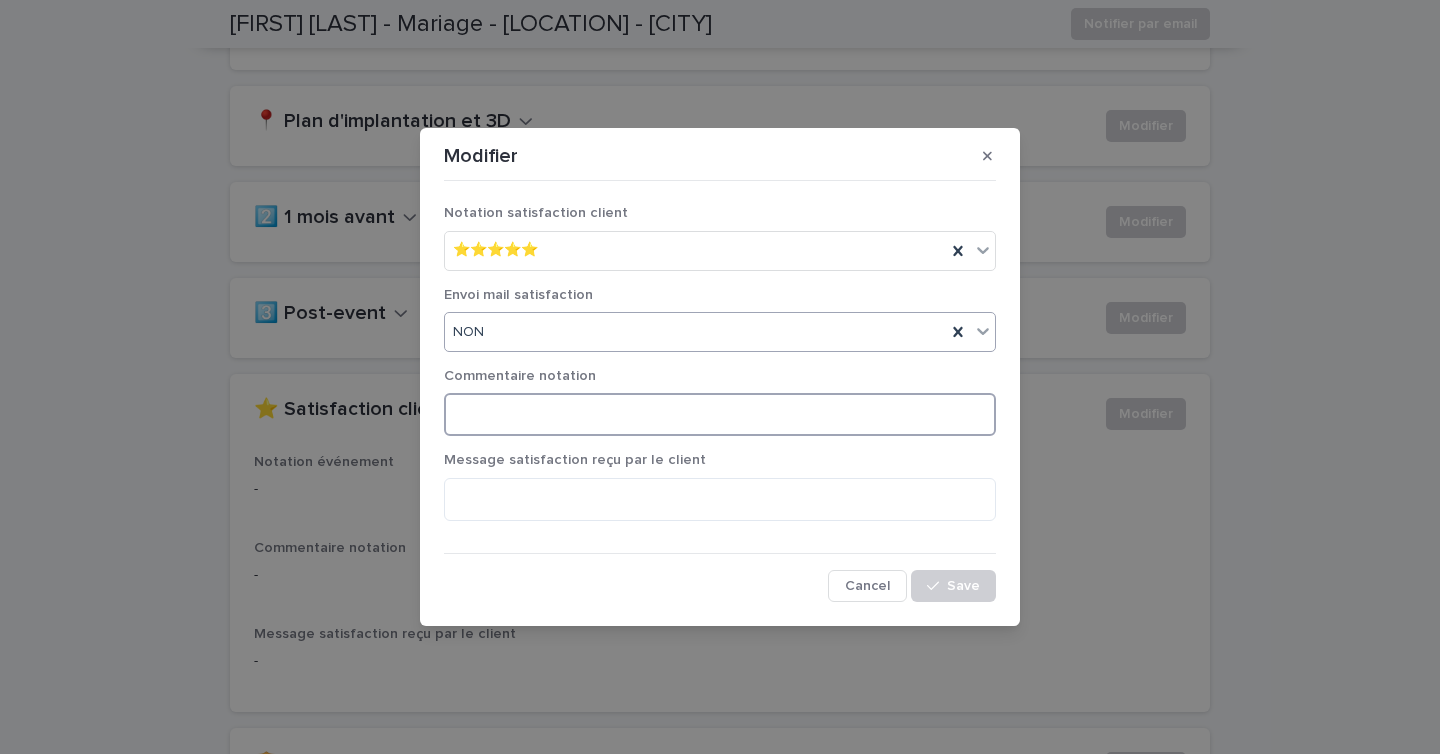 click at bounding box center [720, 414] 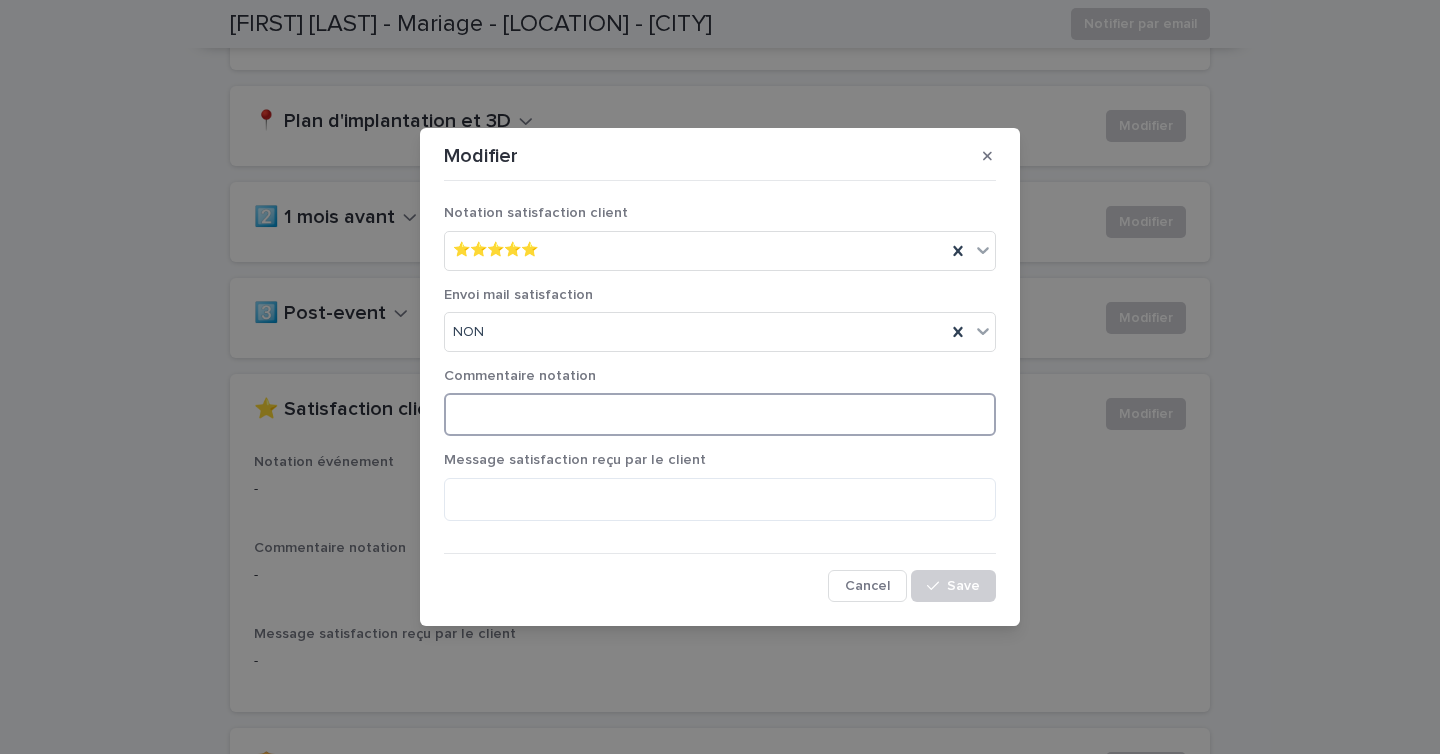paste on "**********" 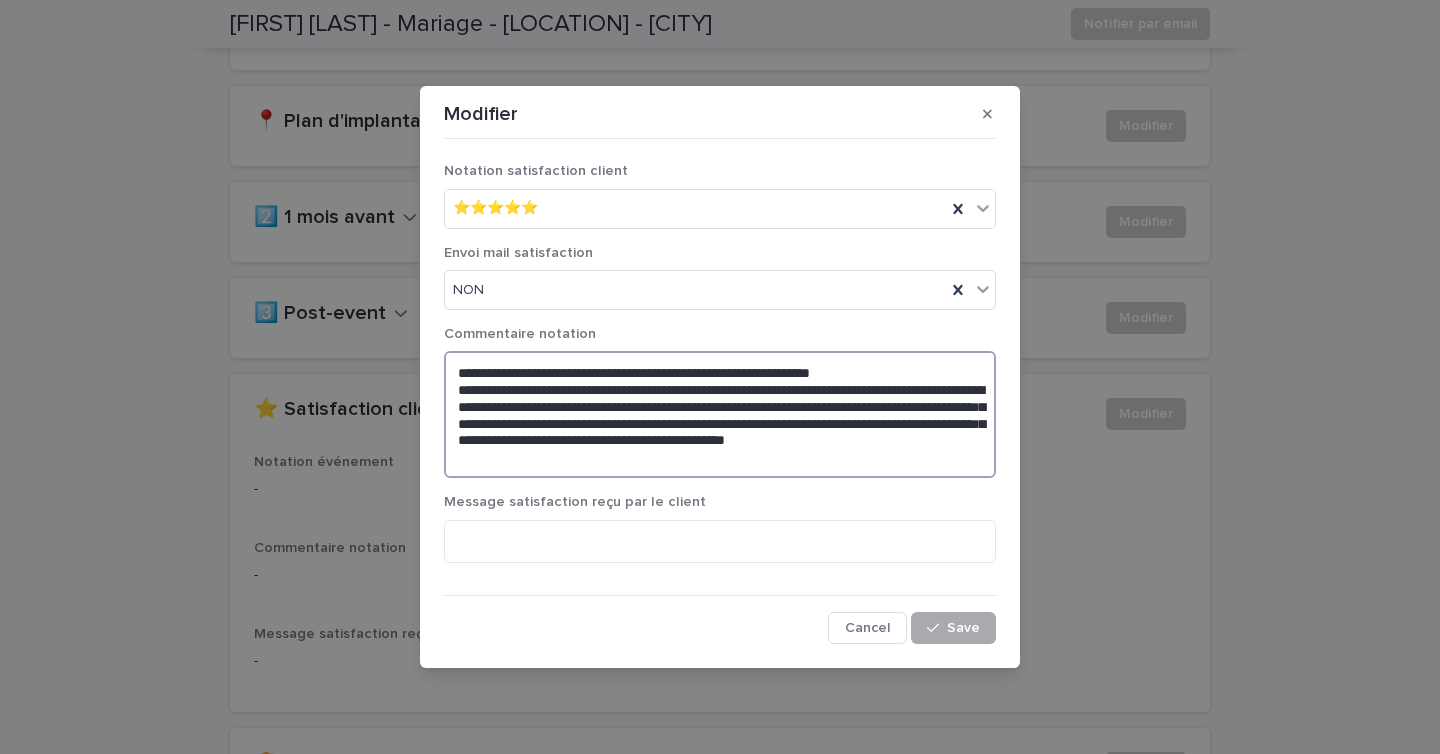 type on "**********" 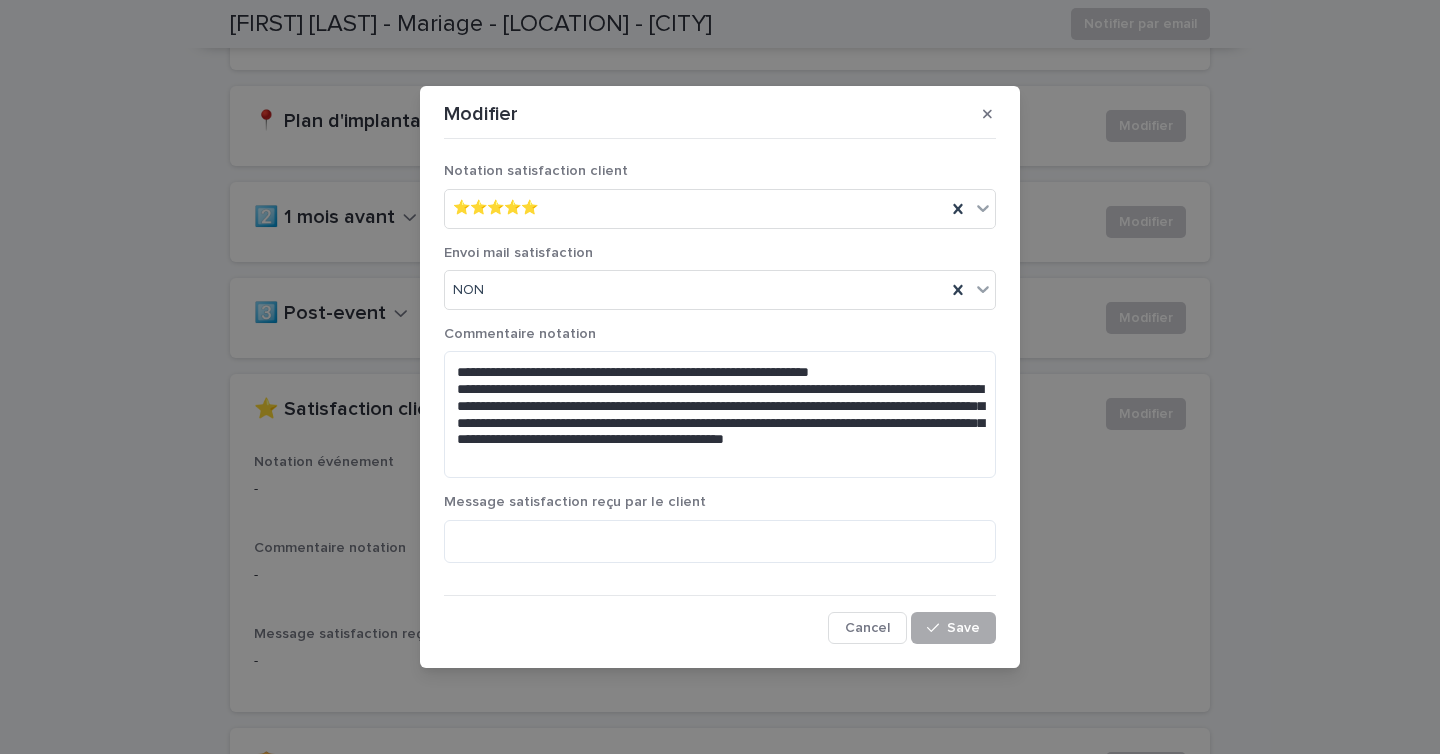 click on "Save" at bounding box center [963, 628] 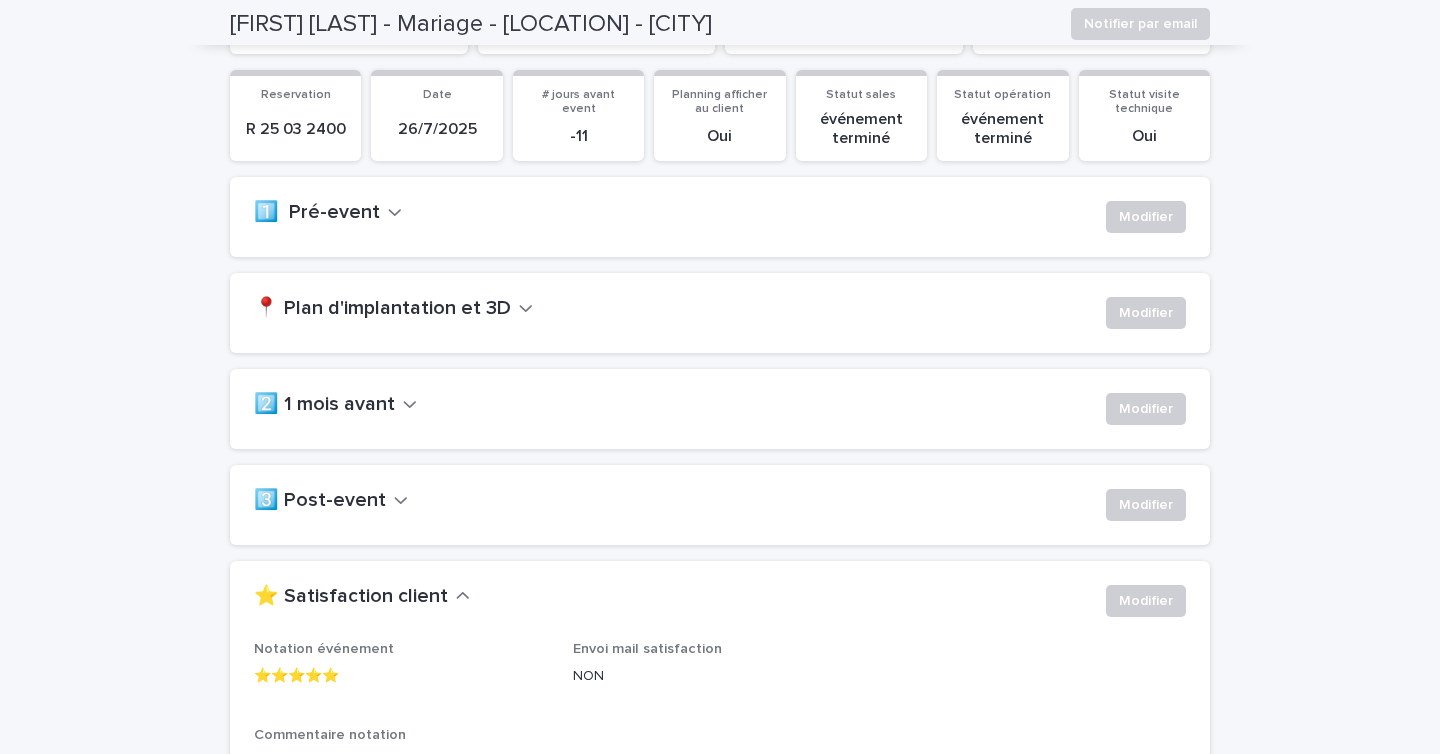 scroll, scrollTop: 0, scrollLeft: 0, axis: both 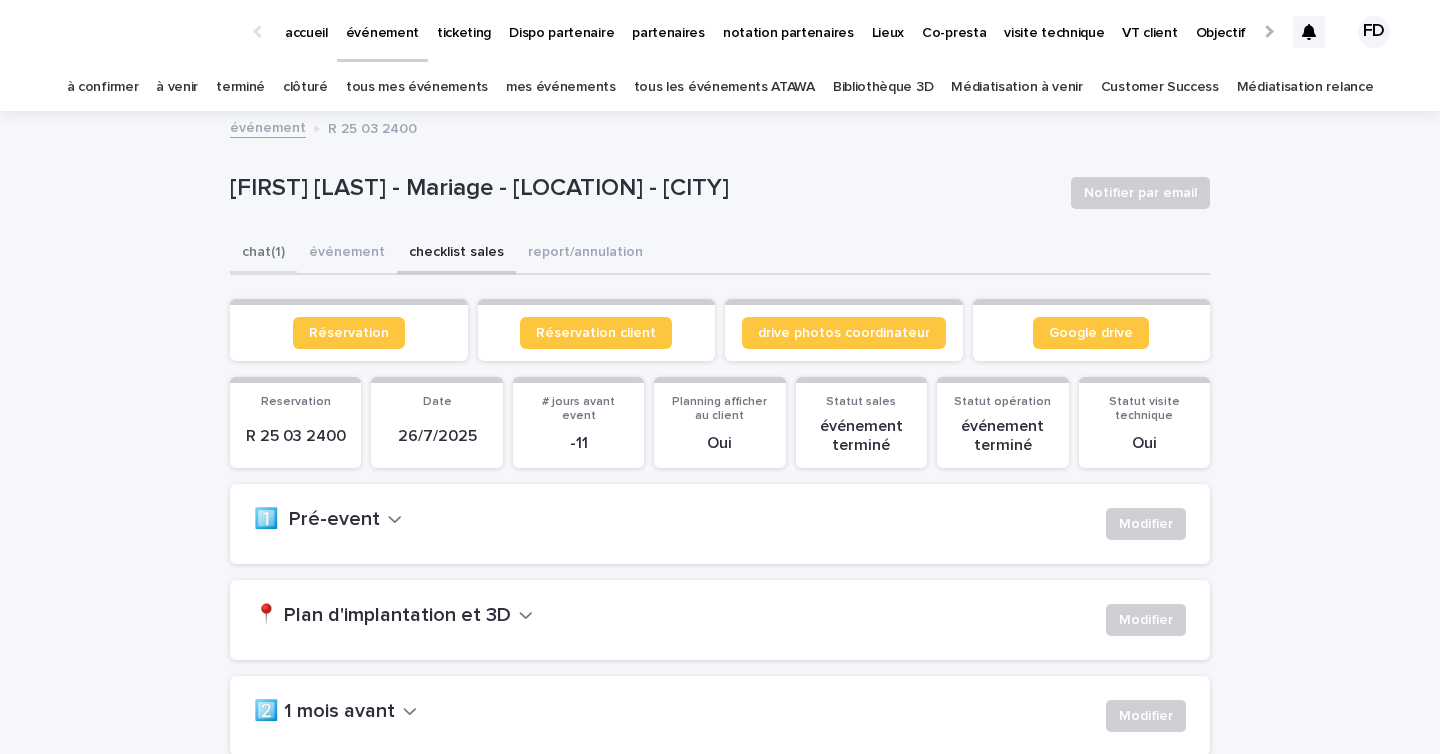 click on "chat  (1)" at bounding box center [263, 254] 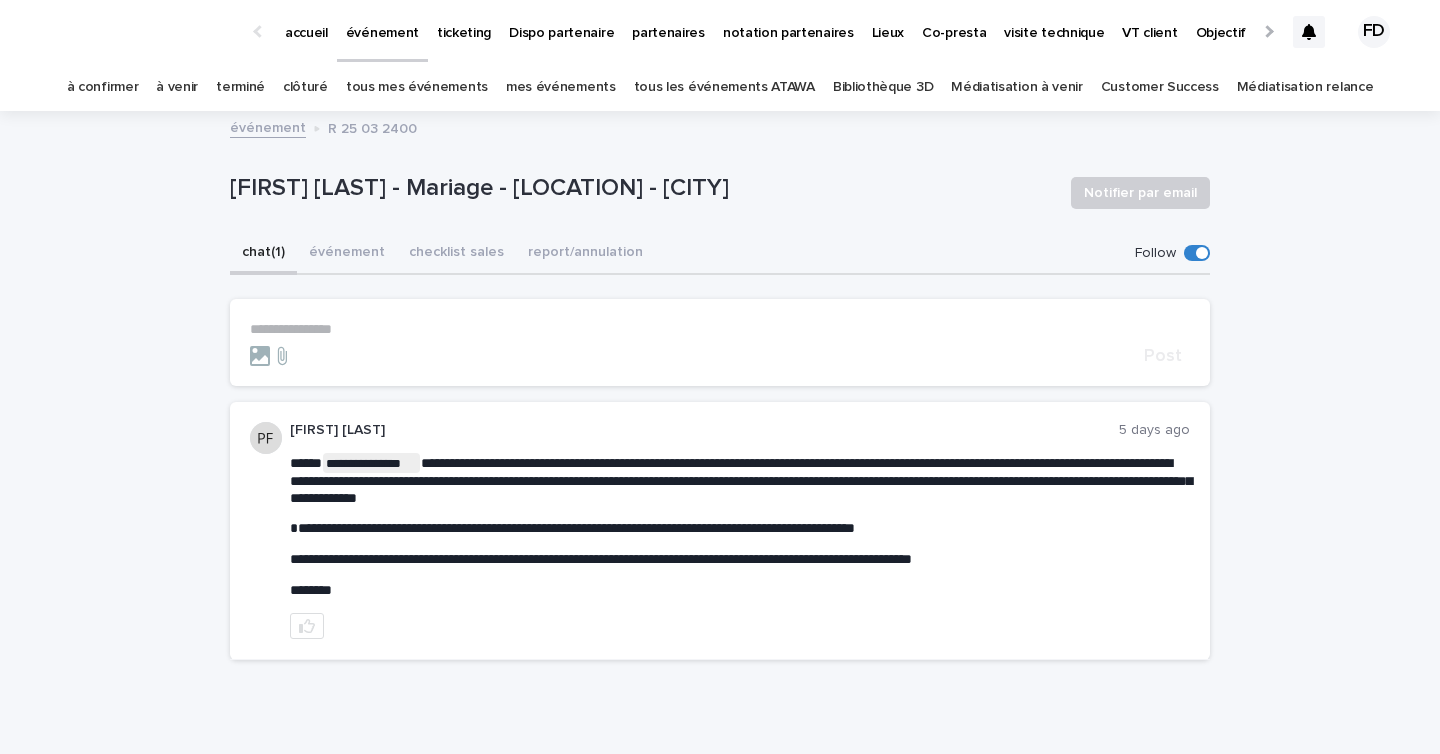 drag, startPoint x: 455, startPoint y: 526, endPoint x: 515, endPoint y: 525, distance: 60.00833 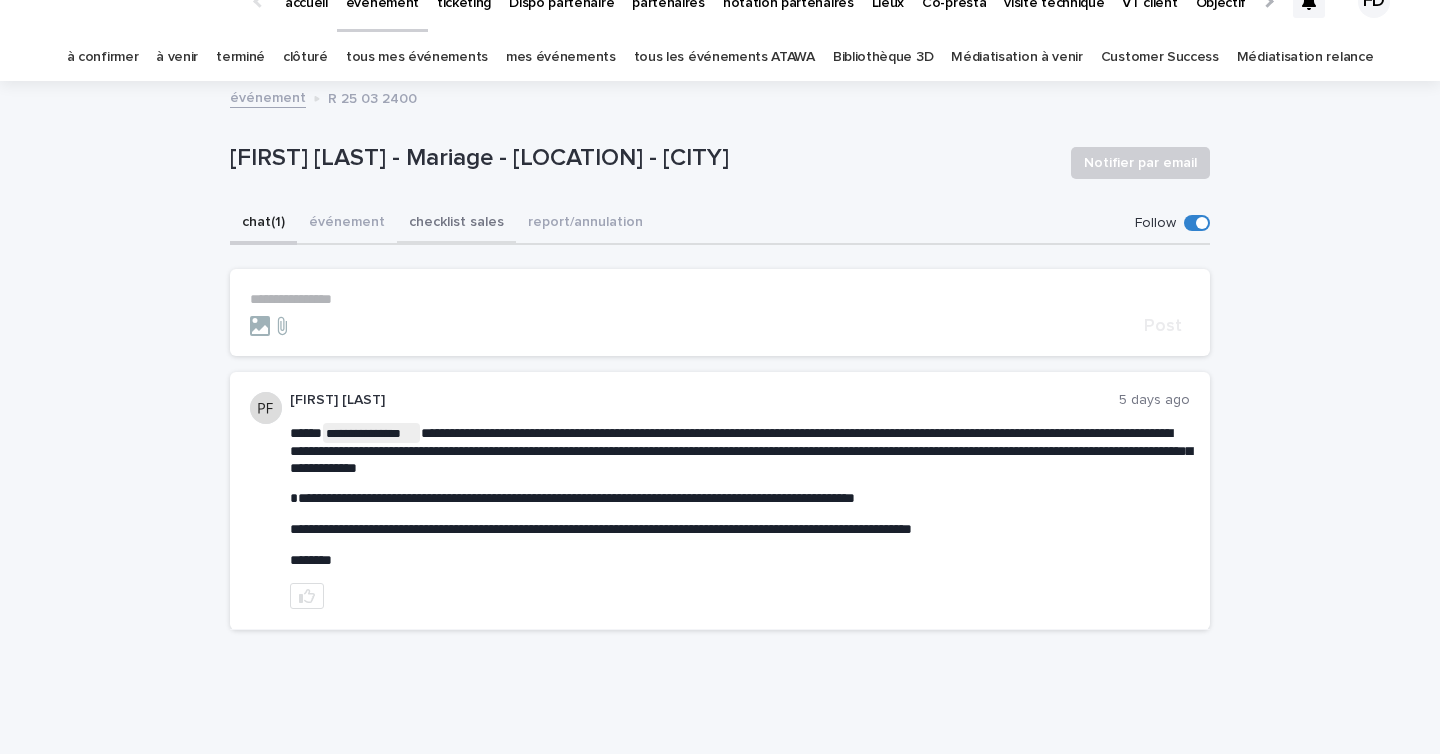 click on "événement" at bounding box center (347, 224) 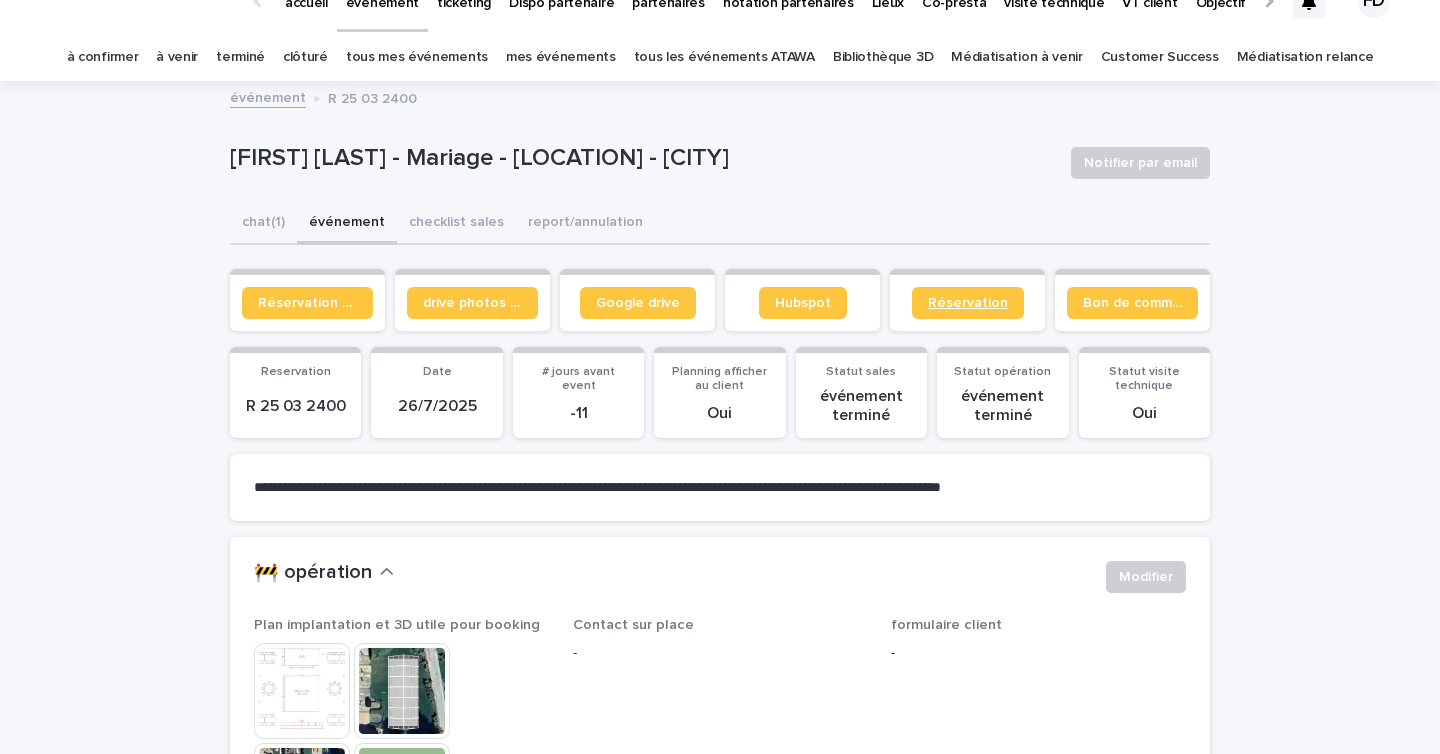click on "Réservation" at bounding box center (968, 303) 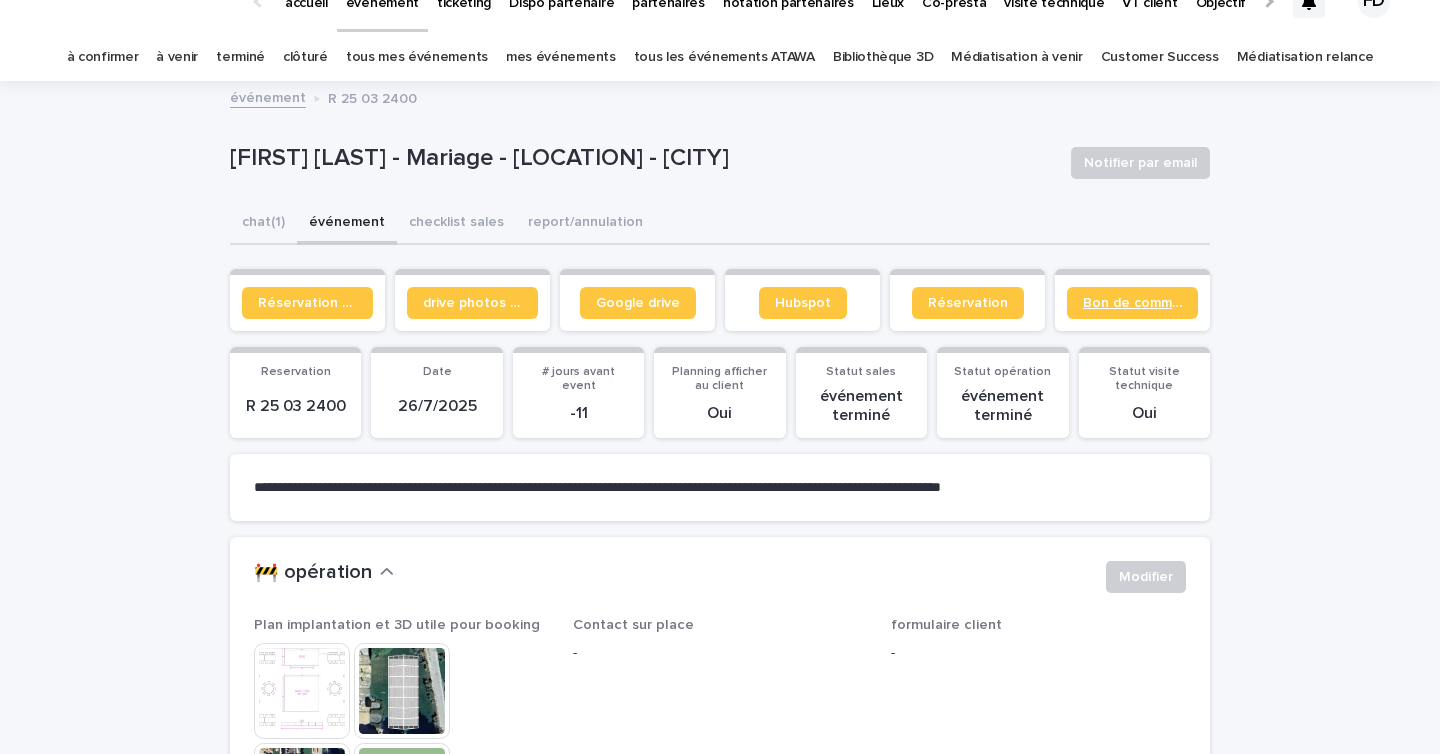 click on "Bon de commande" at bounding box center [1132, 303] 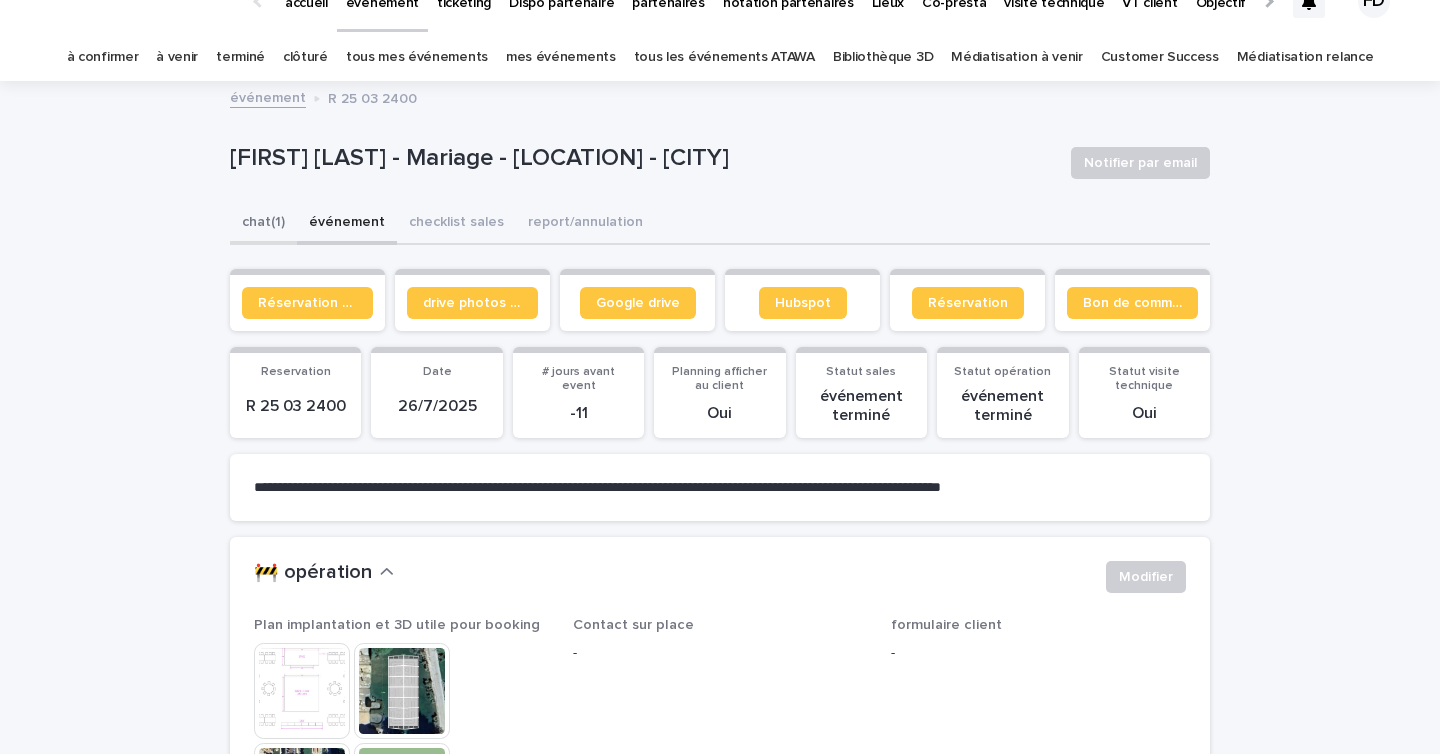 click on "chat  (1)" at bounding box center [263, 224] 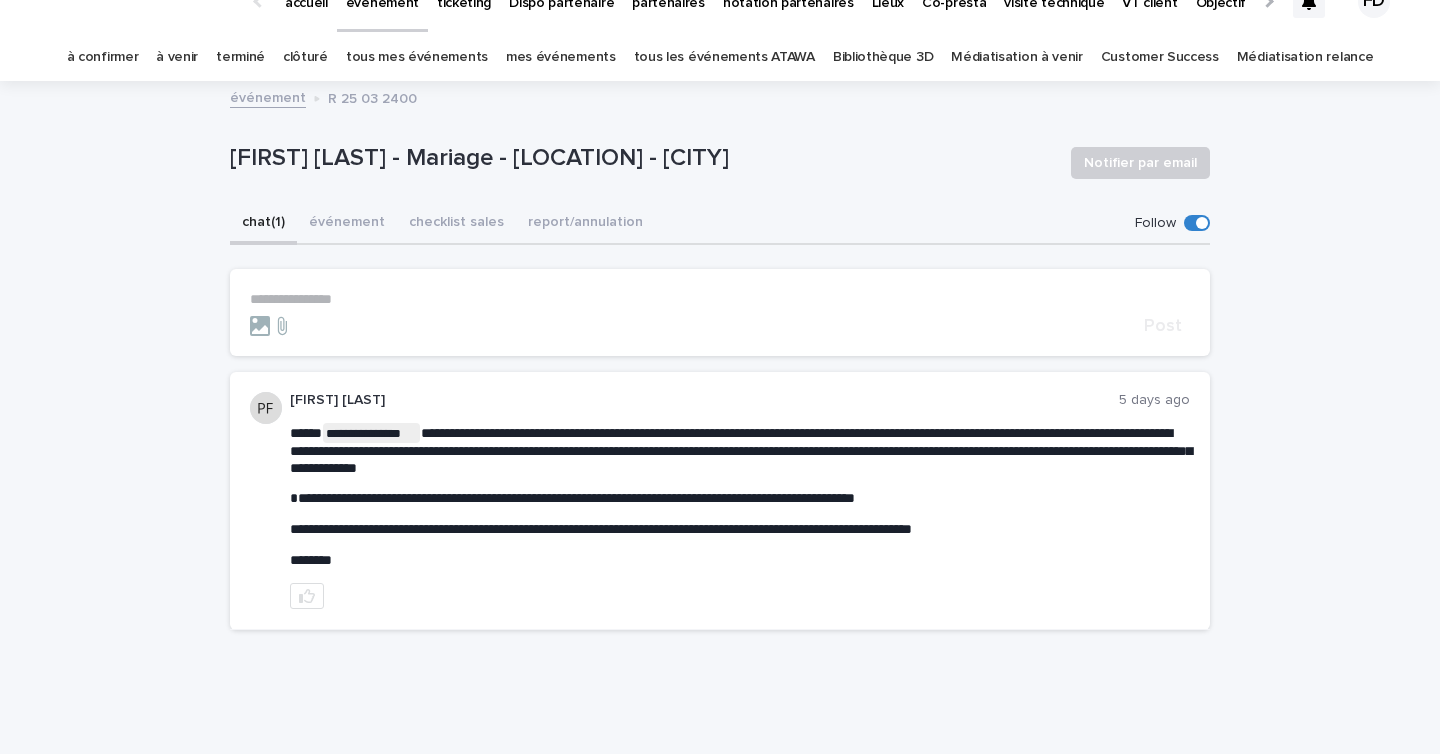 click on "**********" at bounding box center [720, 299] 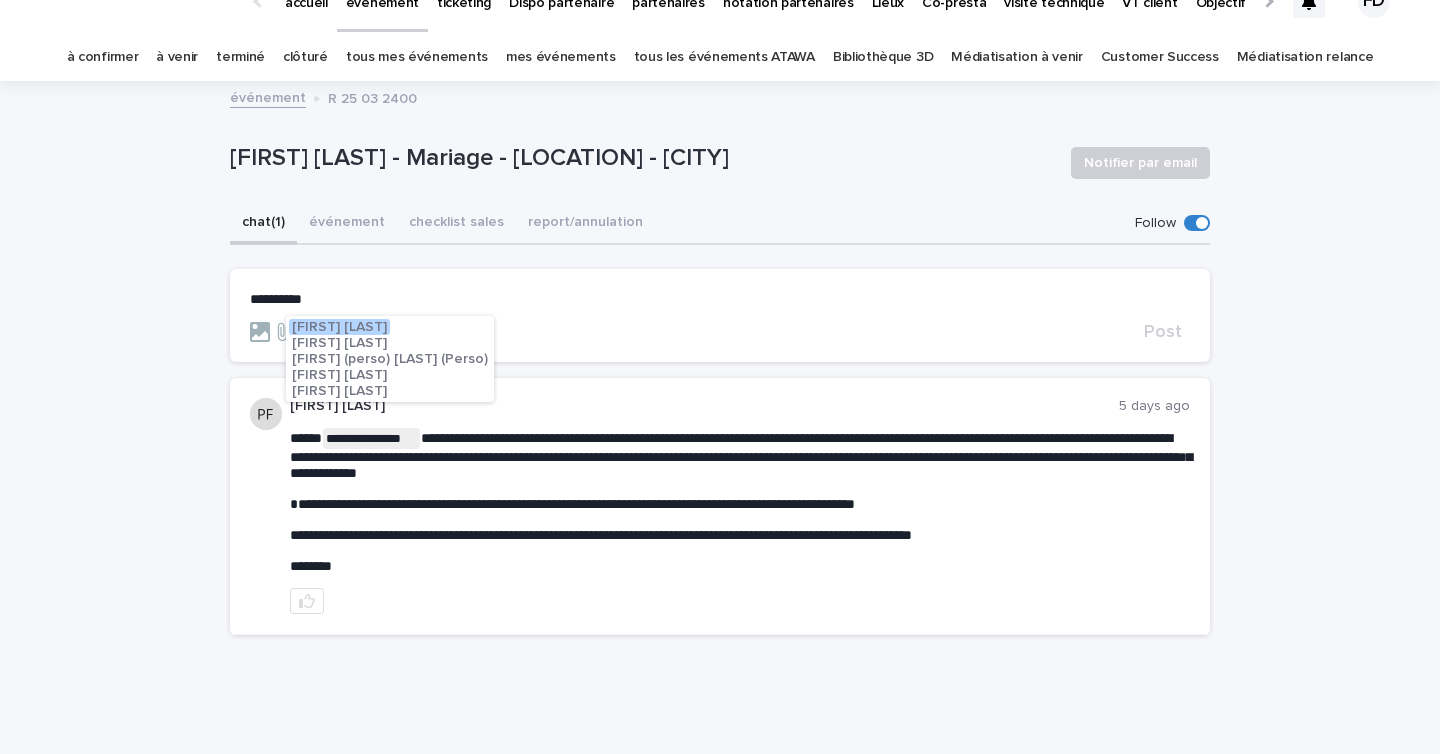 click on "[FIRST] [LAST]" at bounding box center (339, 327) 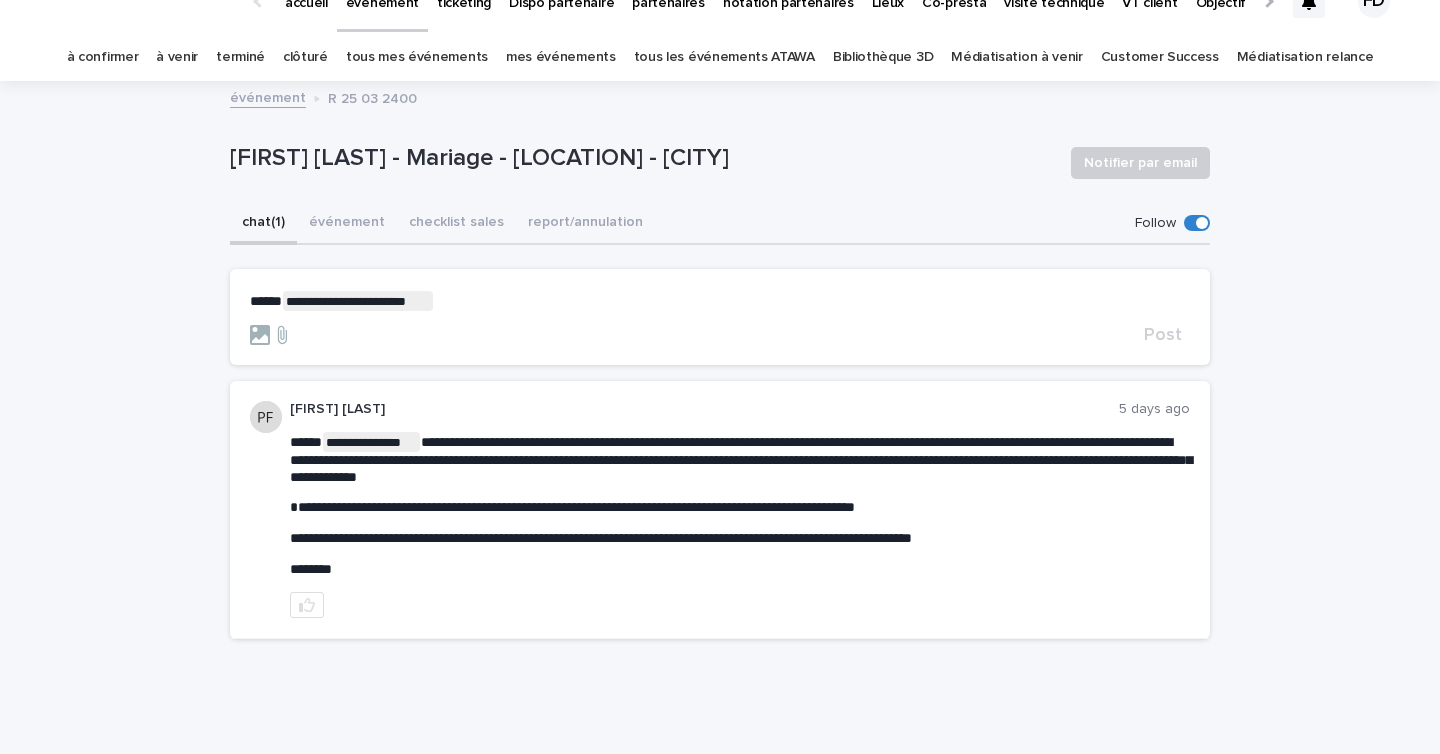 click on "**********" at bounding box center (720, 301) 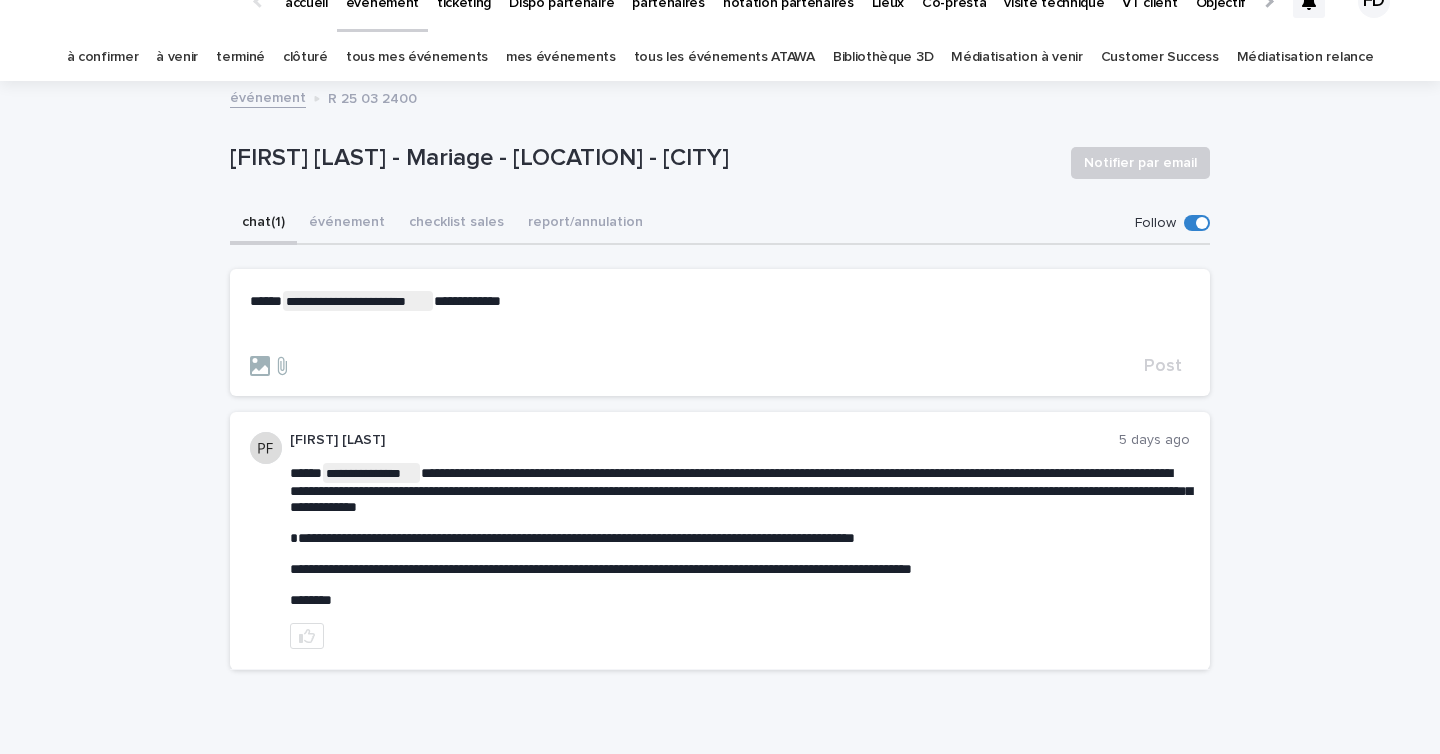 click on "﻿" at bounding box center [720, 333] 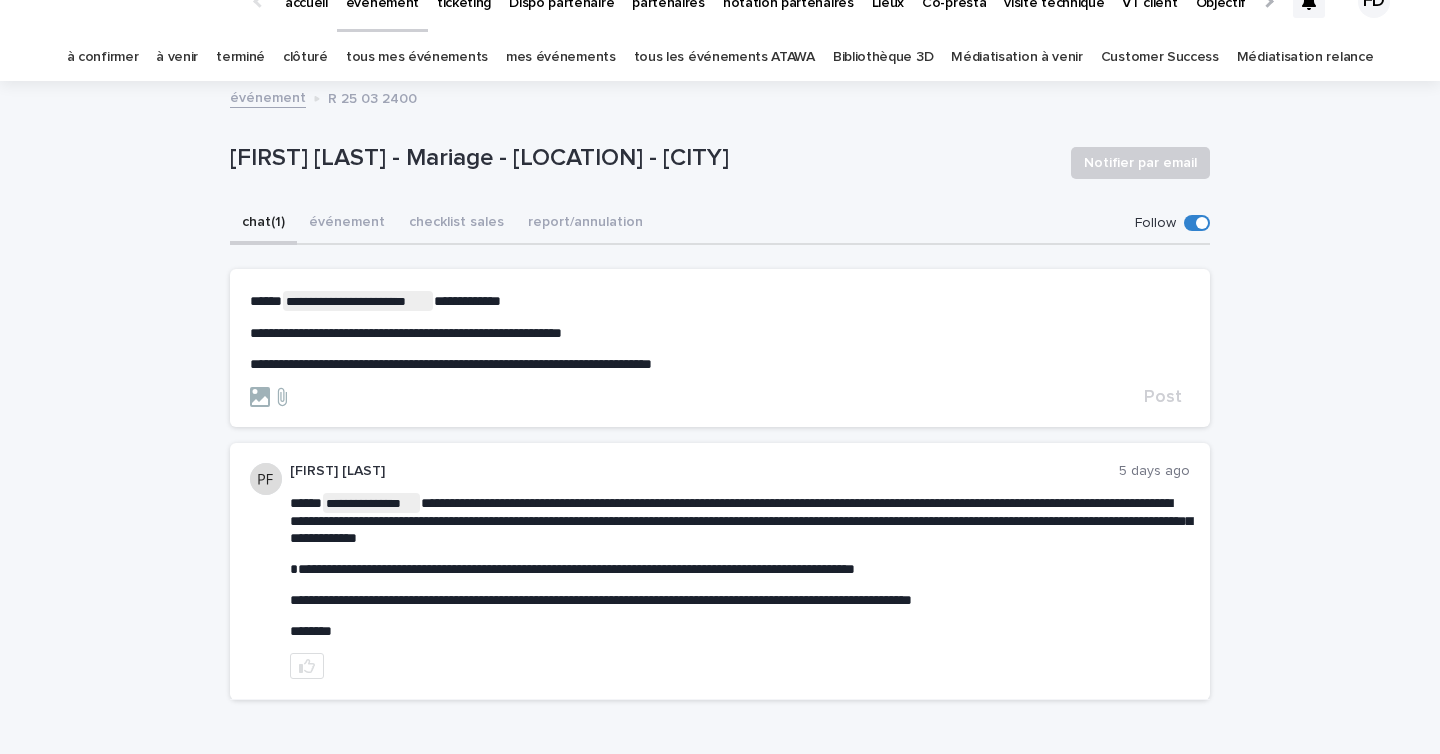 click on "[FIRST] [LAST]" at bounding box center (720, 332) 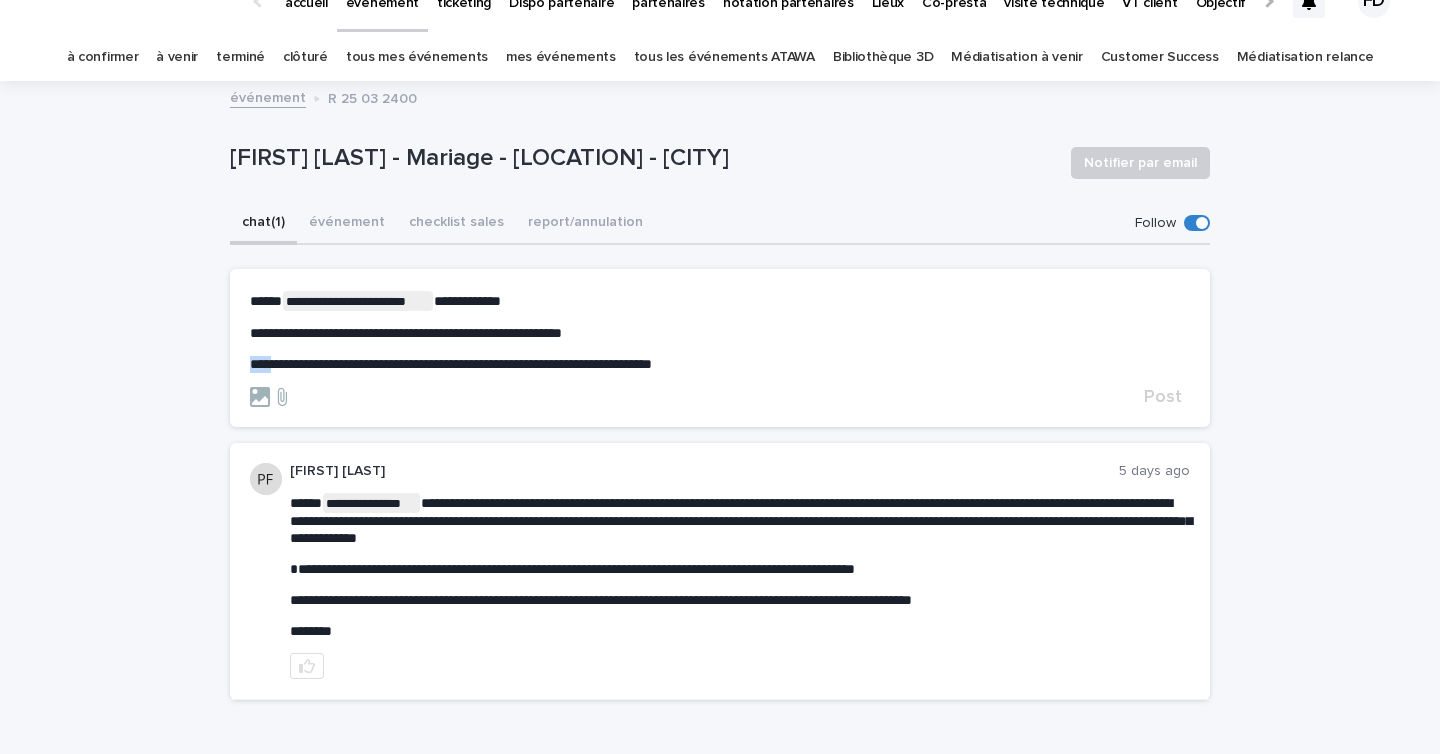 click on "[FIRST] [LAST]" at bounding box center (720, 332) 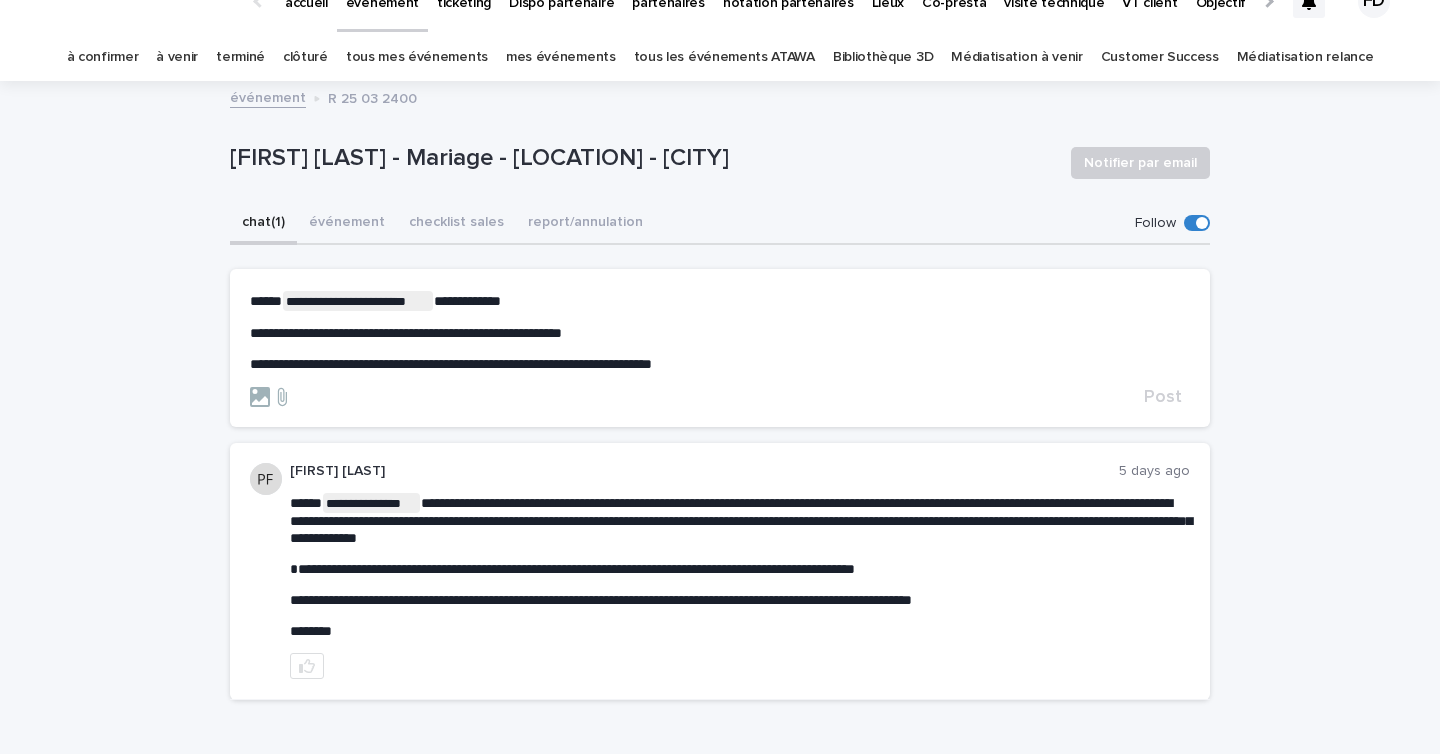 click on "**********" at bounding box center (451, 364) 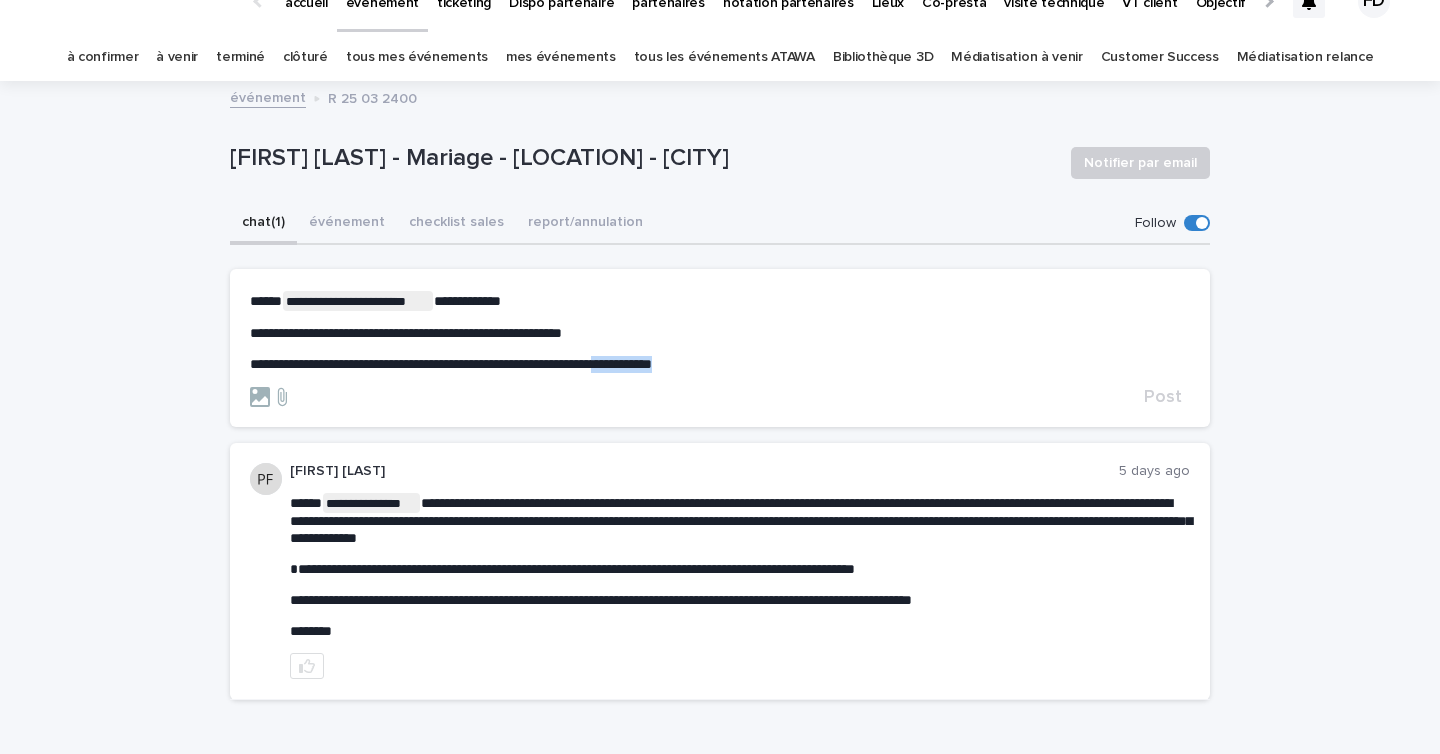 click on "**********" at bounding box center [451, 364] 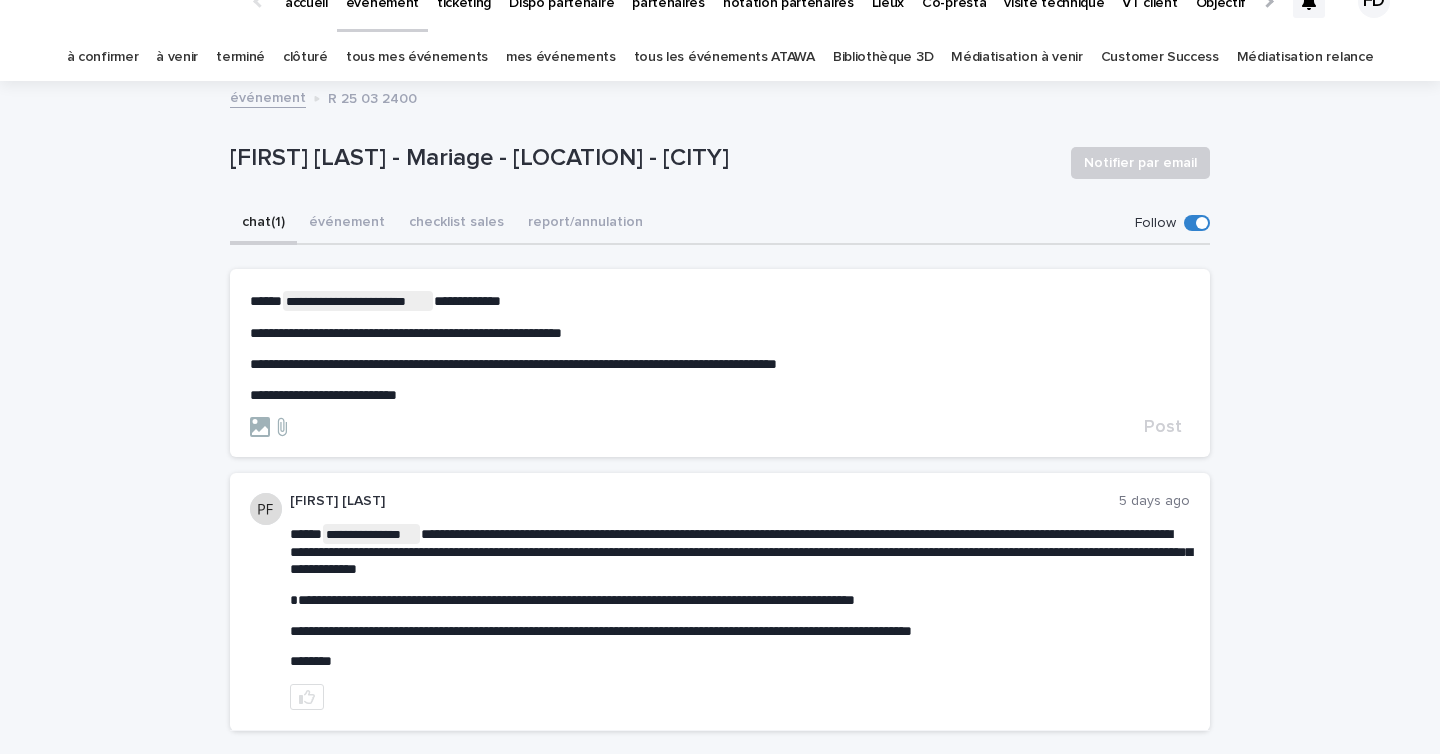 click on "**********" at bounding box center (720, 364) 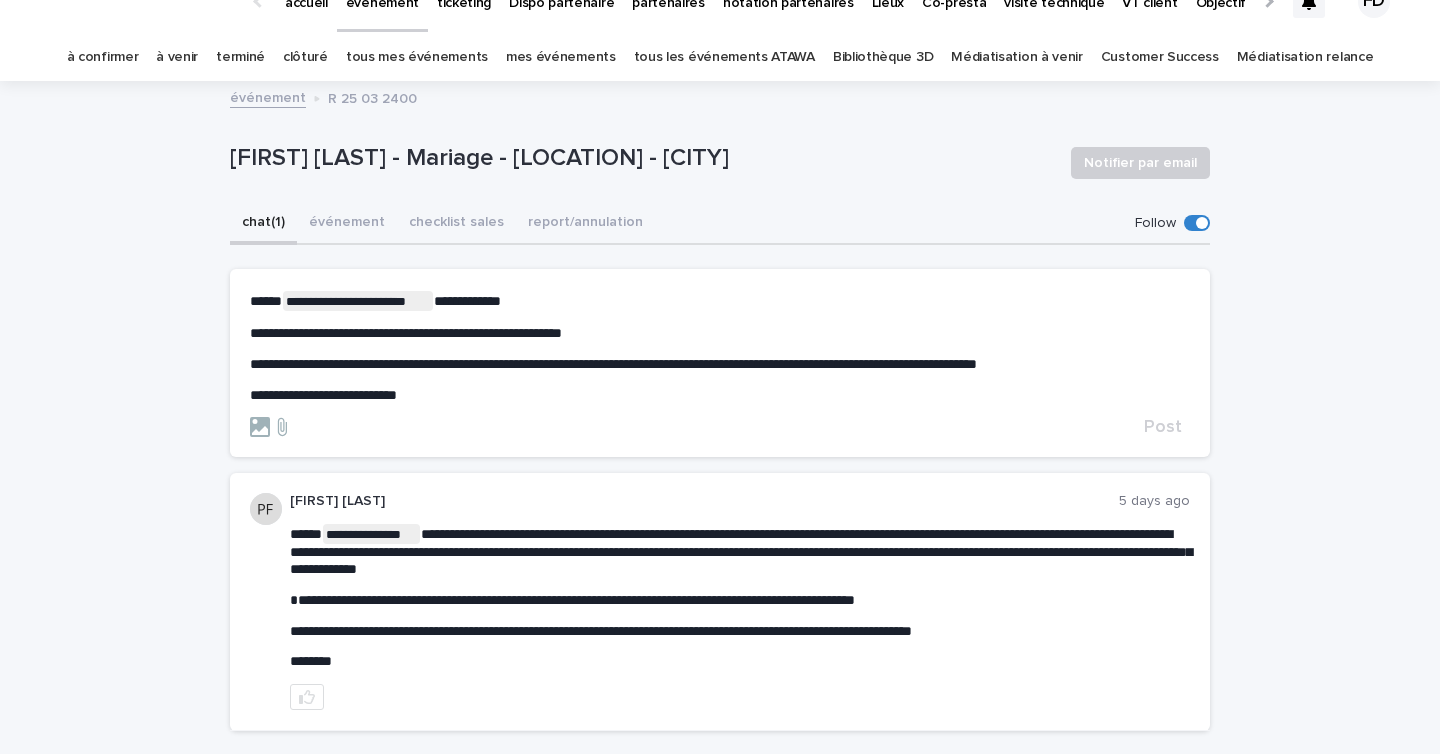 click at bounding box center [693, 427] 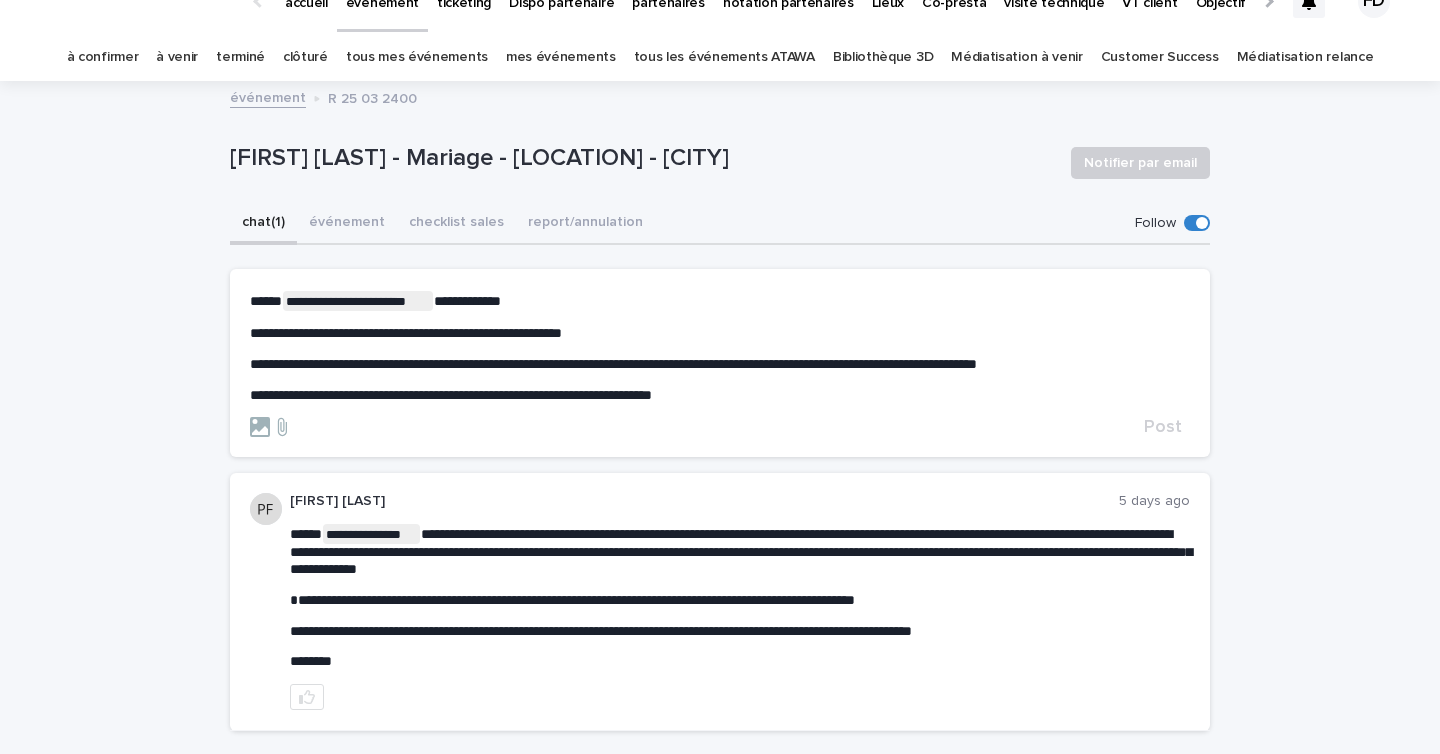 click on "**********" at bounding box center (720, 395) 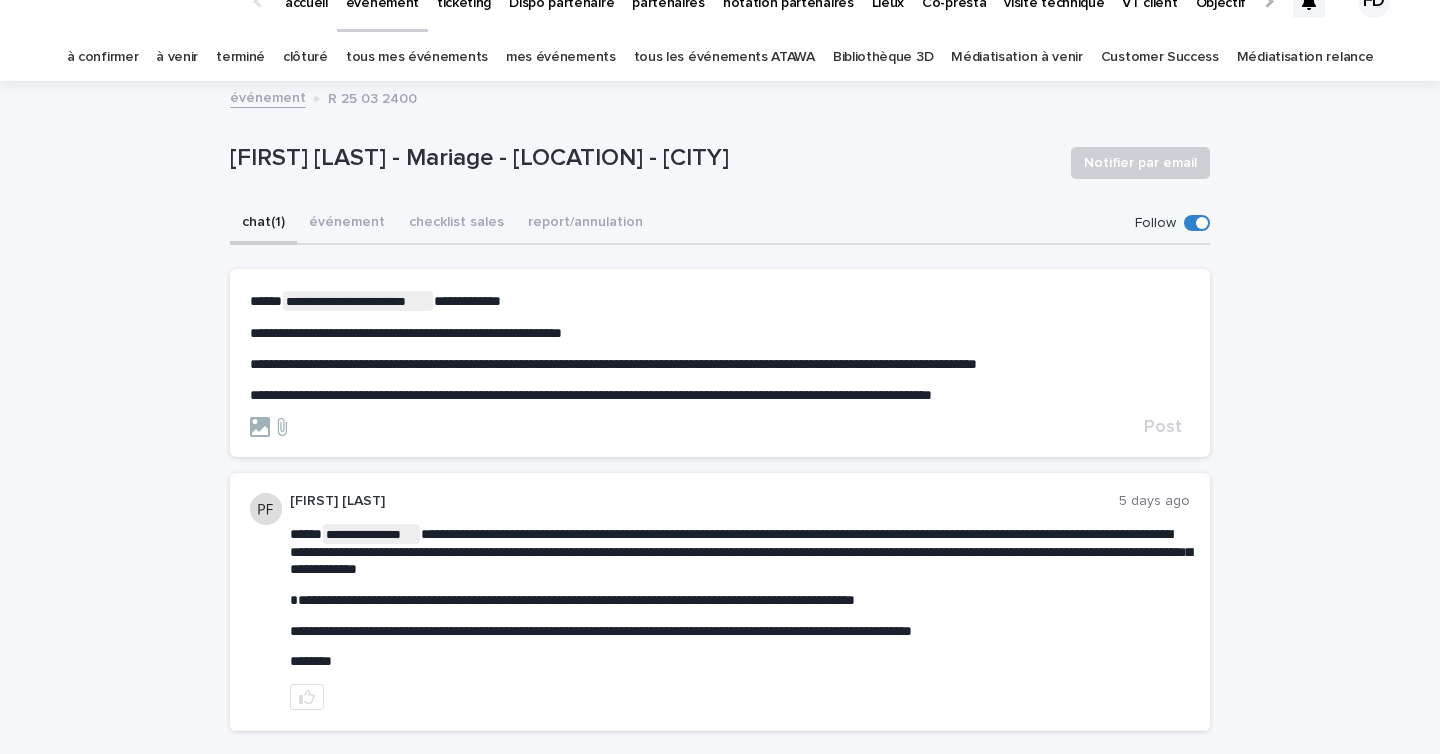 click on "**********" at bounding box center (591, 395) 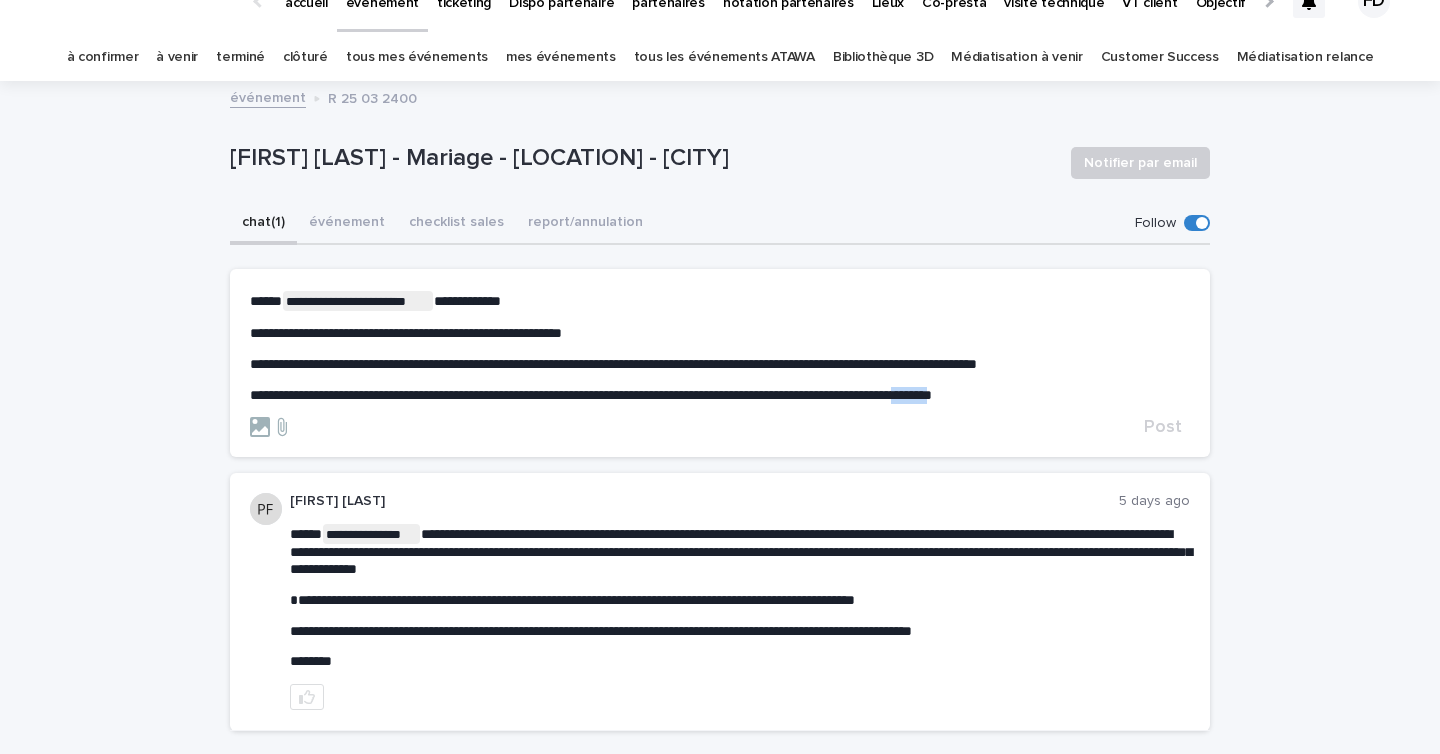 click on "**********" at bounding box center (591, 395) 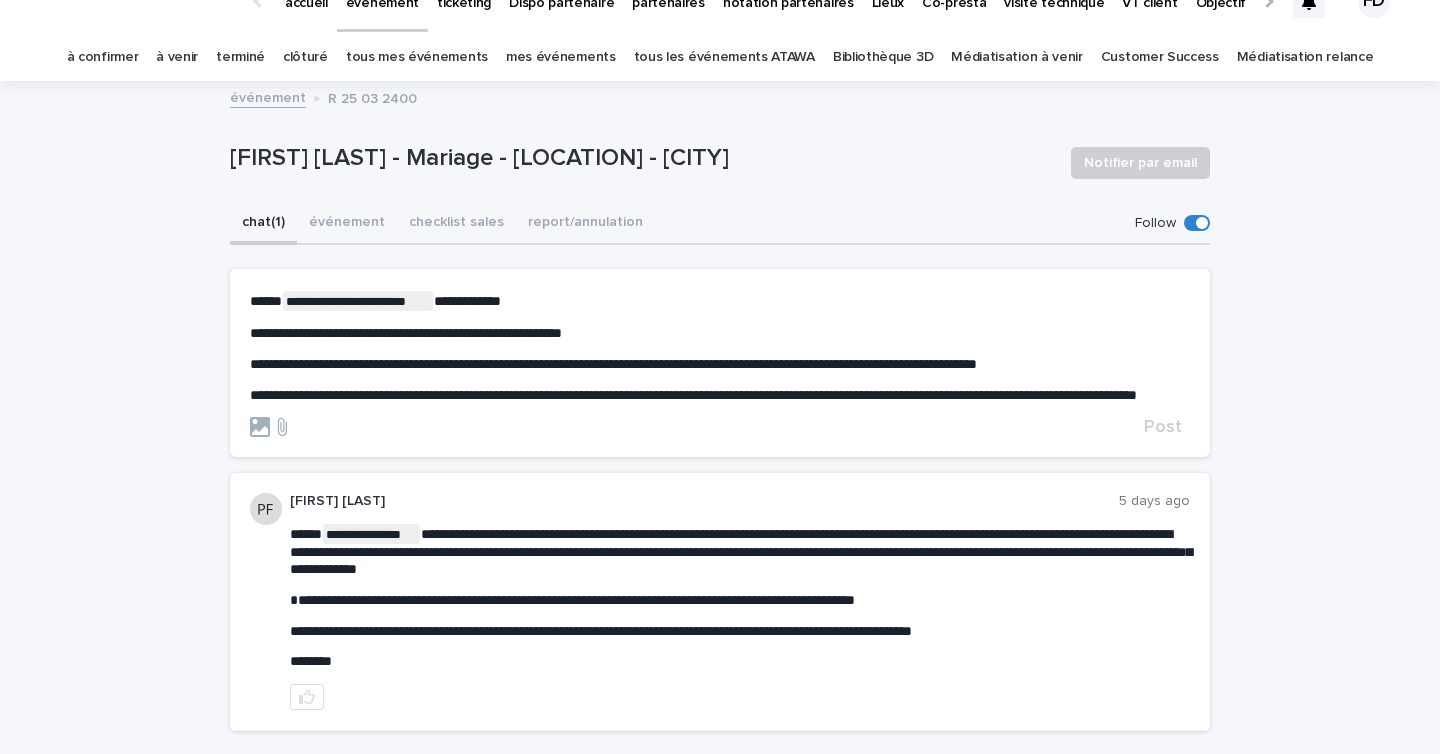 click on "**********" at bounding box center [693, 395] 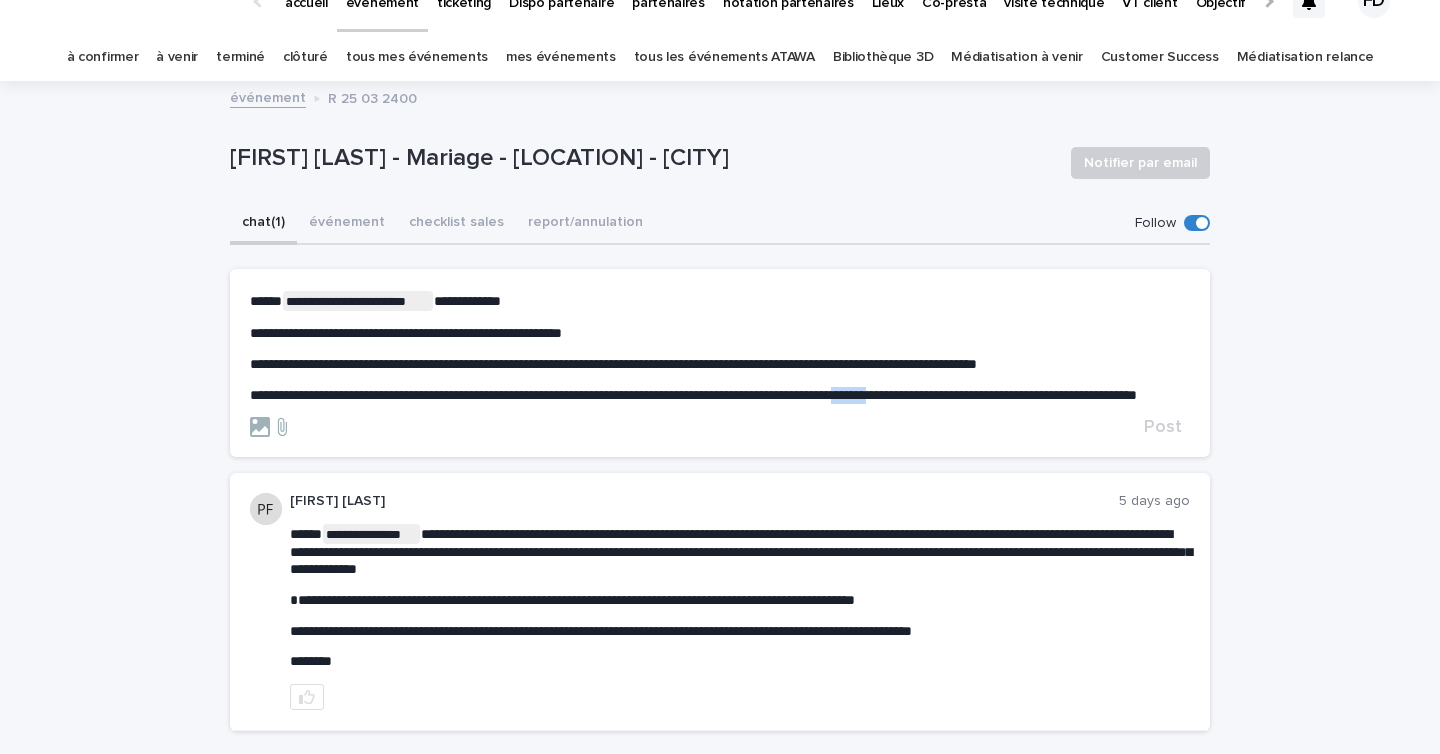 click on "**********" at bounding box center (693, 395) 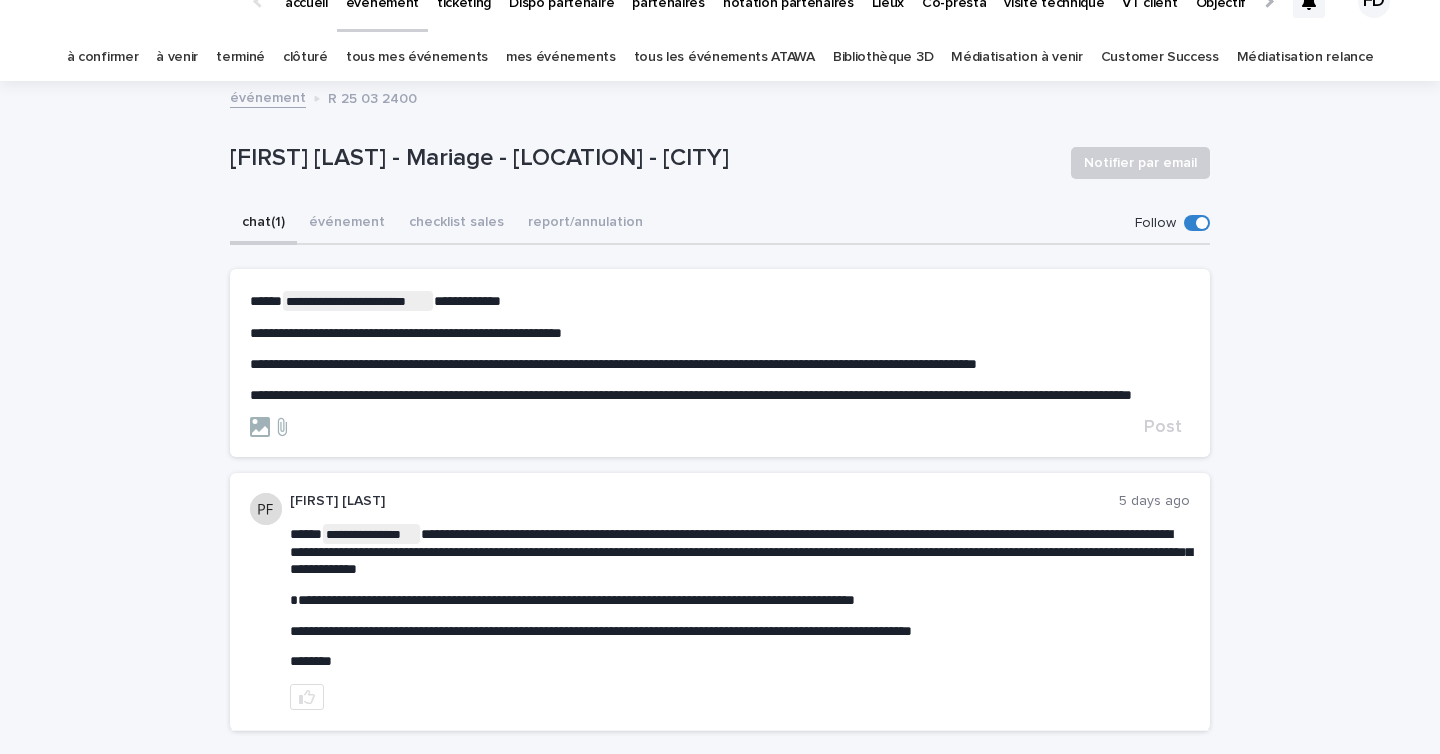 click on "[FIRST] [LAST] Post" at bounding box center [720, 364] 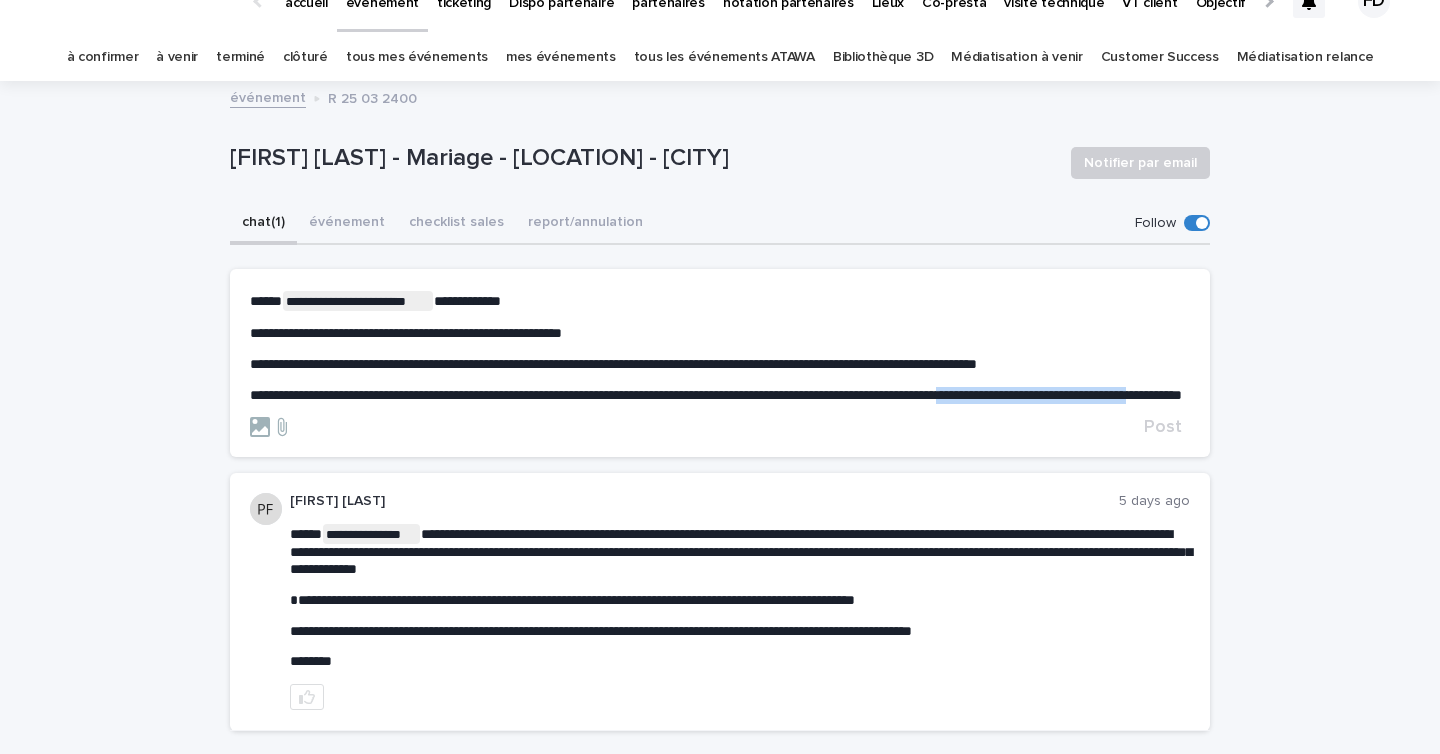 drag, startPoint x: 1062, startPoint y: 390, endPoint x: 344, endPoint y: 410, distance: 718.2785 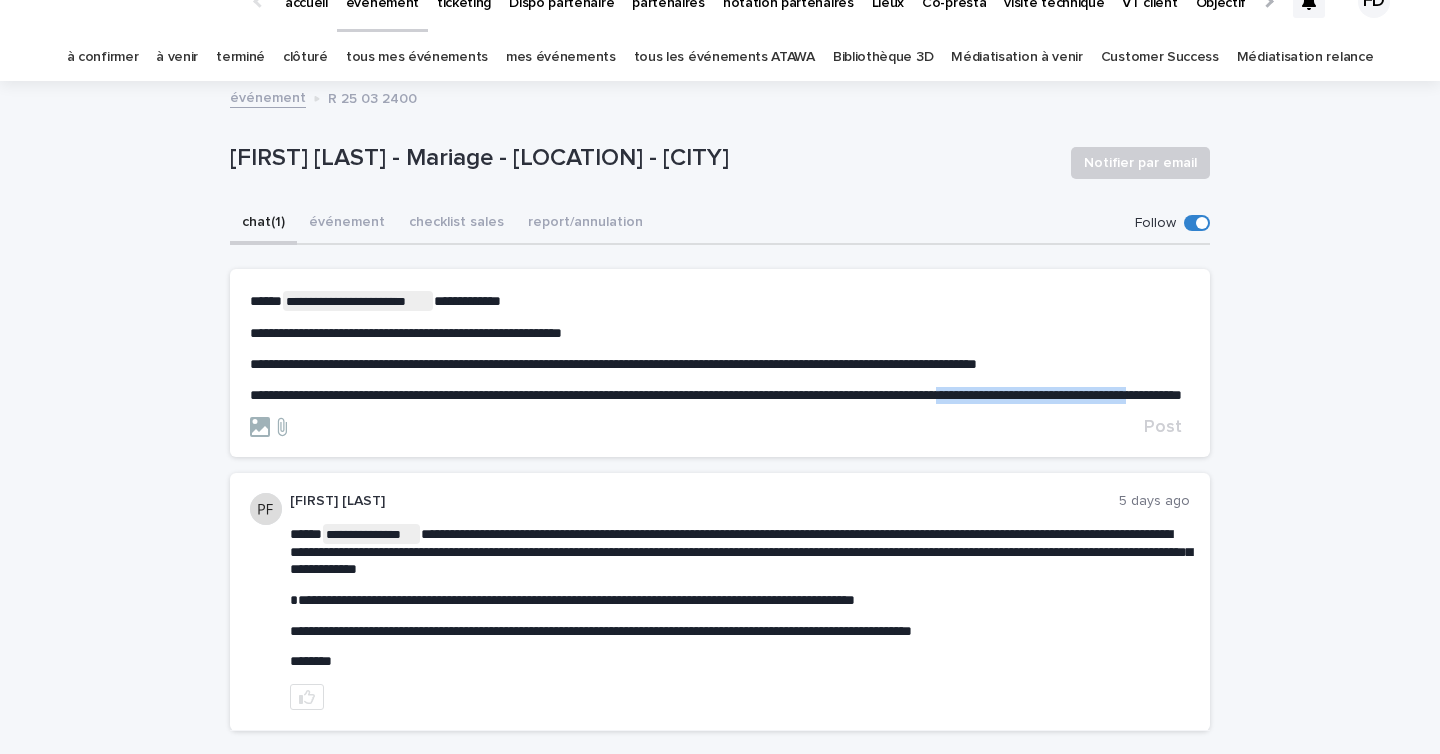 click on "**********" at bounding box center [716, 395] 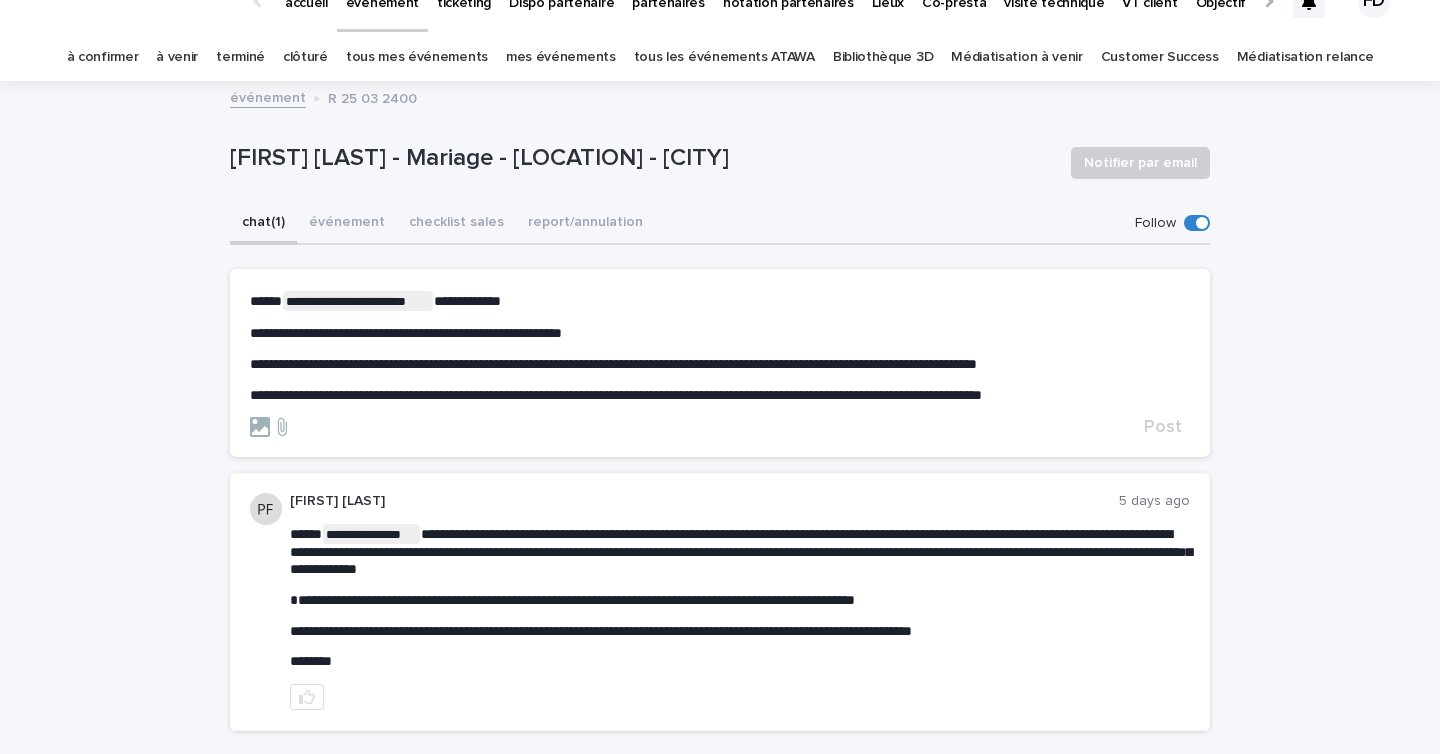 click on "**********" at bounding box center [720, 395] 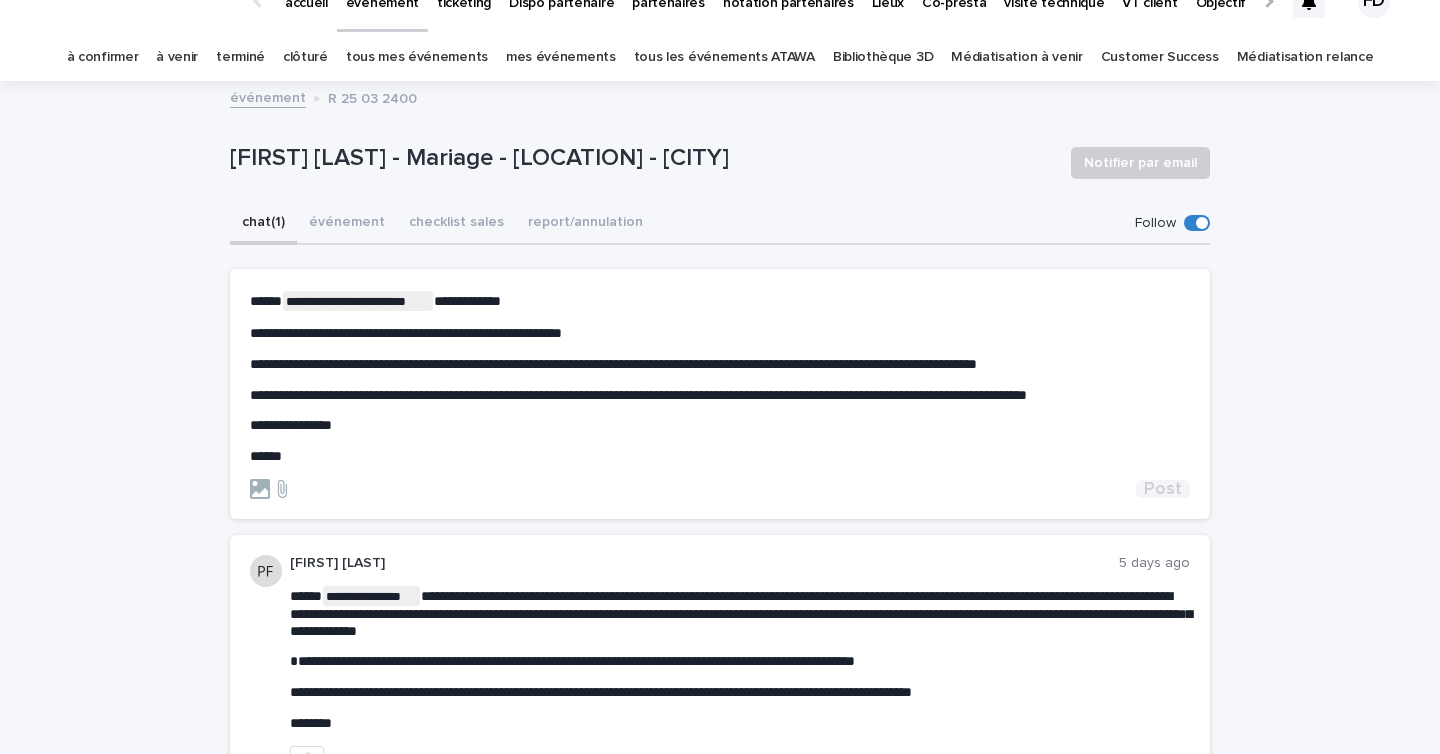 click on "Post" at bounding box center [1163, 489] 